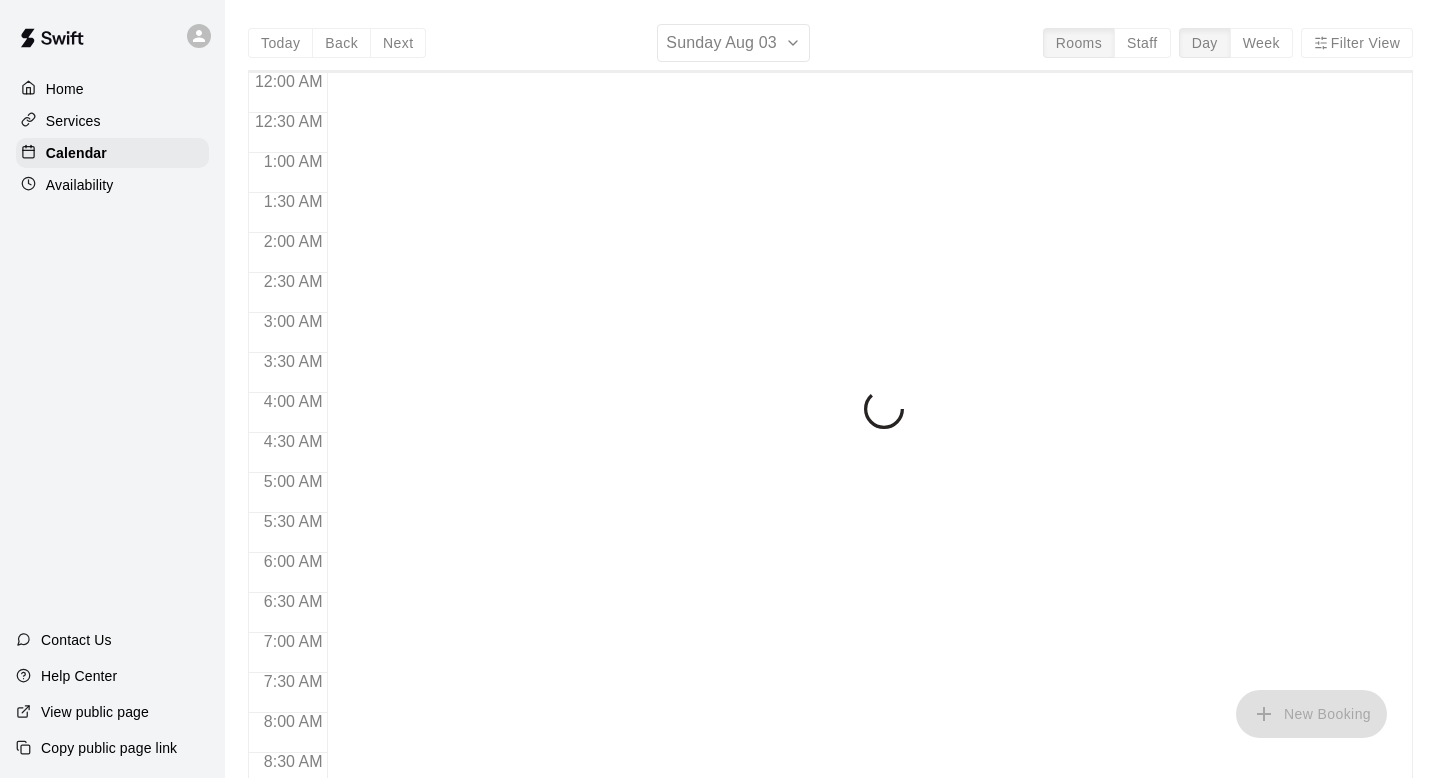 scroll, scrollTop: 0, scrollLeft: 0, axis: both 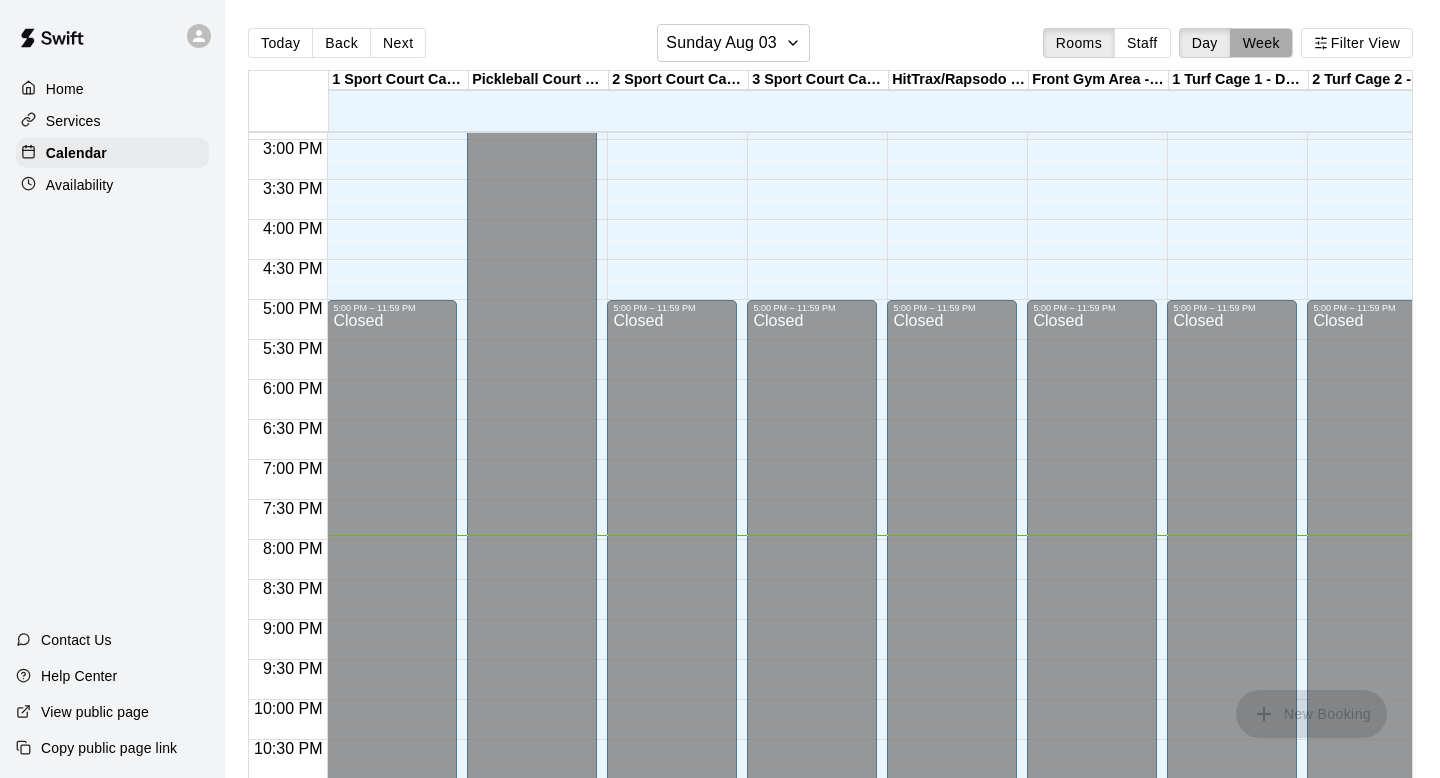click on "Week" at bounding box center [1261, 43] 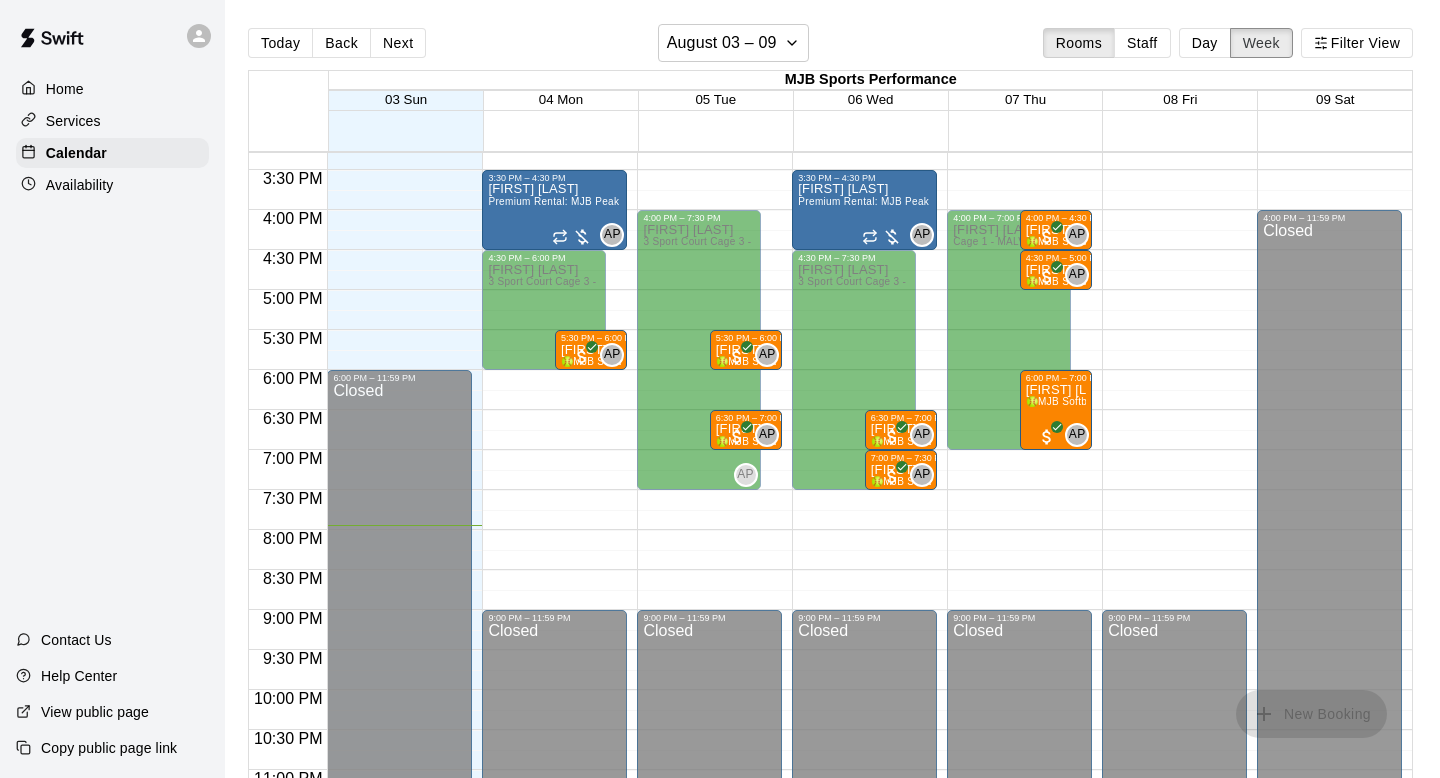 scroll, scrollTop: 1207, scrollLeft: 0, axis: vertical 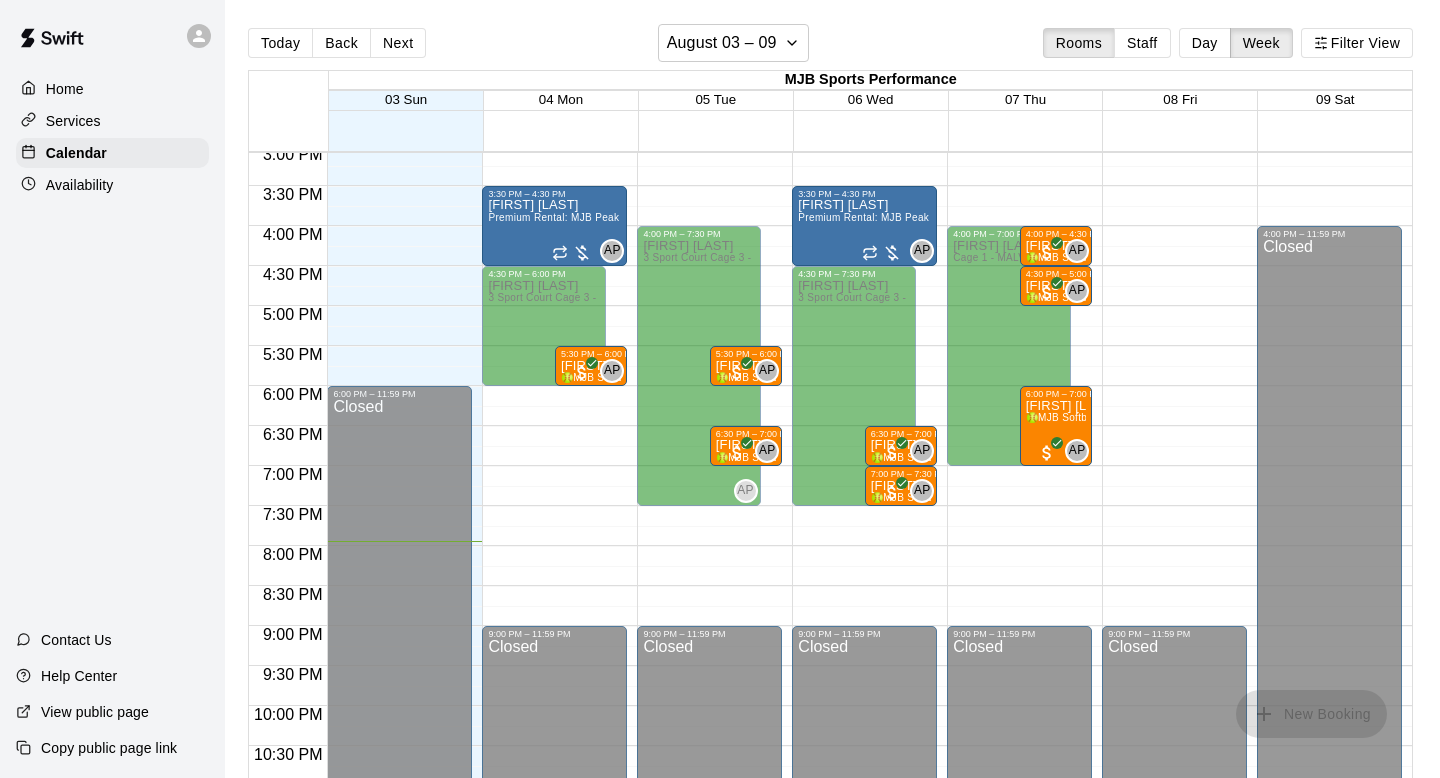 click on "3 Sport Court Cage 3 - DOWNINGTOWN, 2 Sport Court Cage 2 - DOWNINGTOWN, 1 Turf Cage 1 - DOWNINGTOWN, 2 Turf Cage 2 - DOWNINGTOWN, 3 Turf Cage 3 - DOWNINGTOWN, 1 Sport Court Cage 1 - DOWNINGTOWN" at bounding box center [1188, 257] 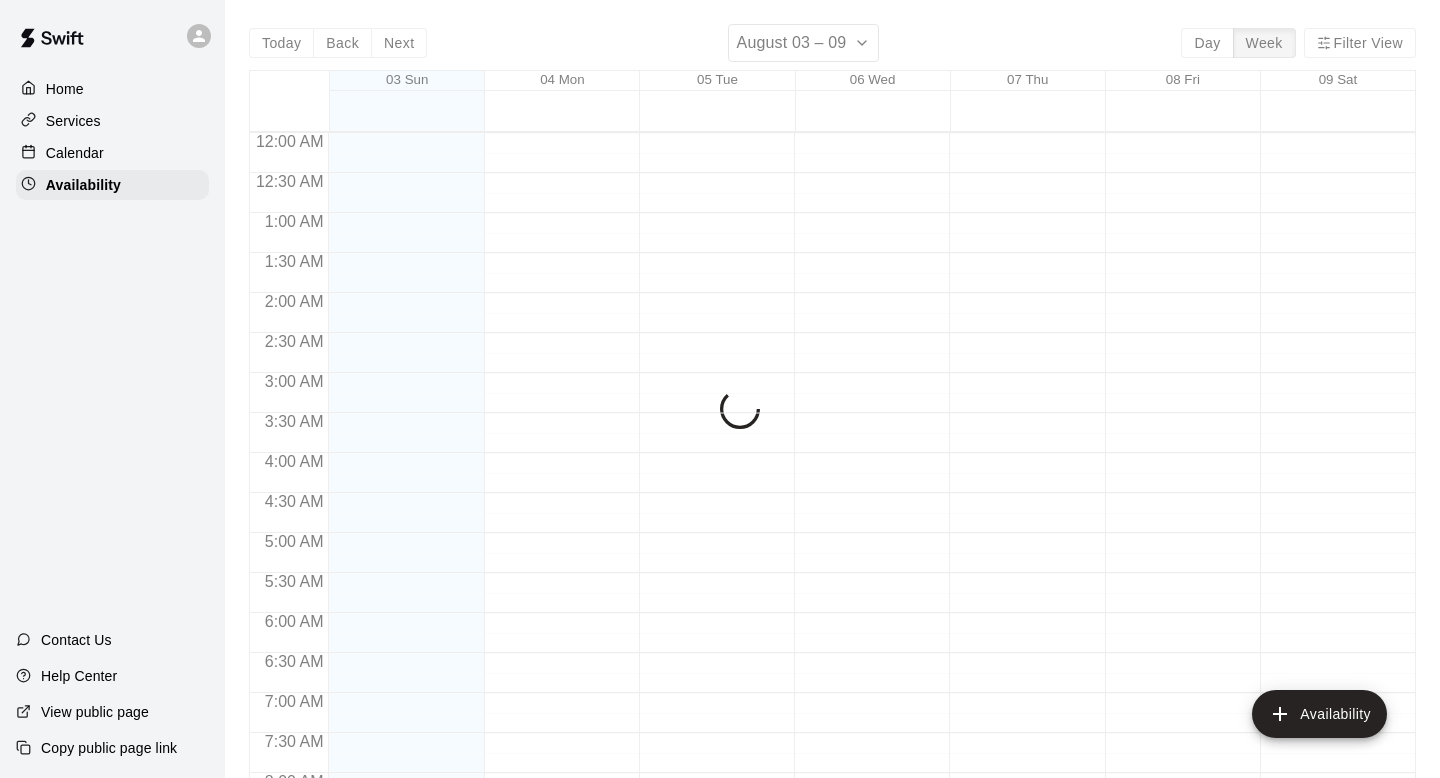 scroll, scrollTop: 1253, scrollLeft: 0, axis: vertical 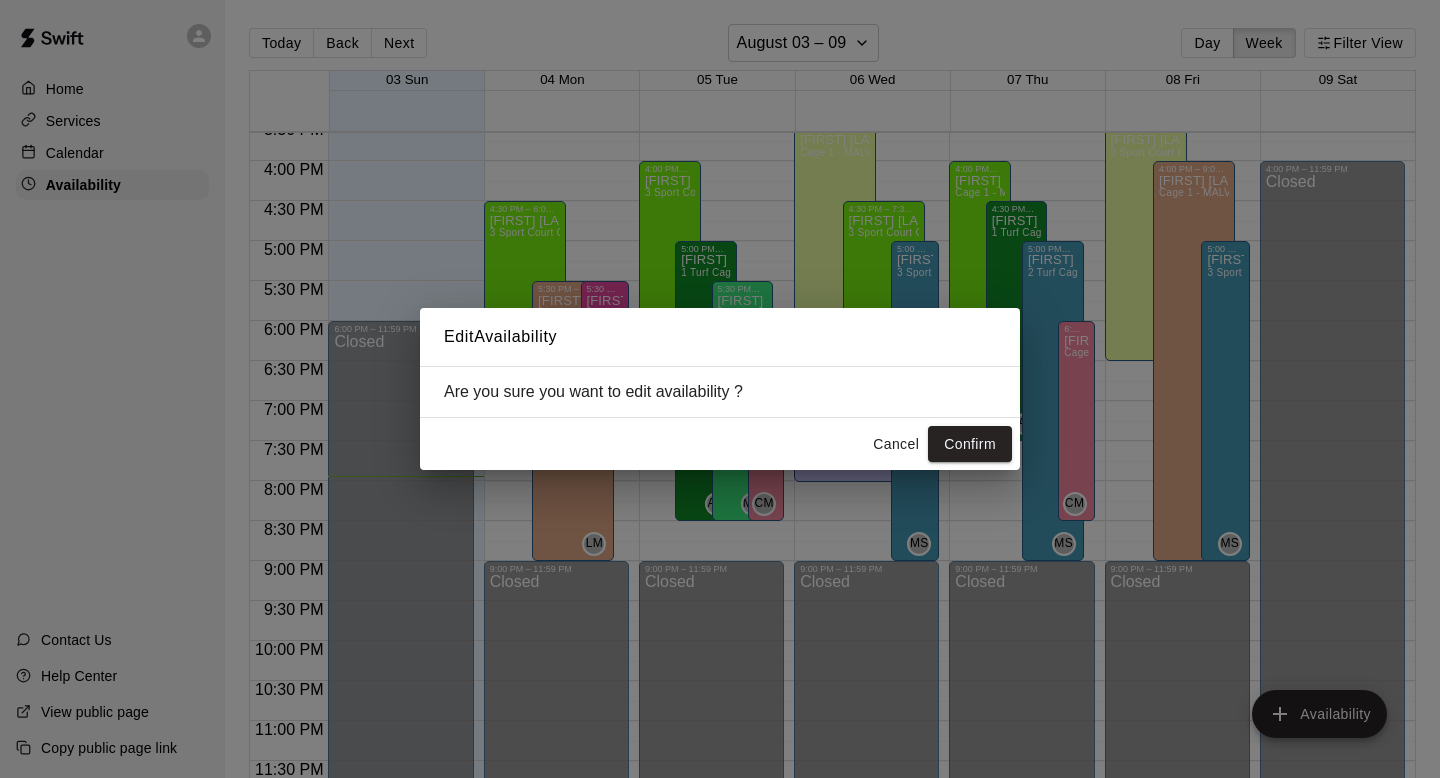 click on "Cancel" at bounding box center [896, 444] 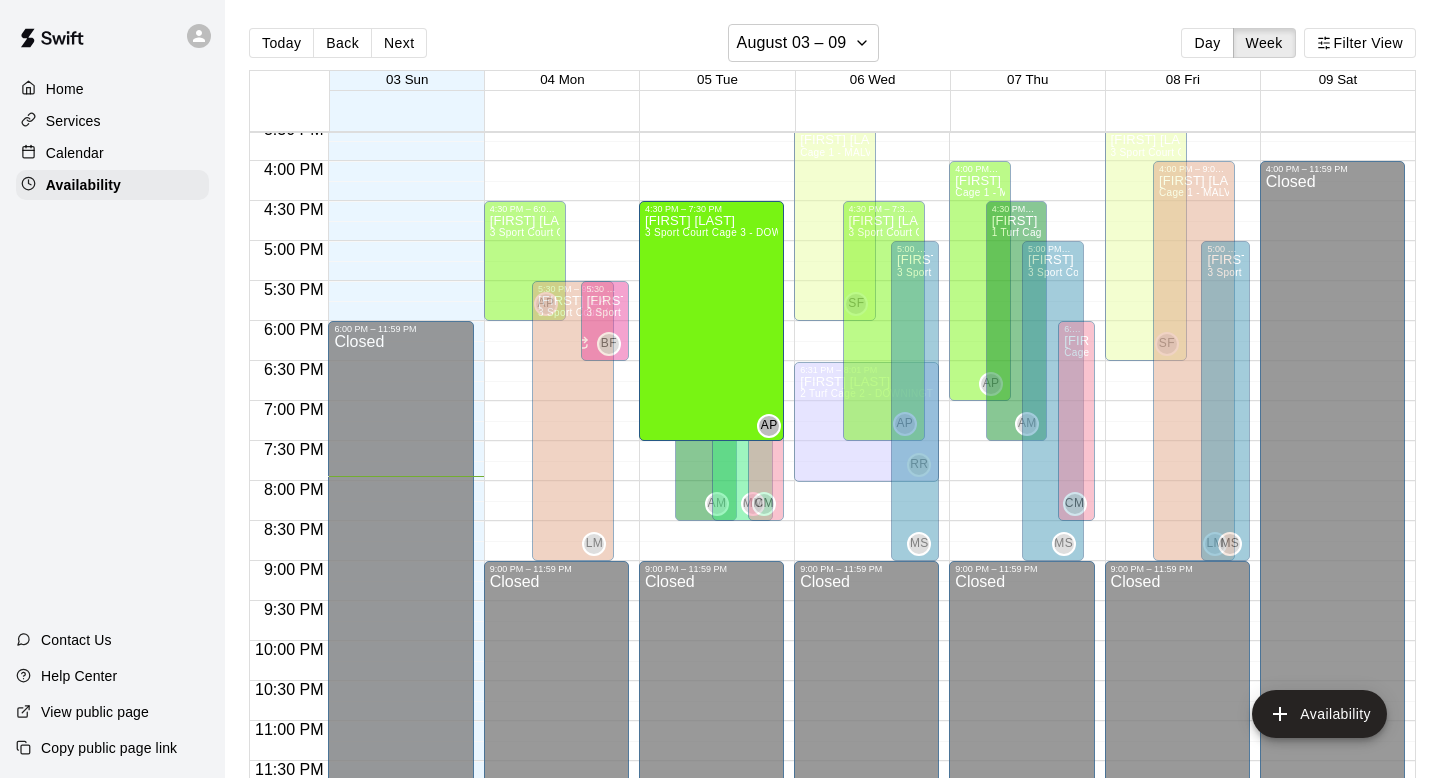 drag, startPoint x: 671, startPoint y: 164, endPoint x: 670, endPoint y: 206, distance: 42.0119 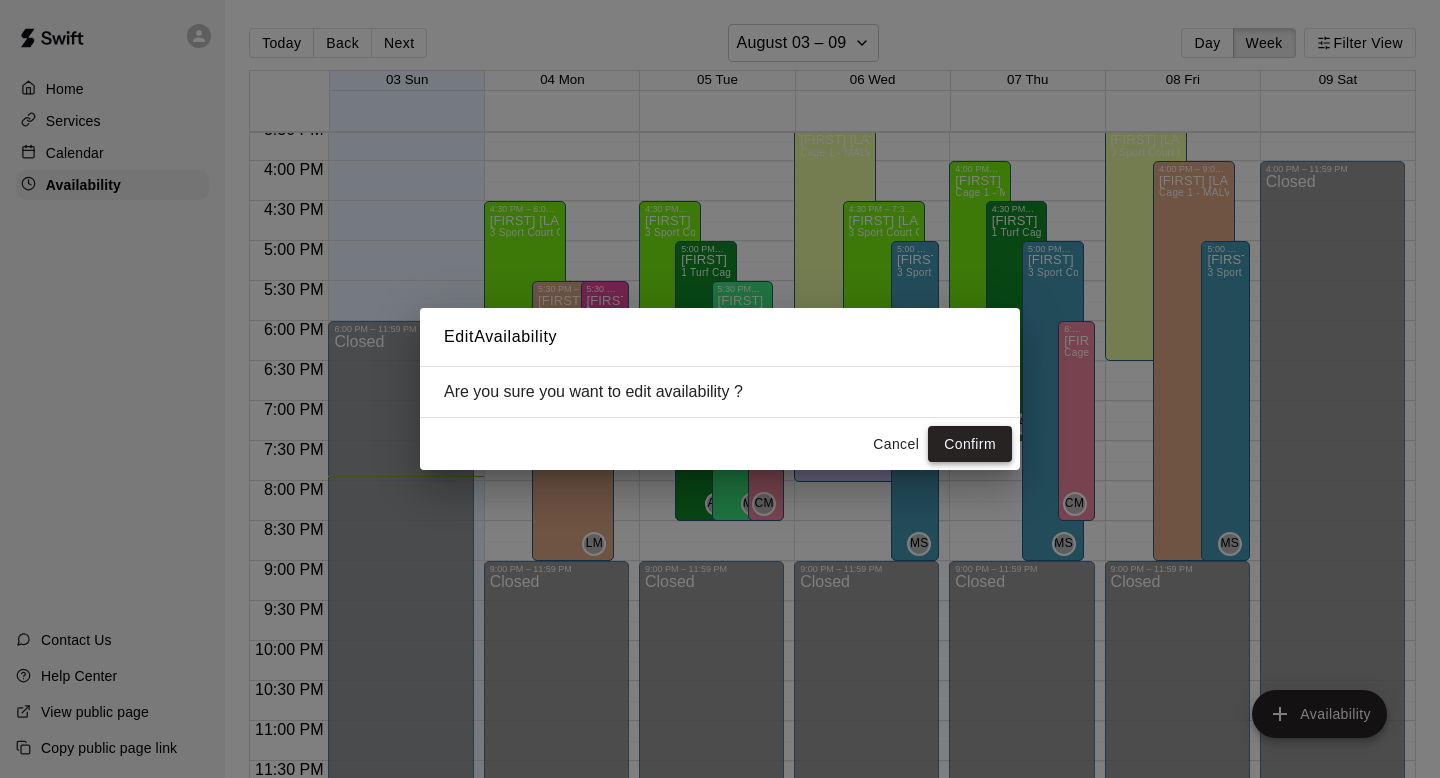 click on "Confirm" at bounding box center [970, 444] 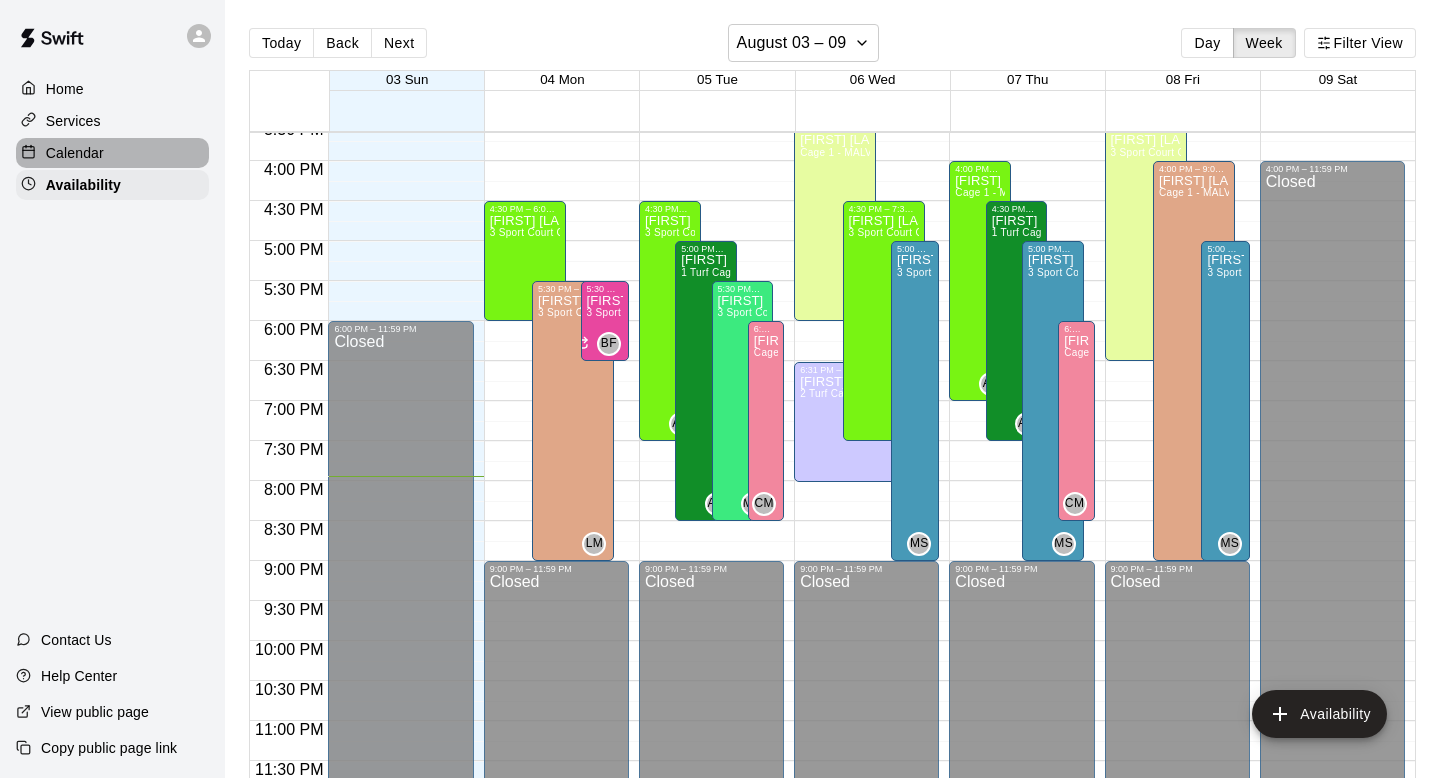 click on "Calendar" at bounding box center [75, 153] 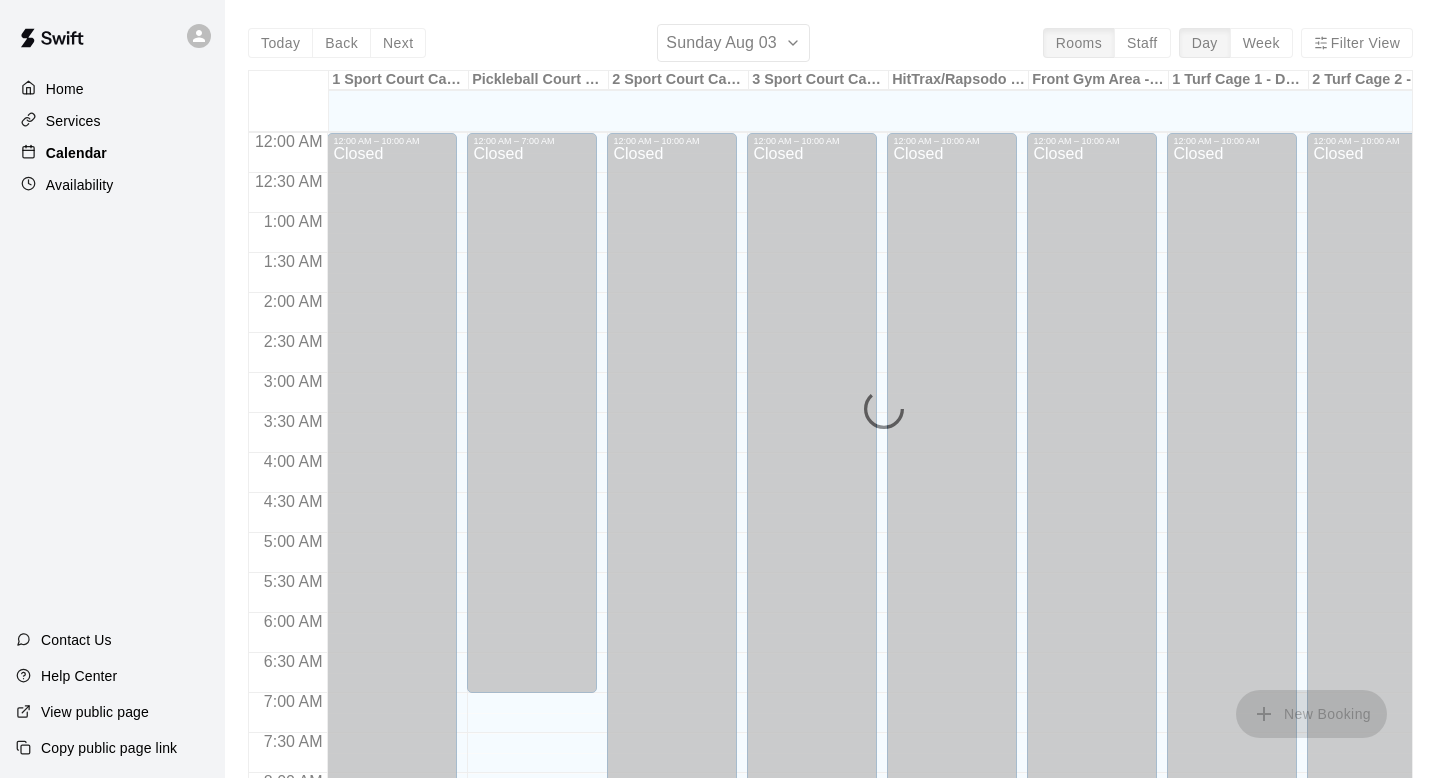 scroll, scrollTop: 1193, scrollLeft: 0, axis: vertical 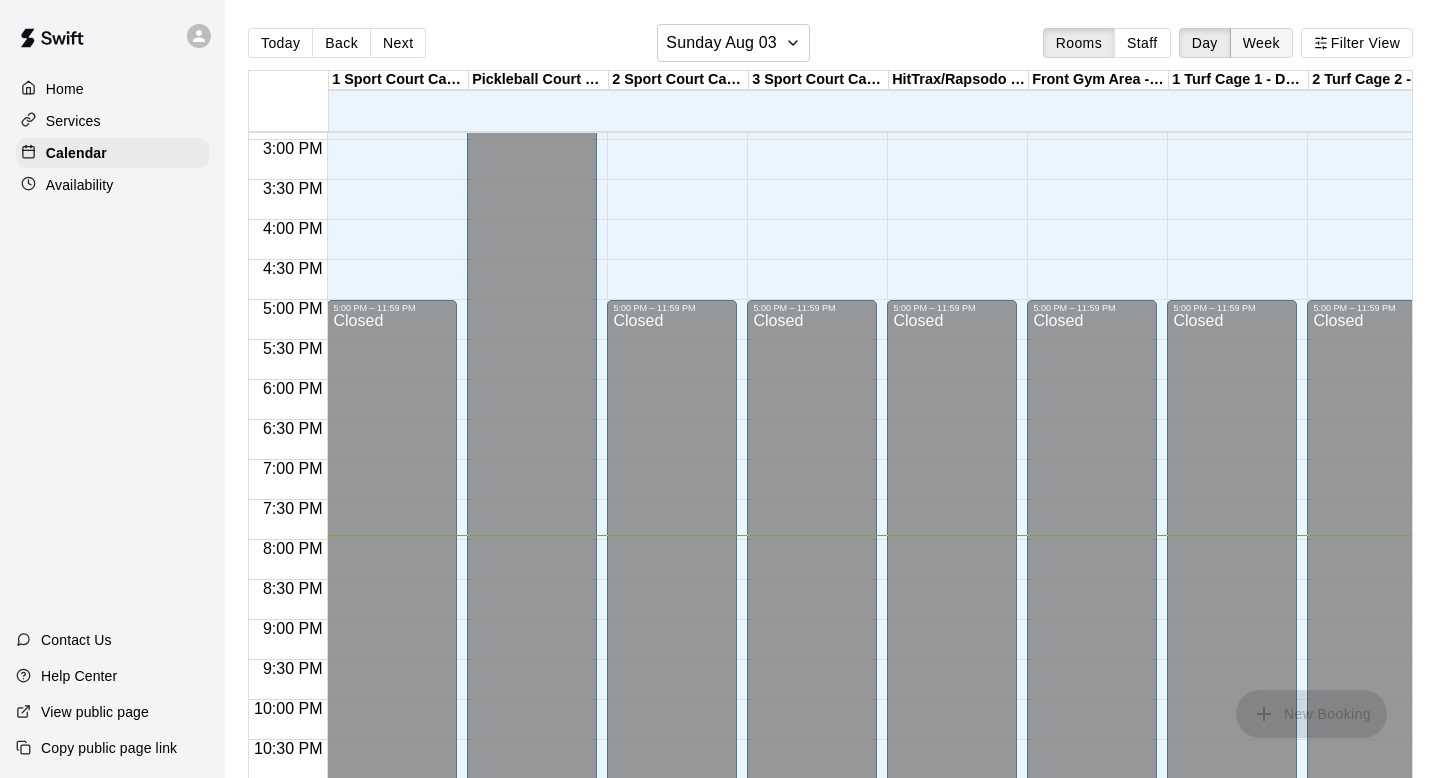 click on "Week" at bounding box center (1261, 43) 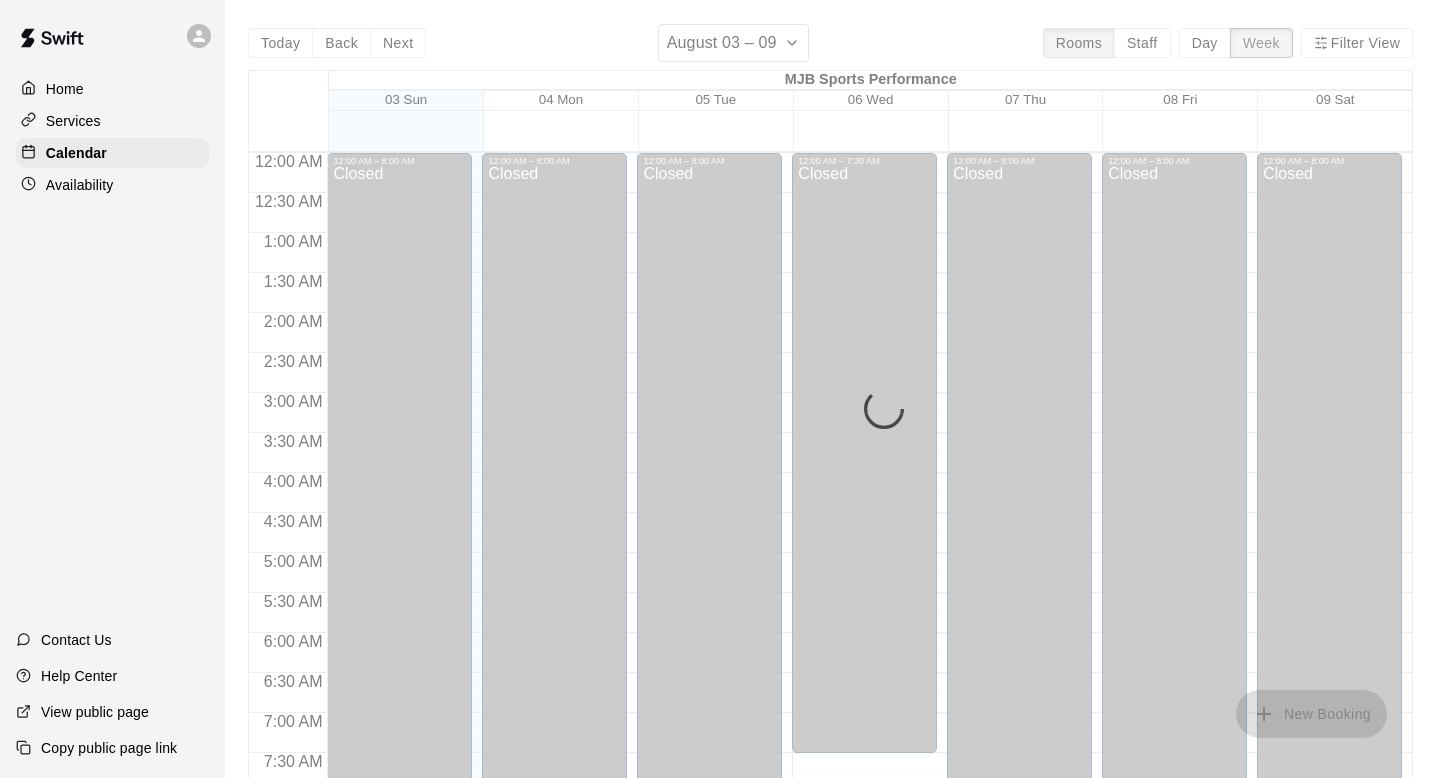 scroll, scrollTop: 1273, scrollLeft: 0, axis: vertical 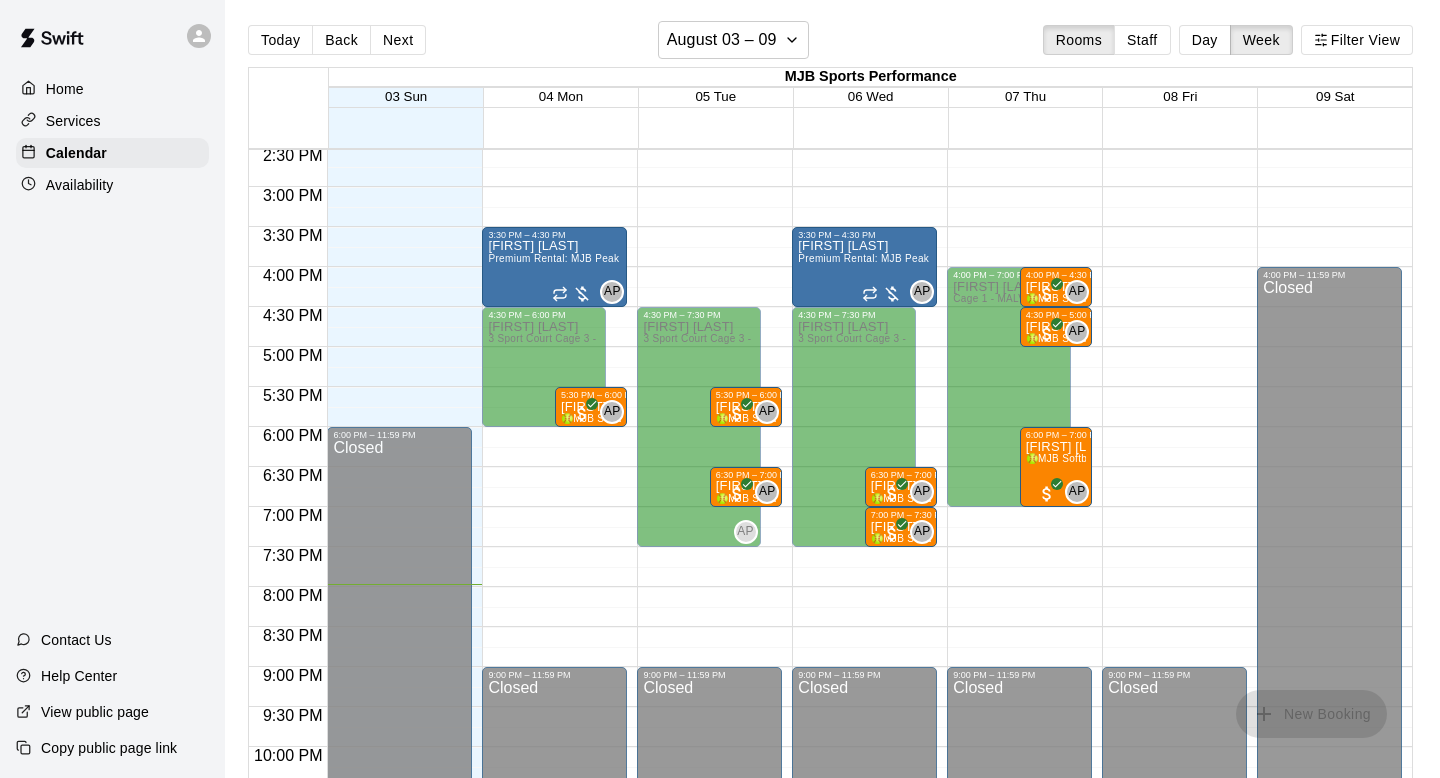 click on "[FIRST] [LAST]" at bounding box center [698, 327] 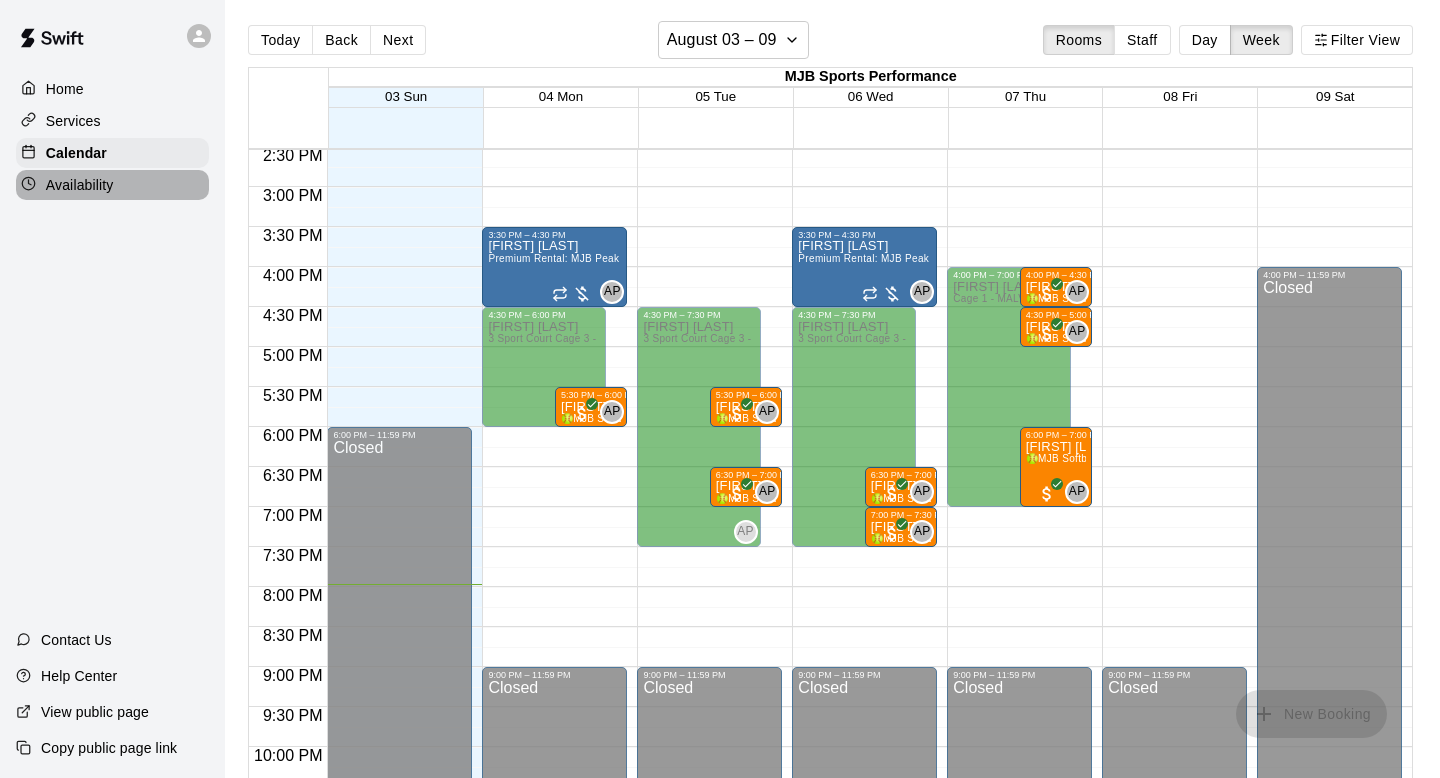 click on "Availability" at bounding box center [80, 185] 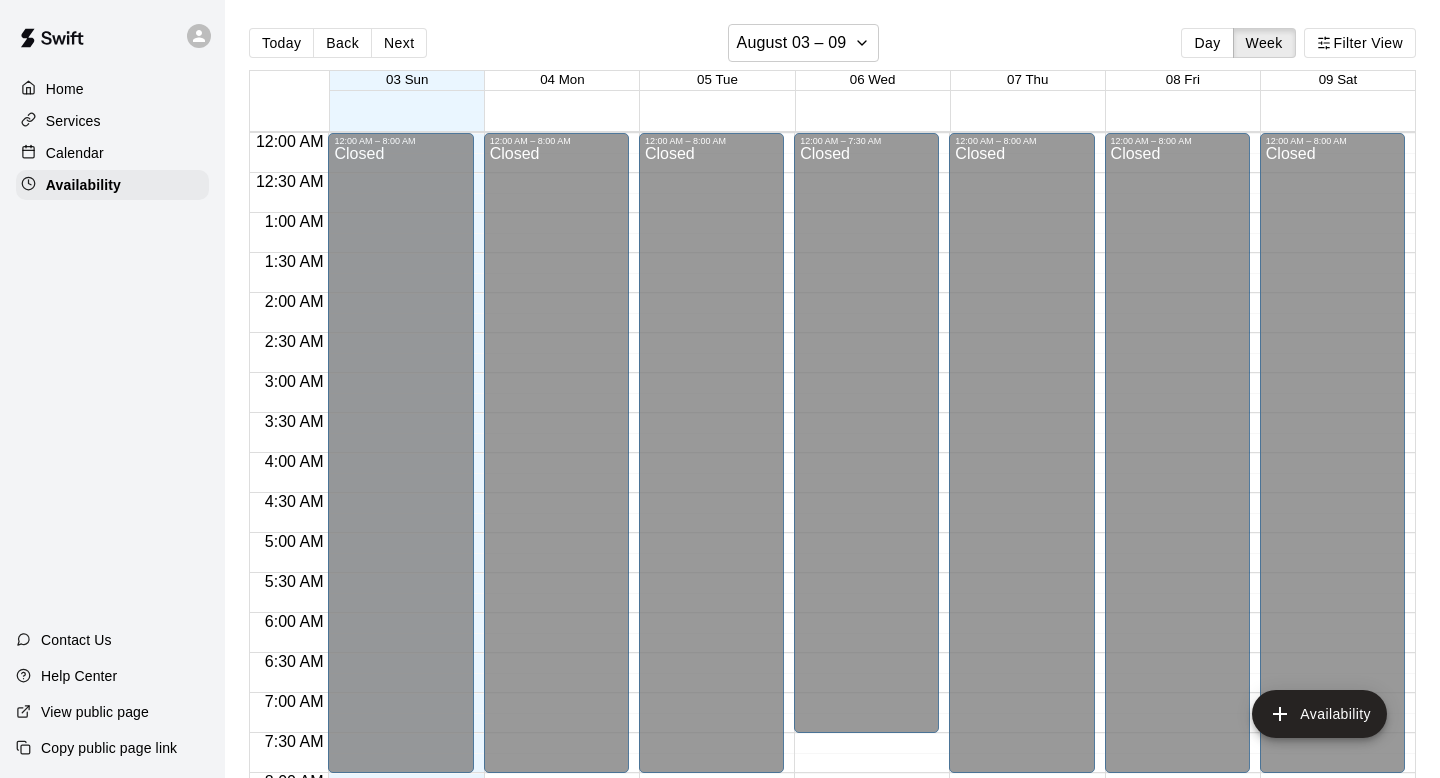 scroll, scrollTop: 1253, scrollLeft: 0, axis: vertical 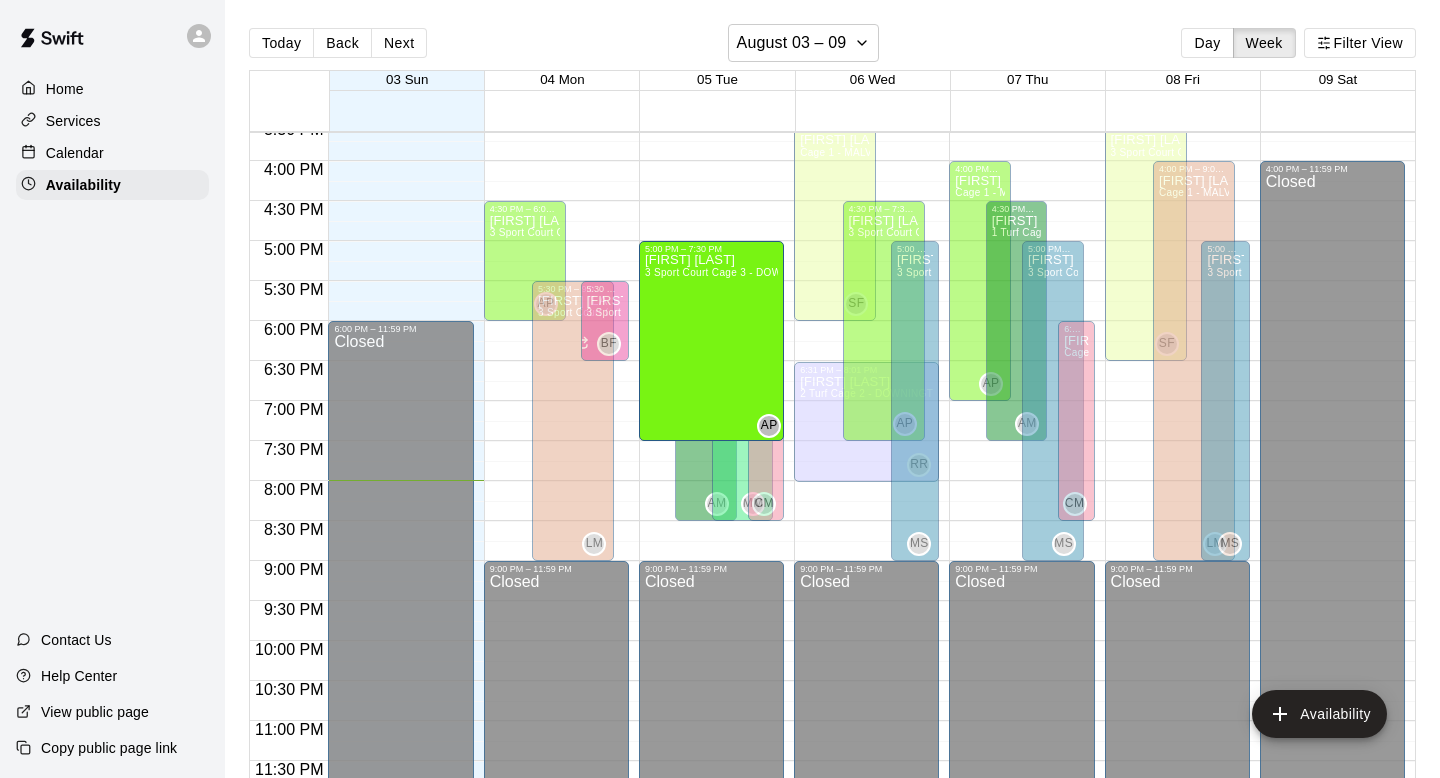 drag, startPoint x: 668, startPoint y: 205, endPoint x: 671, endPoint y: 253, distance: 48.09366 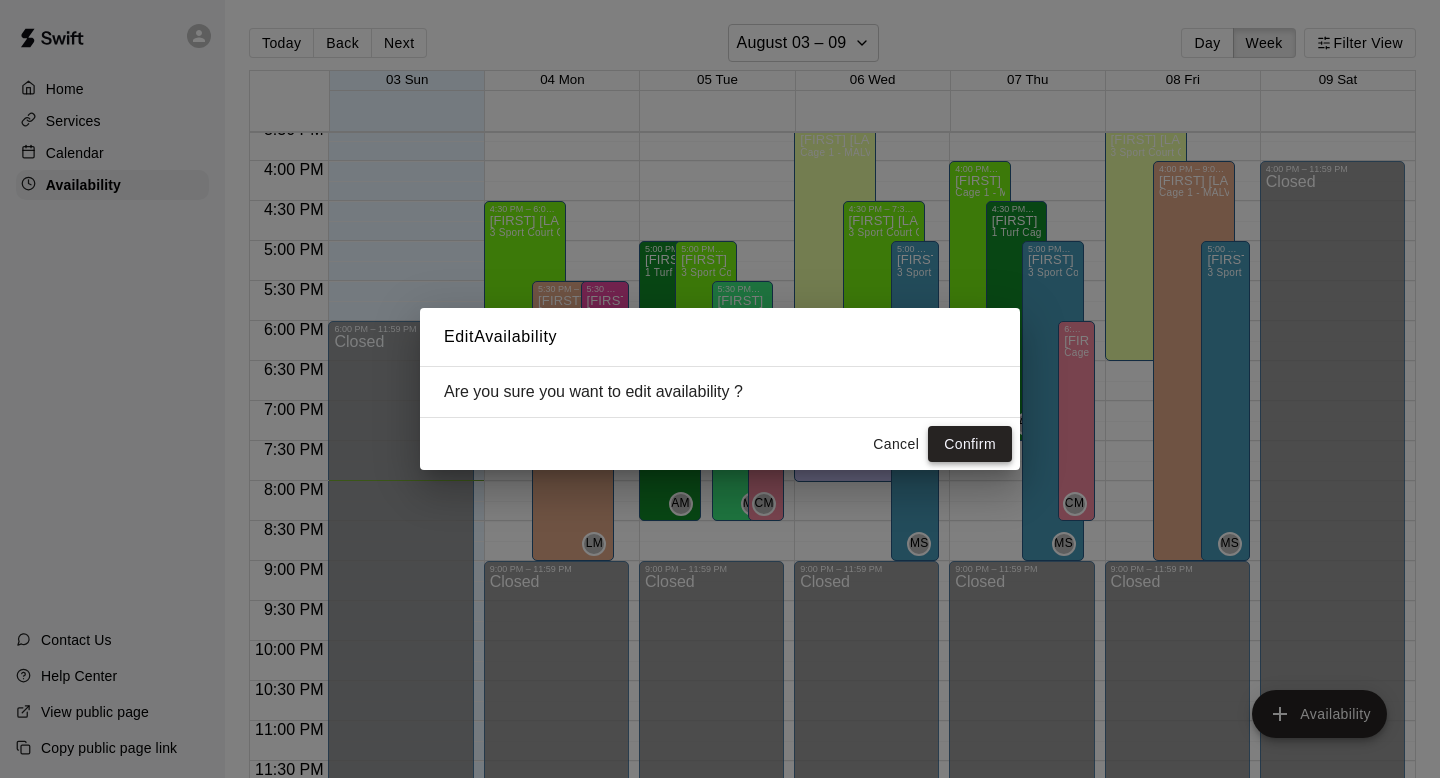 click on "Confirm" at bounding box center (970, 444) 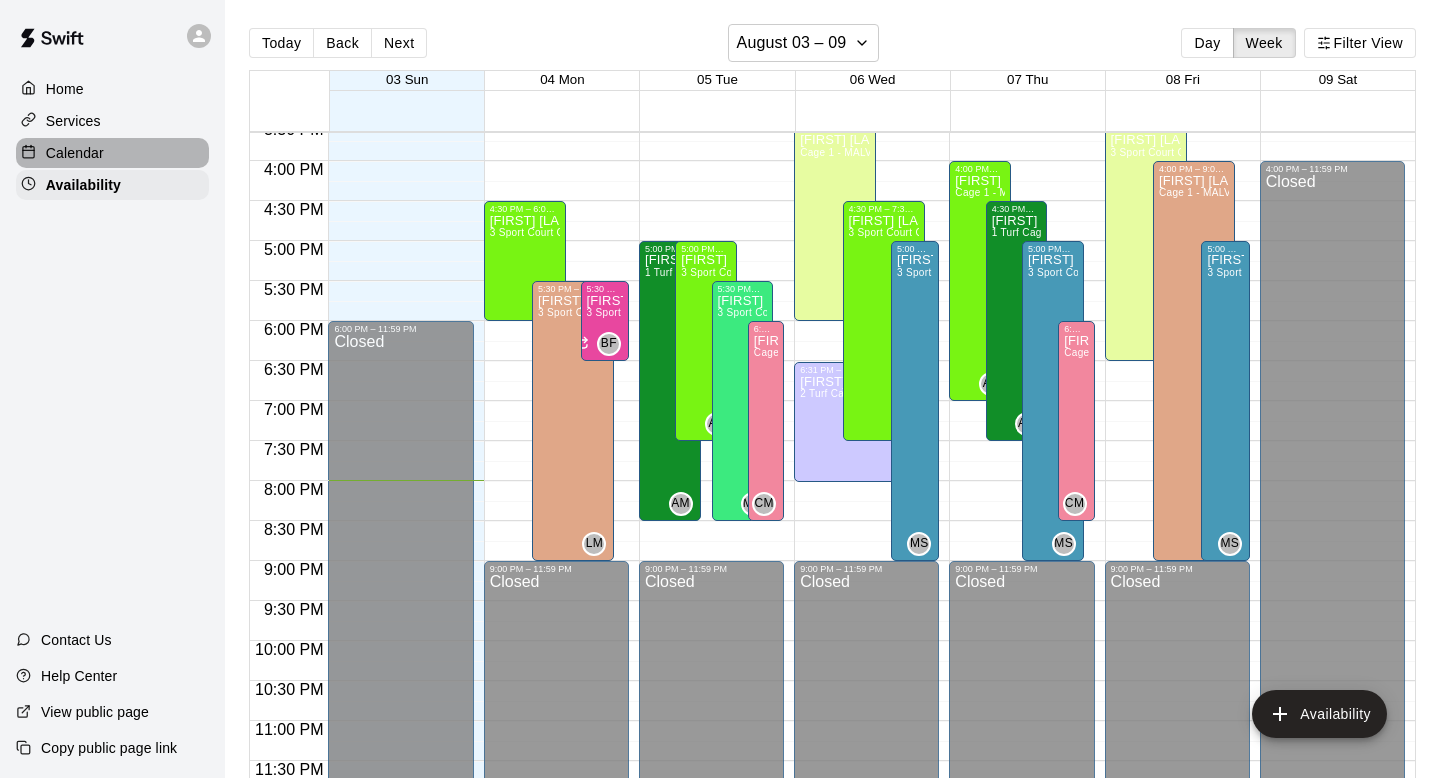 click on "Calendar" at bounding box center [75, 153] 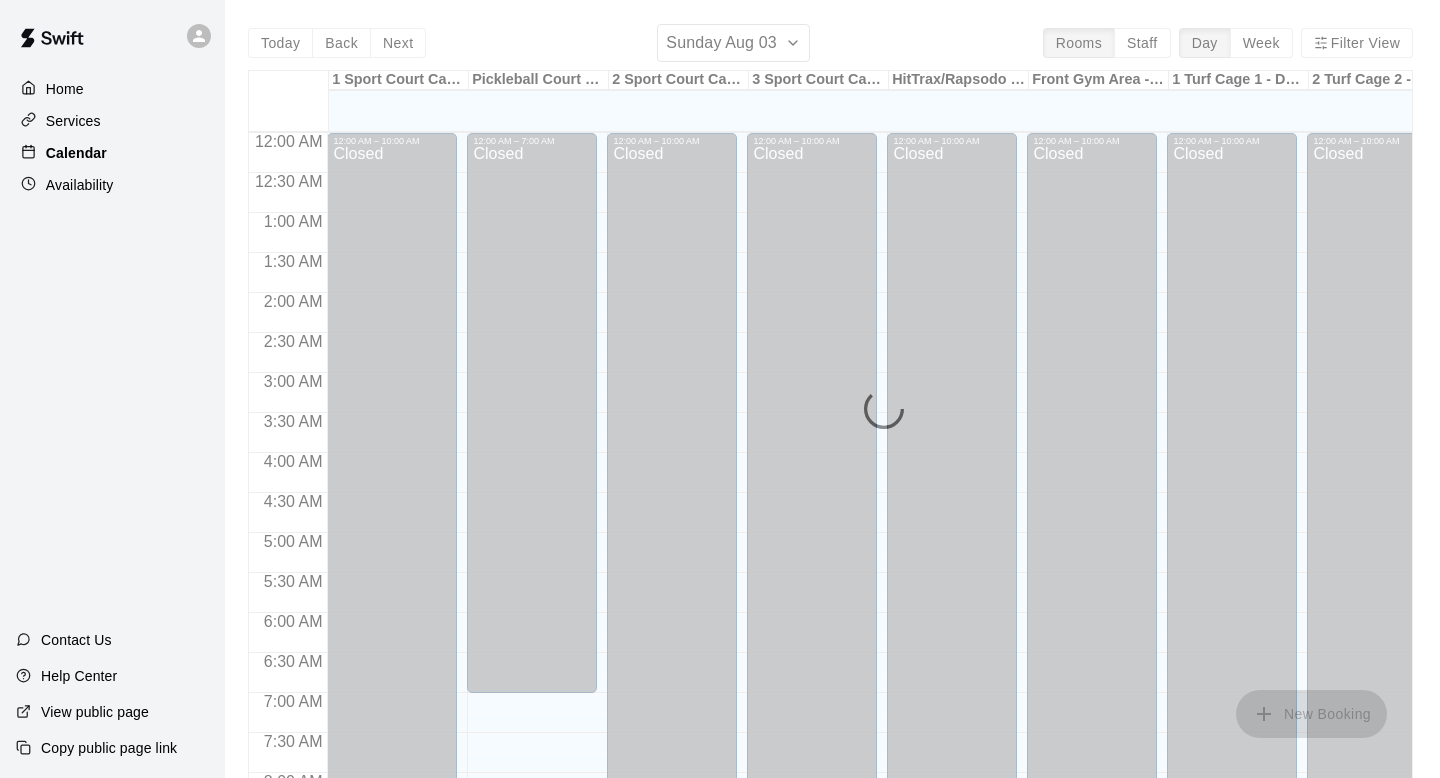 scroll, scrollTop: 1193, scrollLeft: 0, axis: vertical 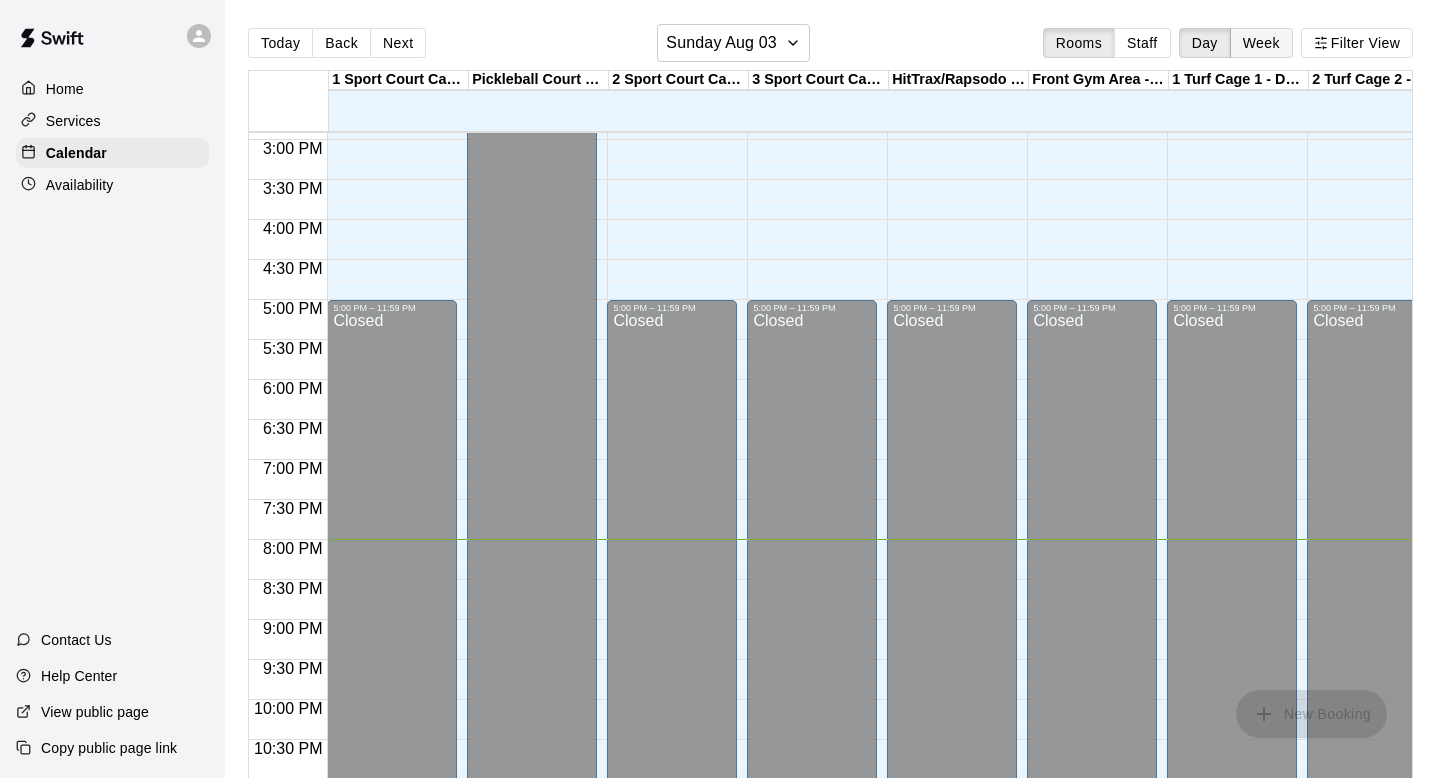 click on "Week" at bounding box center [1261, 43] 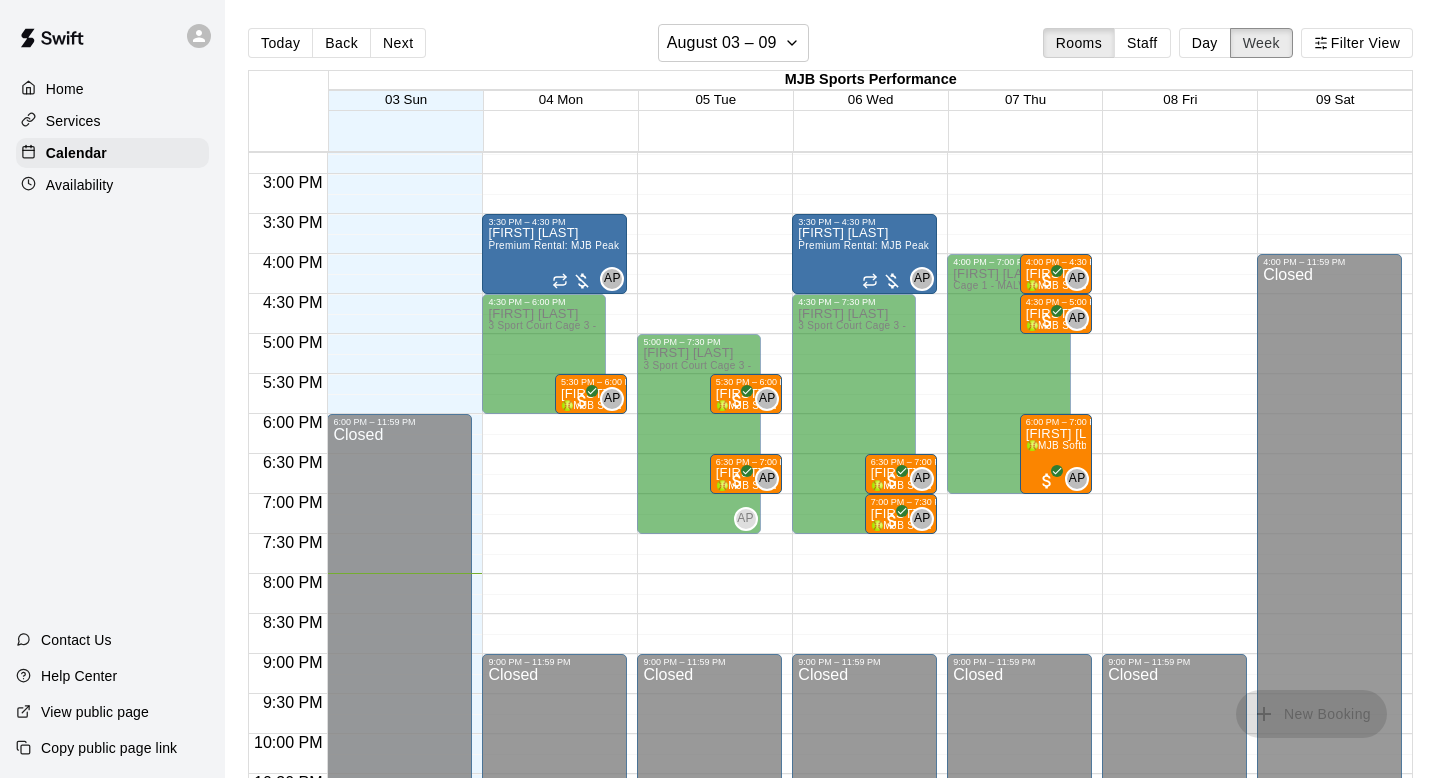 scroll, scrollTop: 1174, scrollLeft: 0, axis: vertical 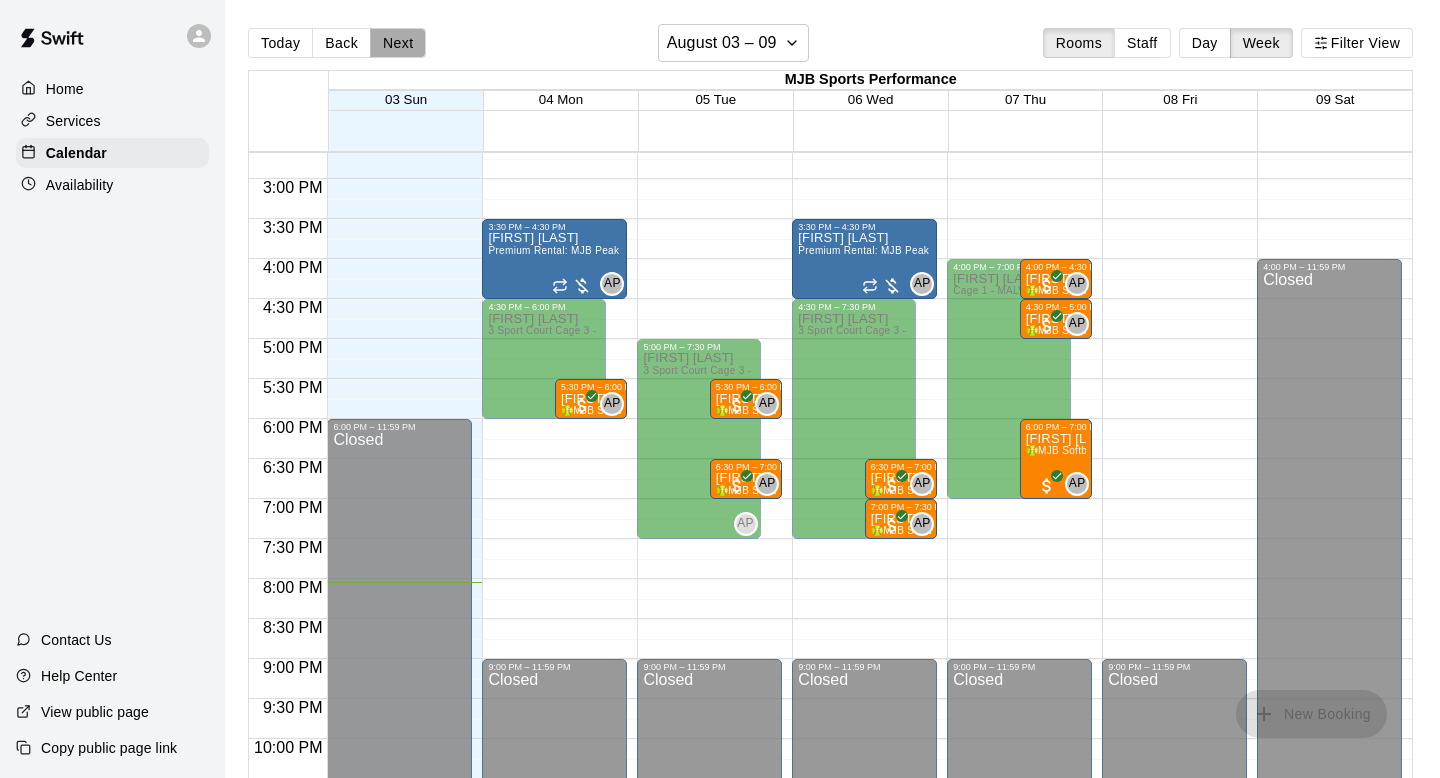click on "Next" at bounding box center (398, 43) 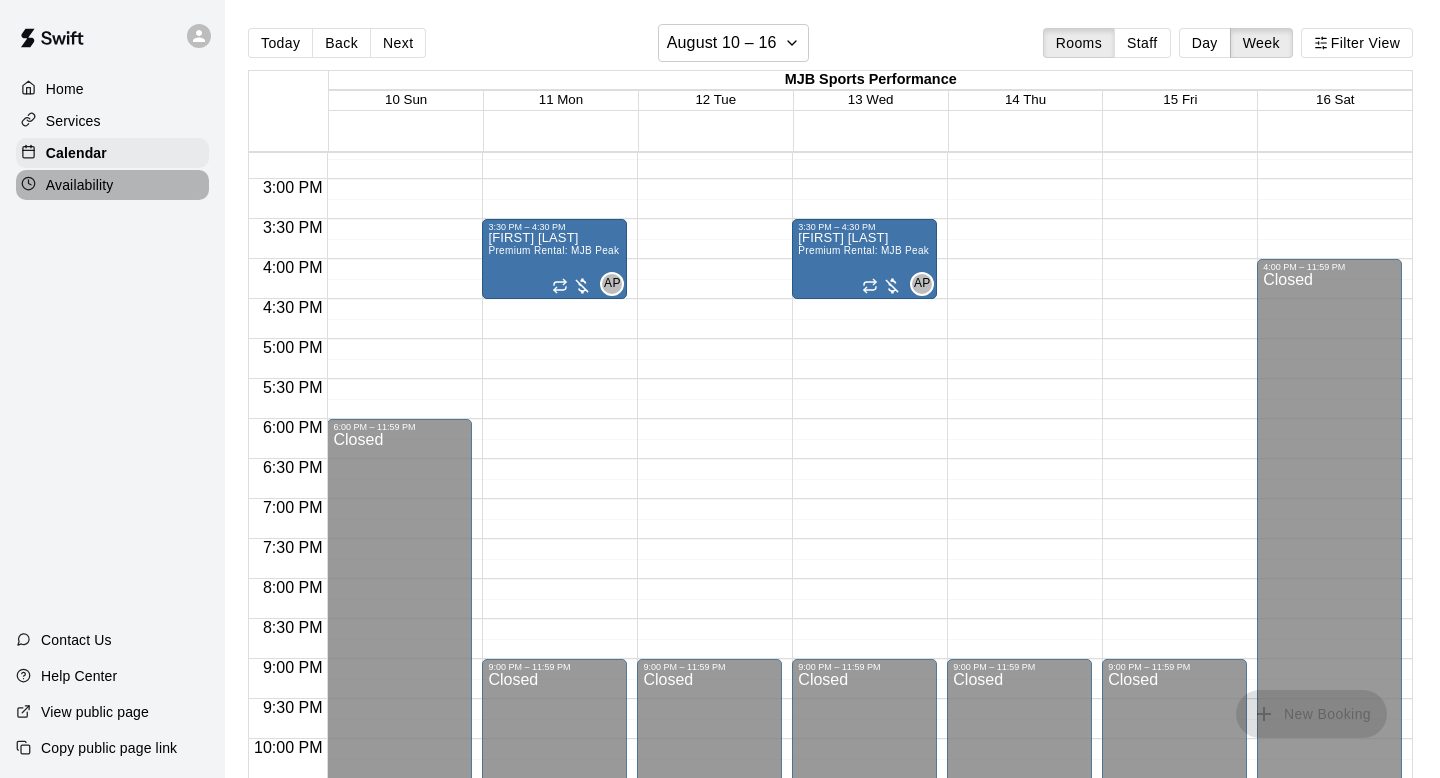 click on "Availability" at bounding box center (80, 185) 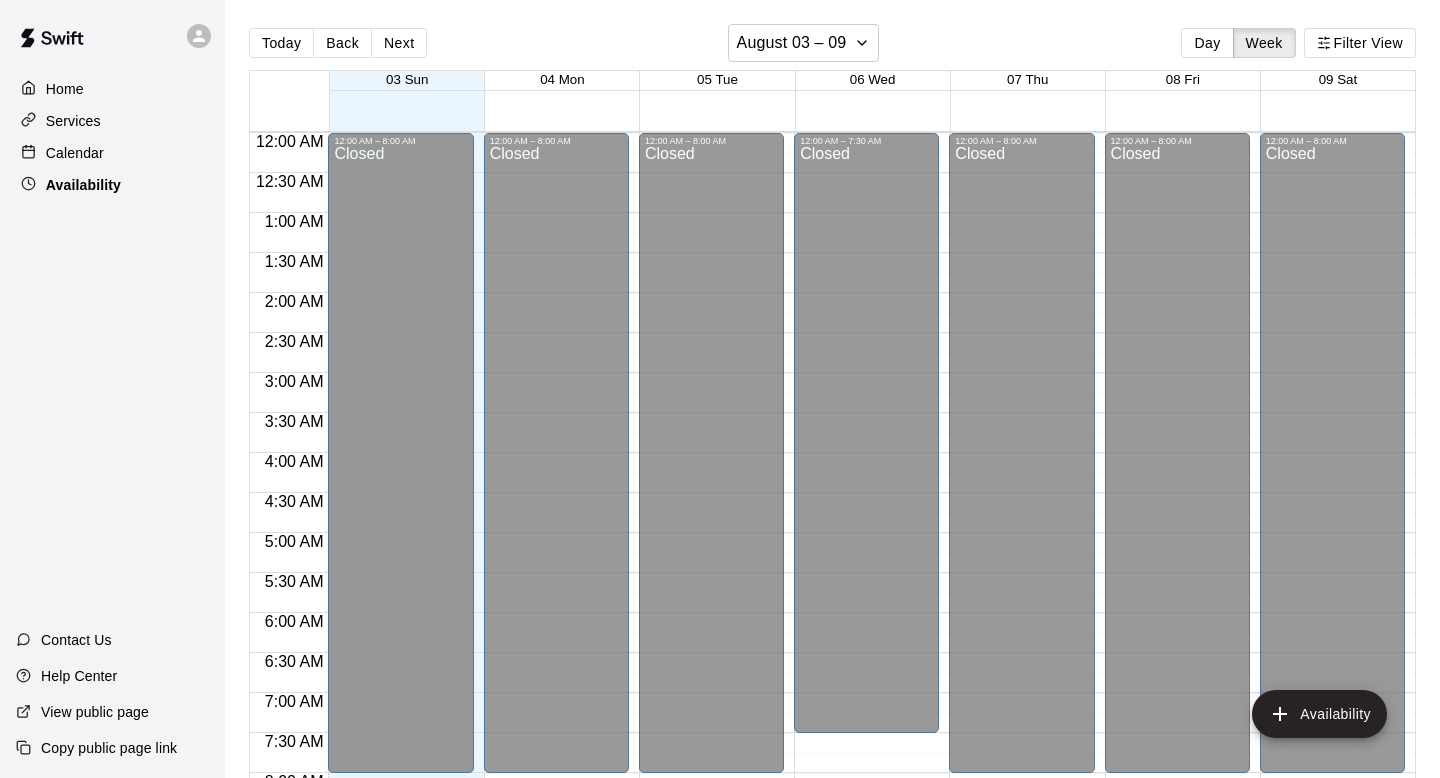 scroll, scrollTop: 1253, scrollLeft: 0, axis: vertical 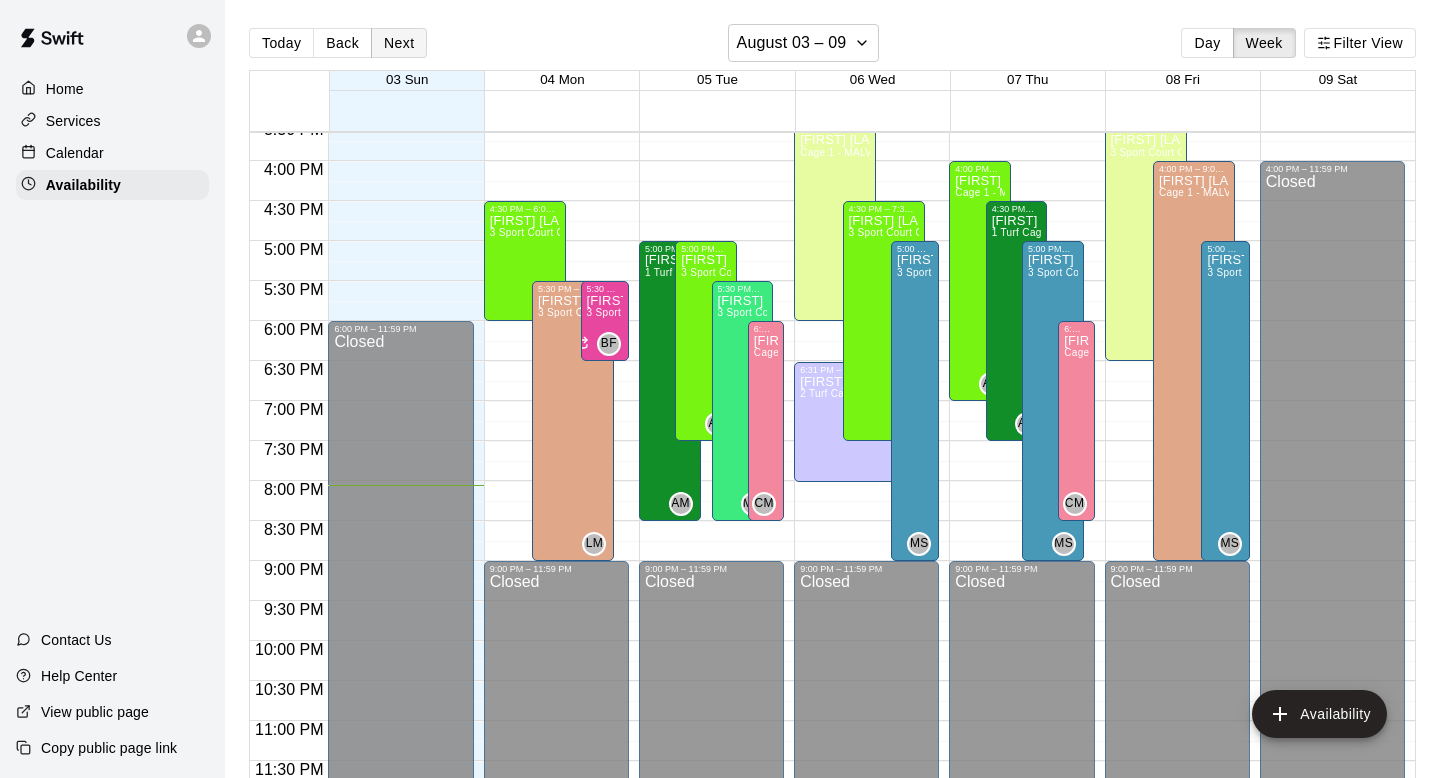 click on "Next" at bounding box center [399, 43] 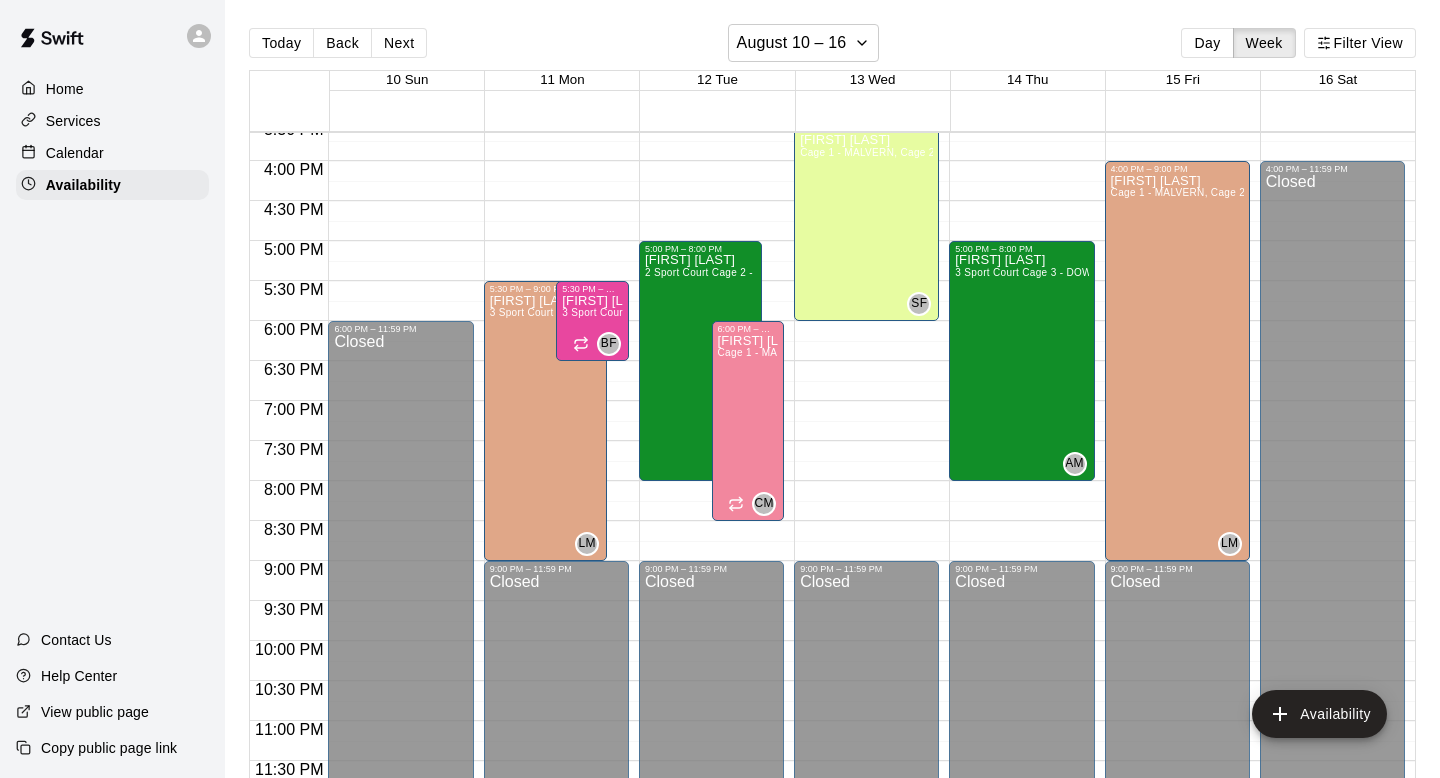 click on "12:00 AM – 8:00 AM Closed 5:30 PM – 9:00 PM [FIRST] [LAST] 3 Sport Court Cage 3 - DOWNINGTOWN, 2 Sport Court Cage 2 - DOWNINGTOWN, 1 Sport Court Cage 1 - DOWNINGTOWN, 3 Turf Cage 3 - DOWNINGTOWN, 2 Turf Cage 2 - DOWNINGTOWN, 1 Turf Cage 1 - DOWNINGTOWN LM 9:00 PM – 11:59 PM Closed 5:30 PM – 6:30 PM [FIRST] [LAST] 3 Sport Court Cage 3 - DOWNINGTOWN, 2 Sport Court Cage 2 - DOWNINGTOWN, 1 Turf Cage 1 - DOWNINGTOWN, 2 Turf Cage 2 - DOWNINGTOWN, Half Turf Area - DOWNINGTOWN, HitTrax/Rapsodo Virtual Reality Rental Cage - 16'x35', 3 Turf Cage 3 - DOWNINGTOWN BF" at bounding box center (556, -159) 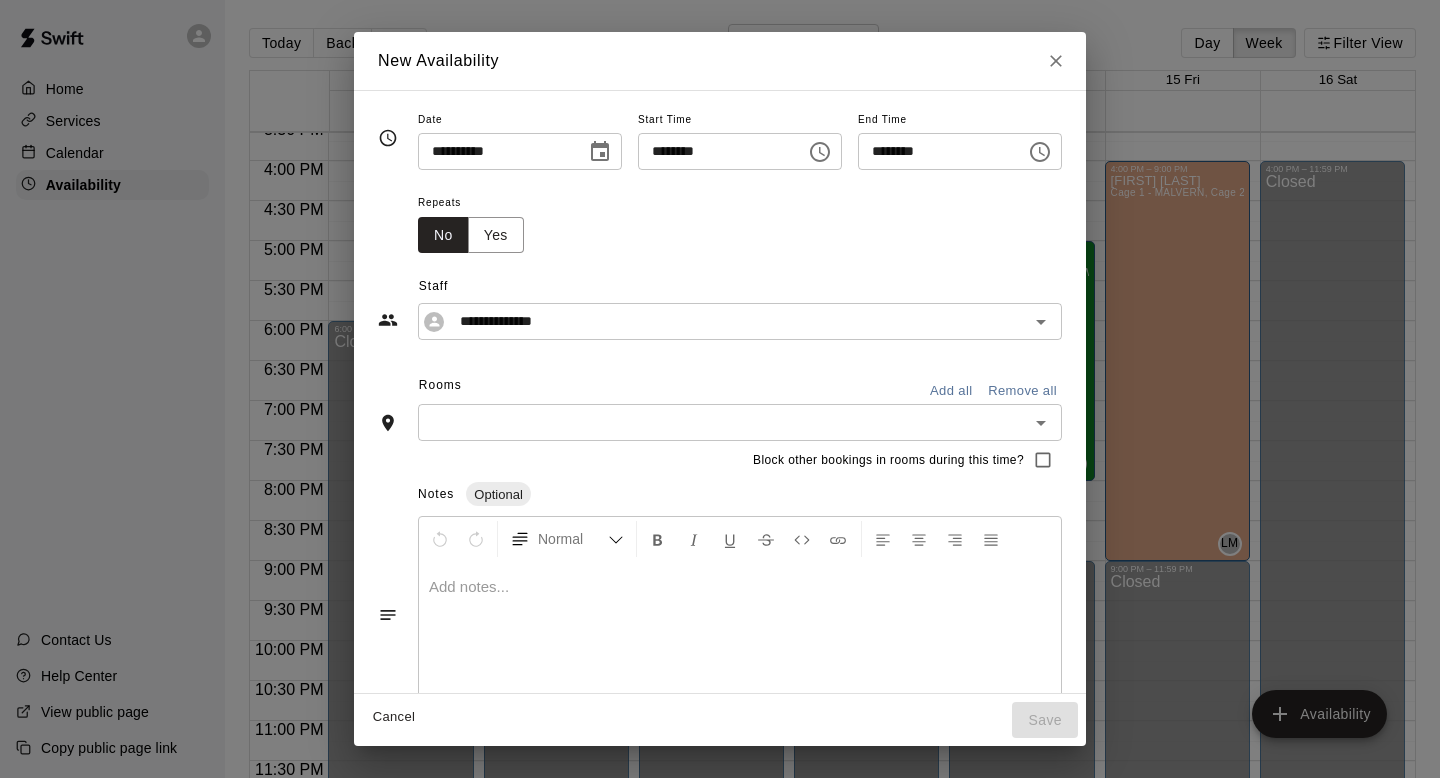 click on "********" at bounding box center (715, 151) 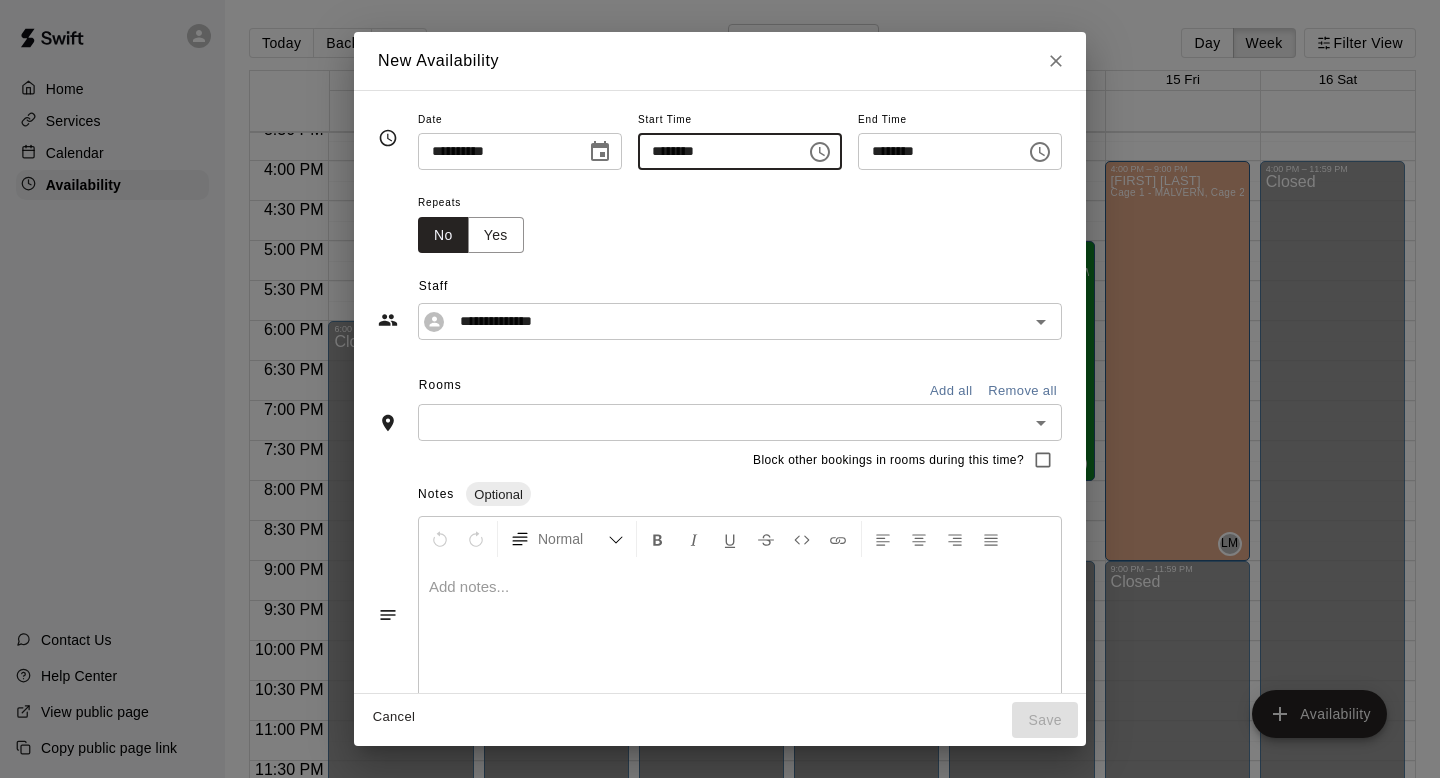 type on "********" 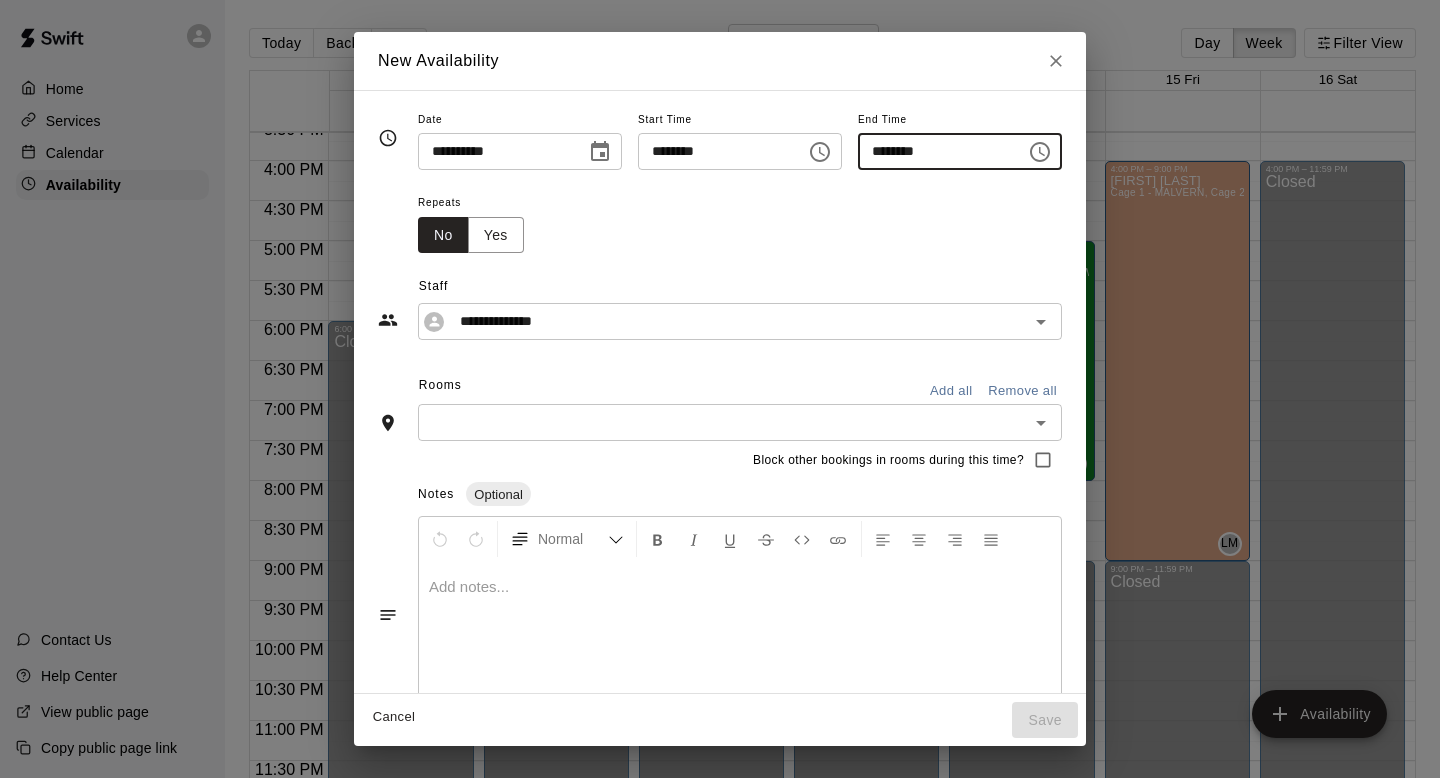 click on "********" at bounding box center [935, 151] 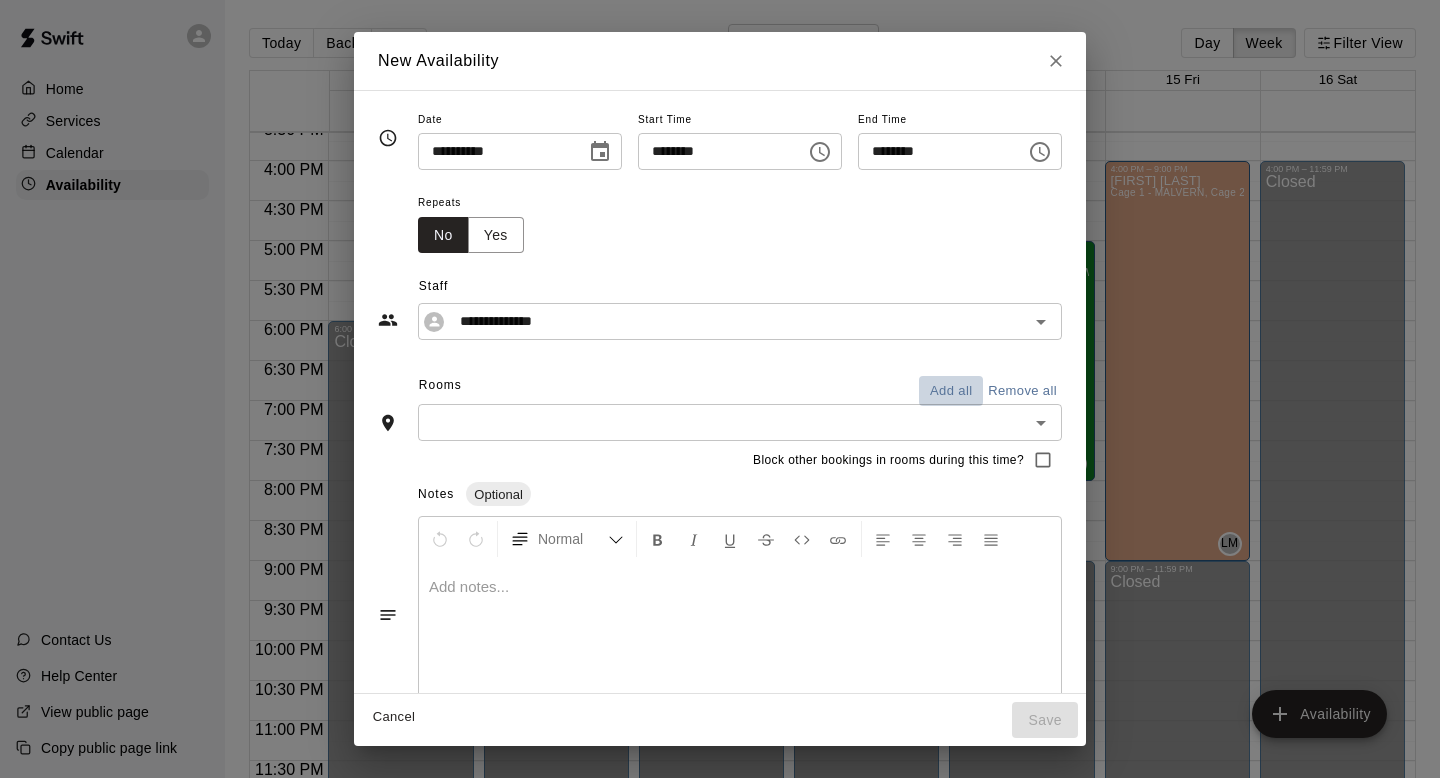click on "Add all" at bounding box center [951, 391] 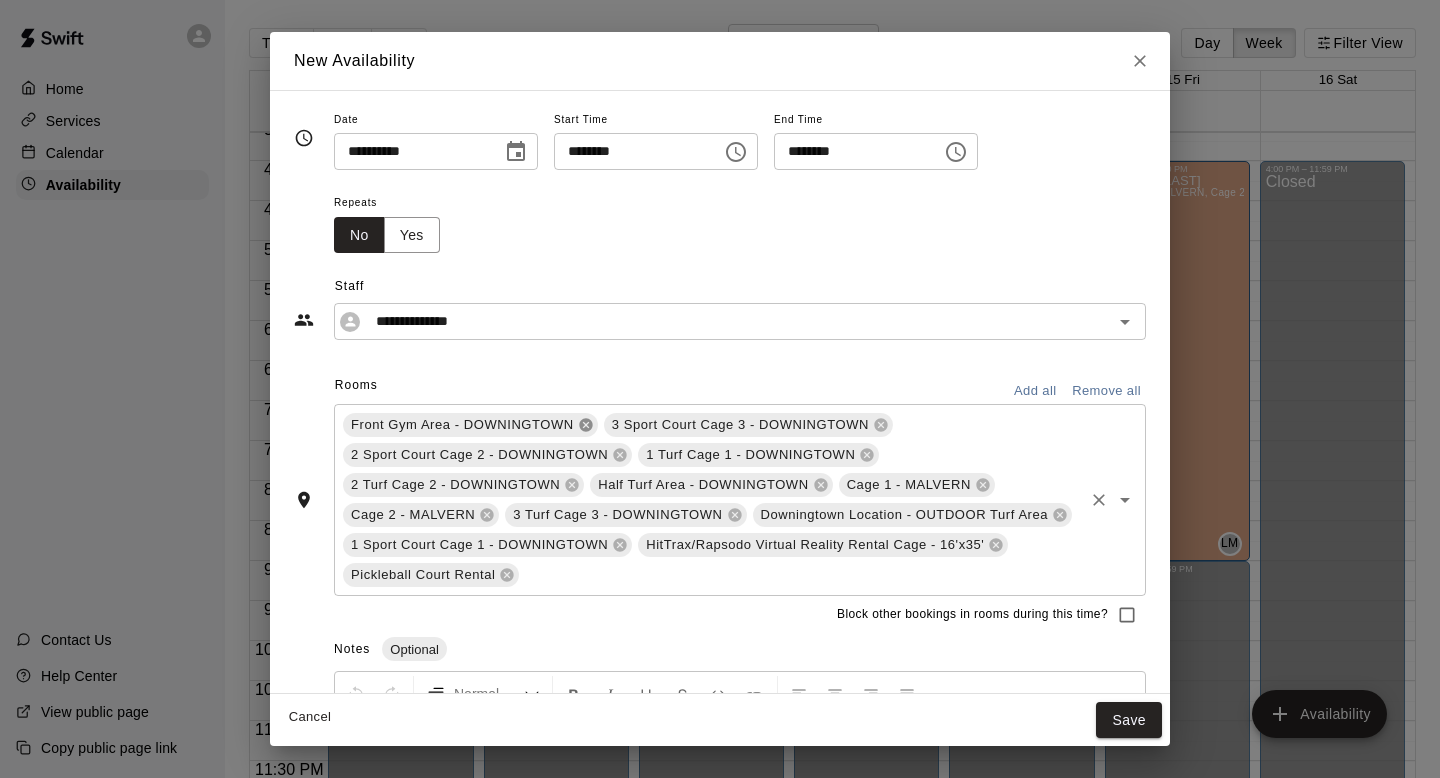 click 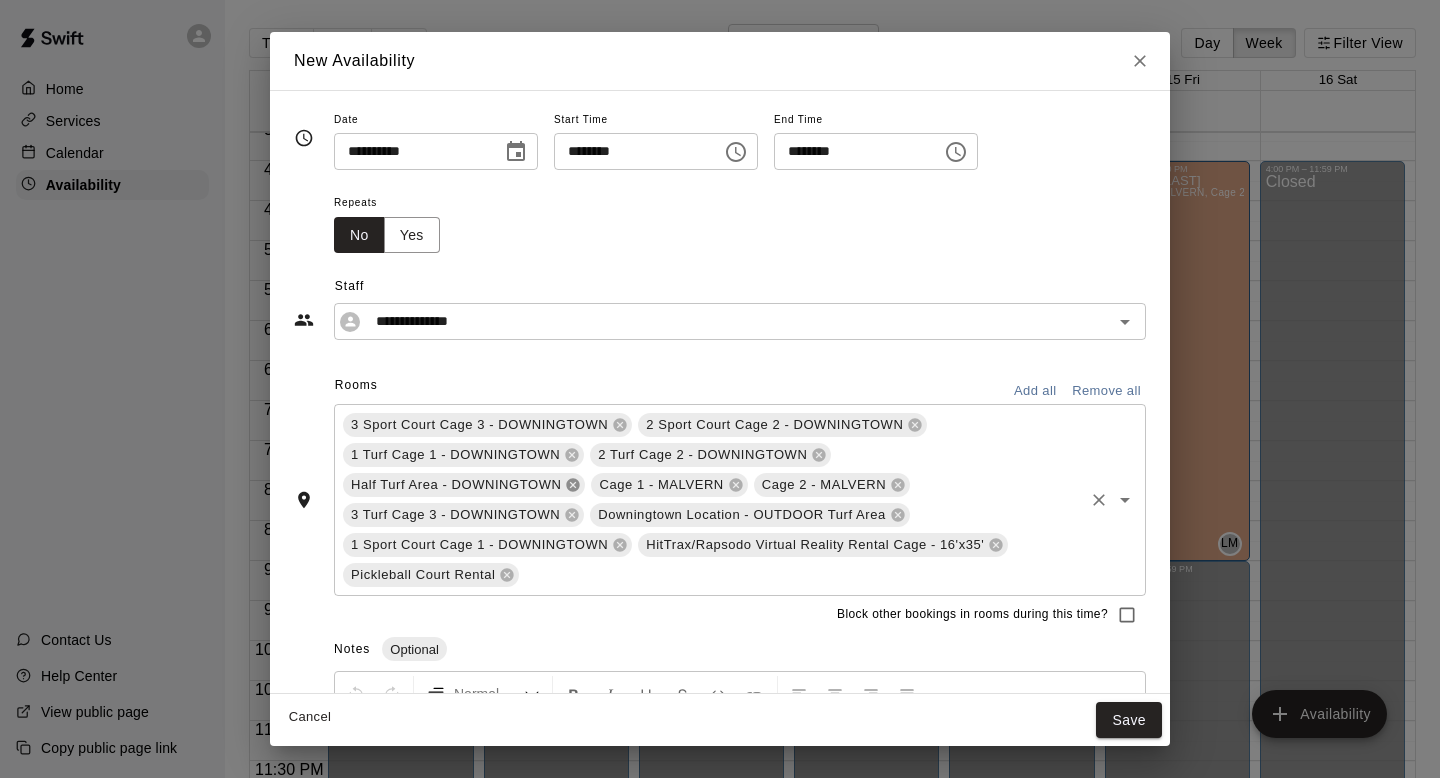 click 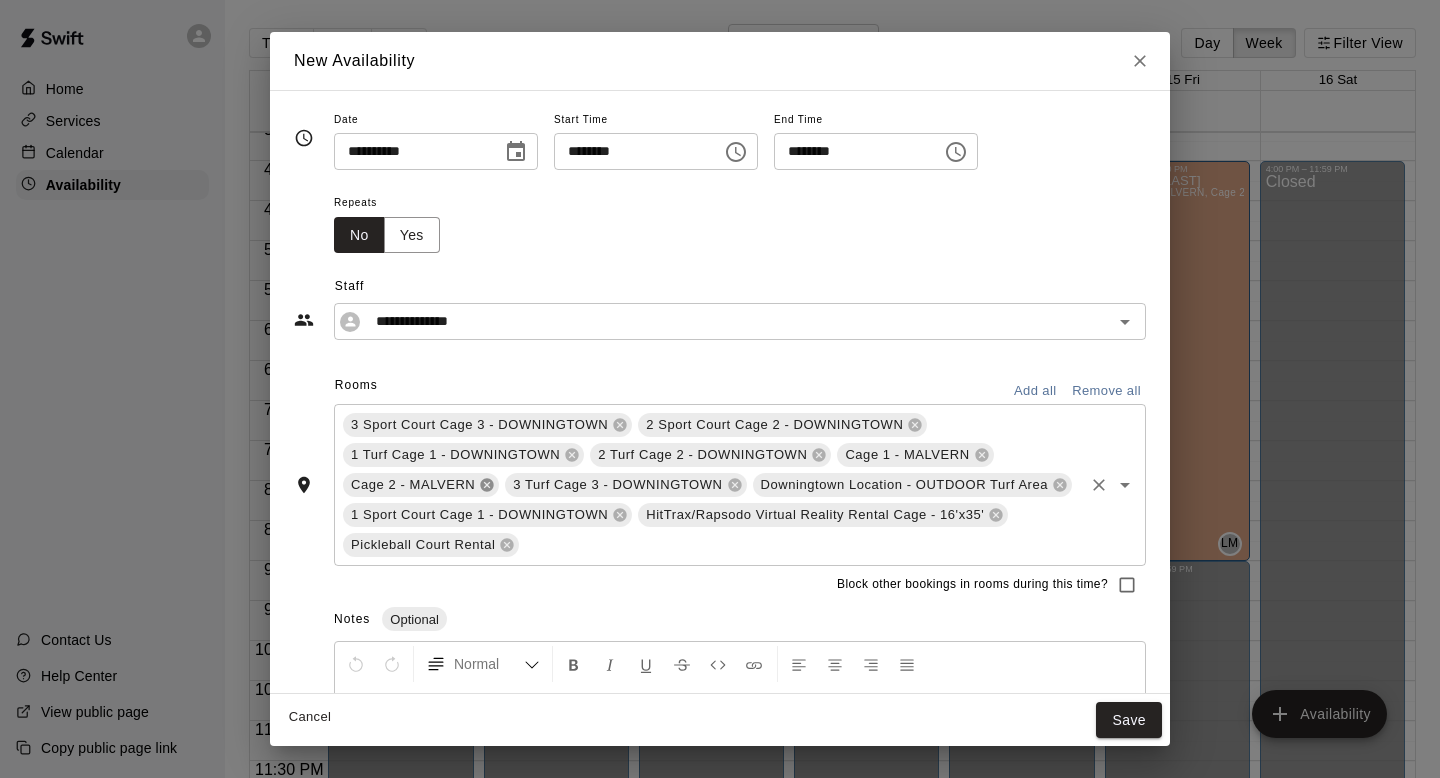 click 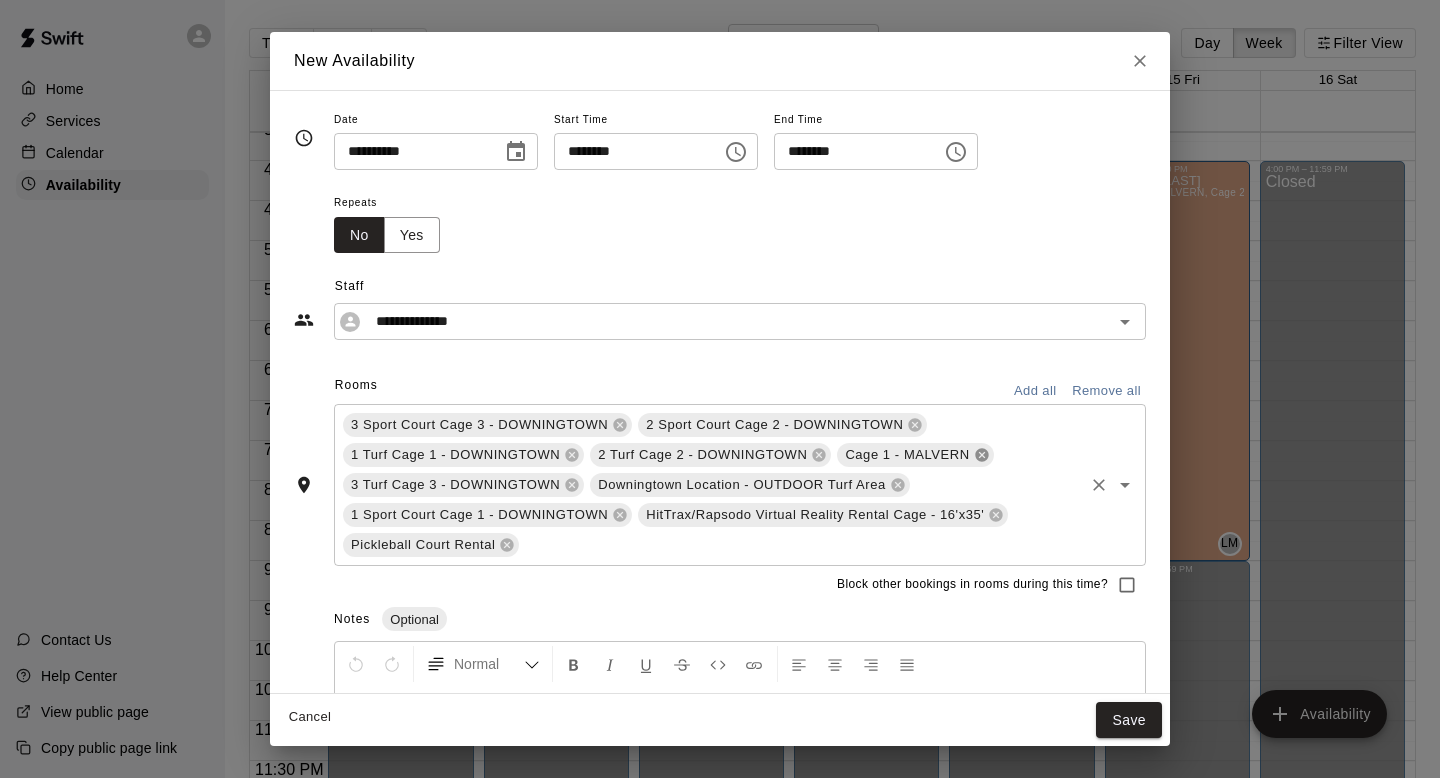 click 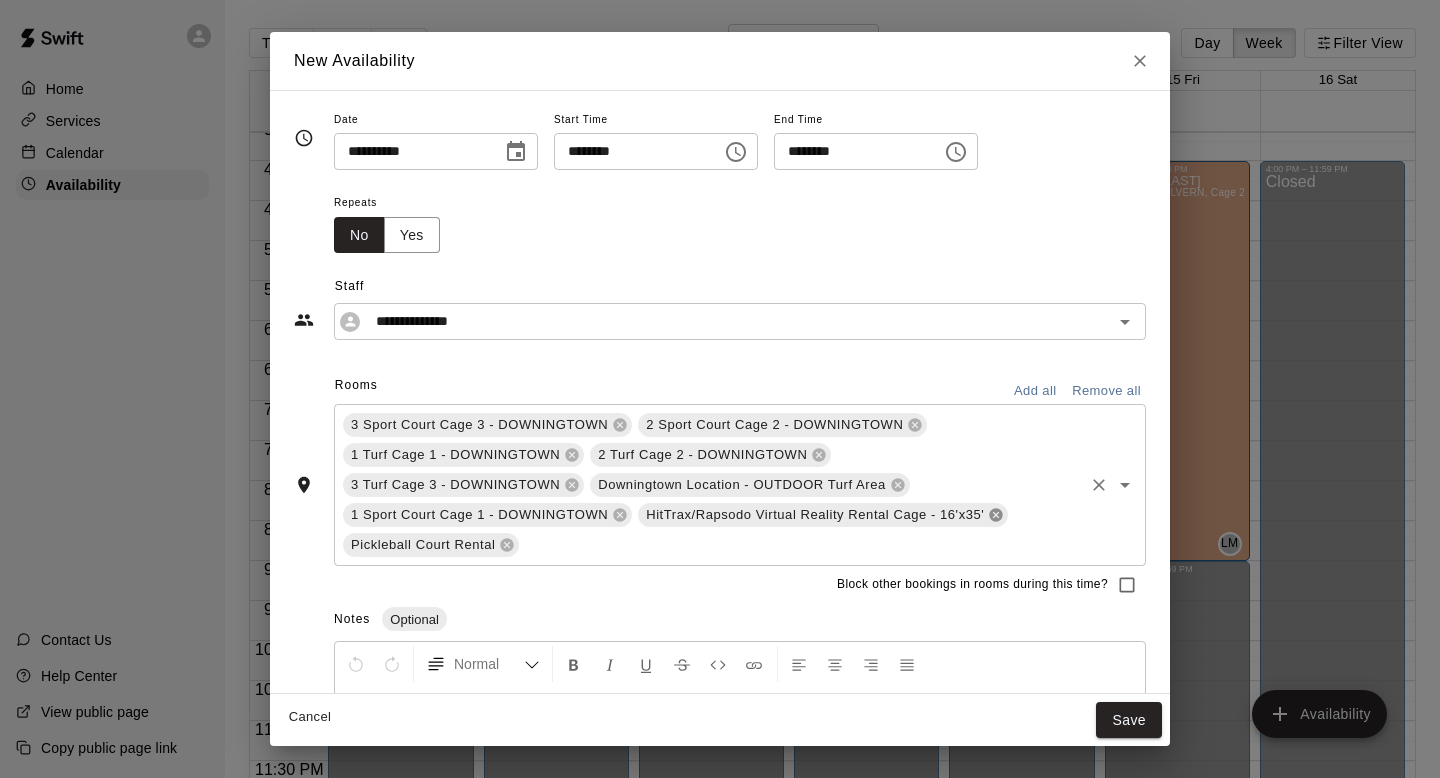 click 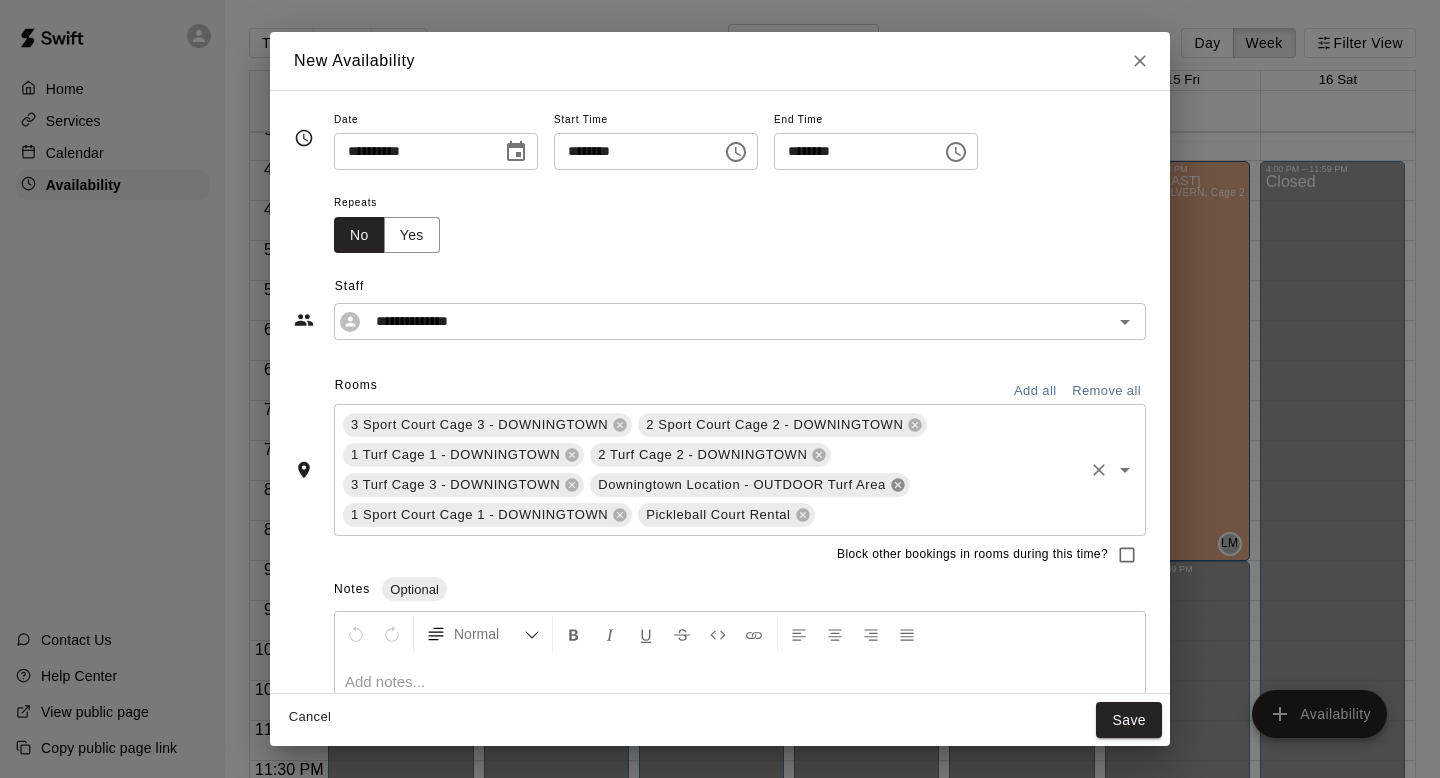 click 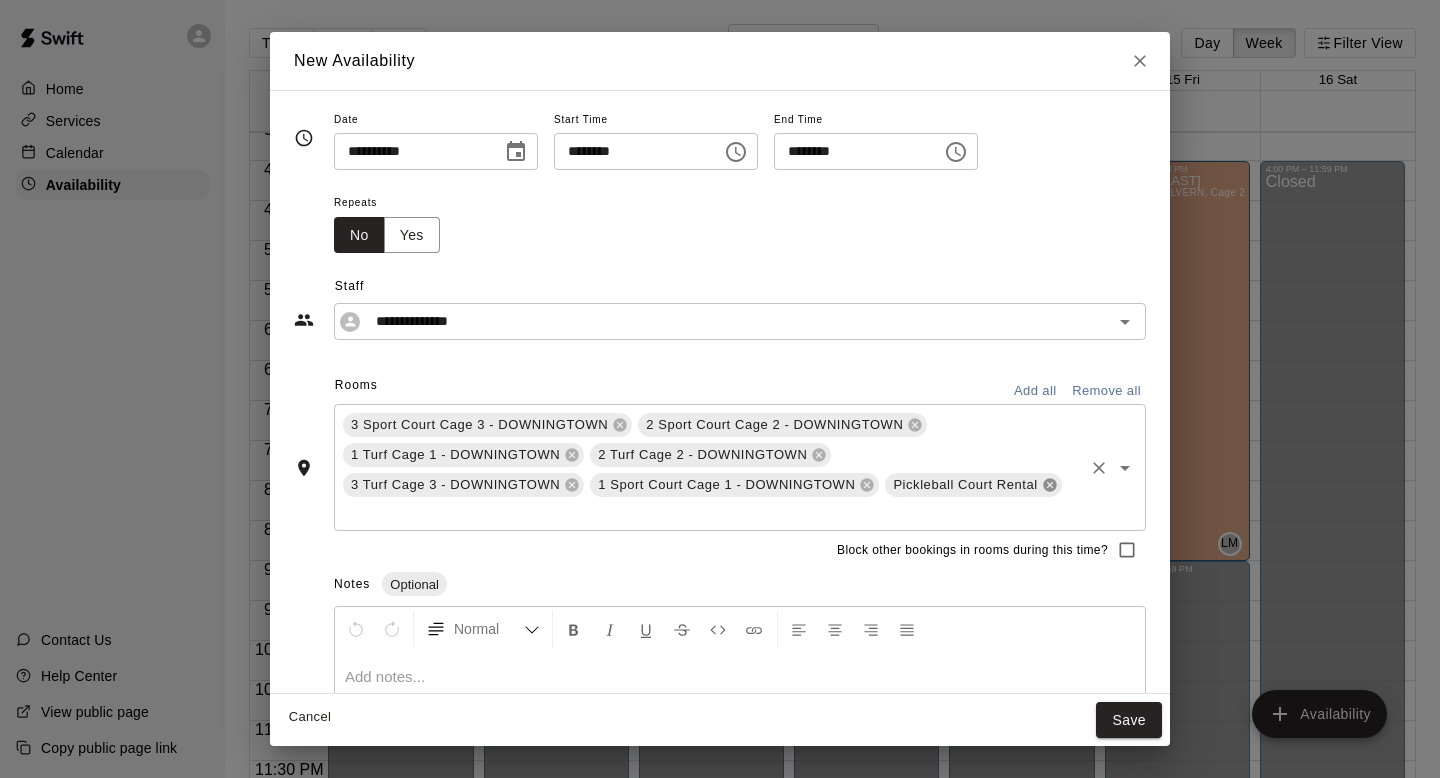 click 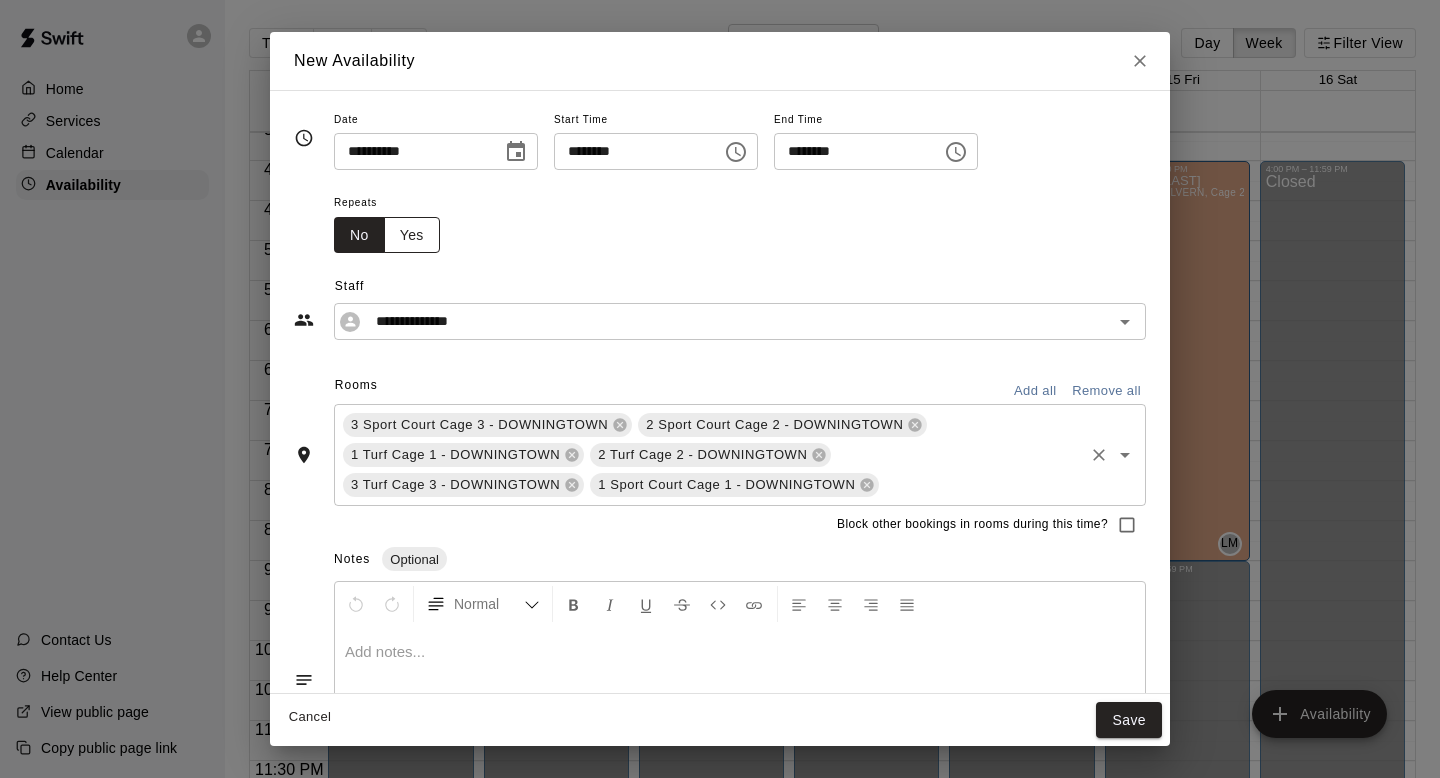 click on "Yes" at bounding box center (412, 235) 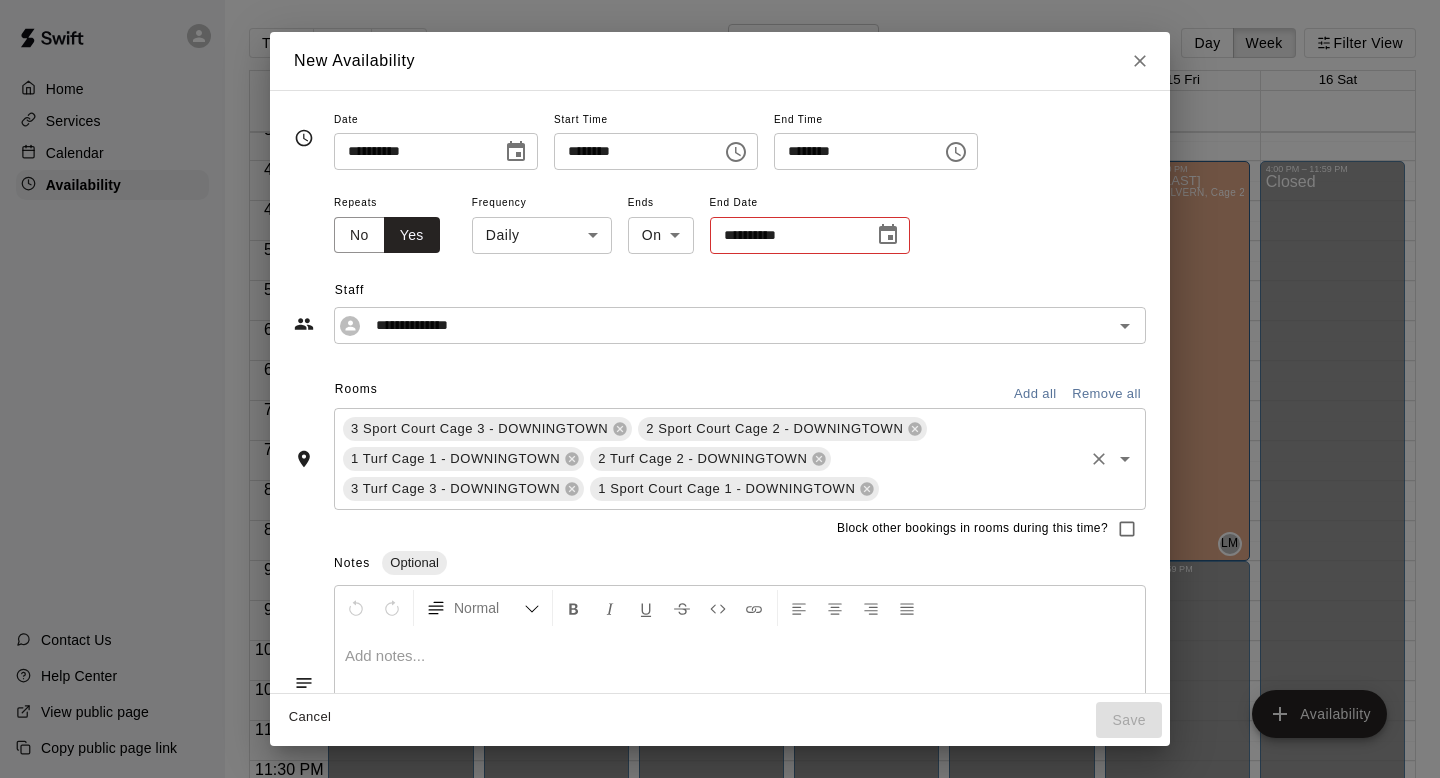 click on "Home Services Calendar Availability Contact Us Help Center View public page Copy public page link Today Back Next August 10 – 16 Day Week Filter View 10 Sun 11 Mon 12 Tue 13 Wed 14 Thu 15 Fri 16 Sat 12:00 AM 12:30 AM 1:00 AM 1:30 AM 2:00 AM 2:30 AM 3:00 AM 3:30 AM 4:00 AM 4:30 AM 5:00 AM 5:30 AM 6:00 AM 6:30 AM 7:00 AM 7:30 AM 8:00 AM 8:30 AM 9:00 AM 9:30 AM 10:00 AM 10:30 AM 11:00 AM 11:30 AM 12:00 PM 12:30 PM 1:00 PM 1:30 PM 2:00 PM 2:30 PM 3:00 PM 3:30 PM 4:00 PM 4:30 PM 5:00 PM 5:30 PM 6:00 PM 6:30 PM 7:00 PM 7:30 PM 8:00 PM 8:30 PM 9:00 PM 9:30 PM 10:00 PM 10:30 PM 11:00 PM 11:30 PM 12:00 AM – 8:00 AM Closed 6:00 PM – 11:59 PM Closed 12:00 AM – 8:00 AM Closed 5:30 PM – 9:00 PM [FIRST] [LAST] 3 Sport Court Cage 3 - DOWNINGTOWN, 2 Sport Court Cage 2 - DOWNINGTOWN, 1 Sport Court Cage 1 - DOWNINGTOWN, 3 Turf Cage 3 - DOWNINGTOWN, 2 Turf Cage 2 - DOWNINGTOWN, 1 Turf Cage 1 - DOWNINGTOWN LM 9:00 PM – 11:59 PM Closed 5:30 PM – 6:30 PM [FIRST] [LAST] BF 12:00 AM – 8:00 AM Closed AM Closed CM" at bounding box center (720, 405) 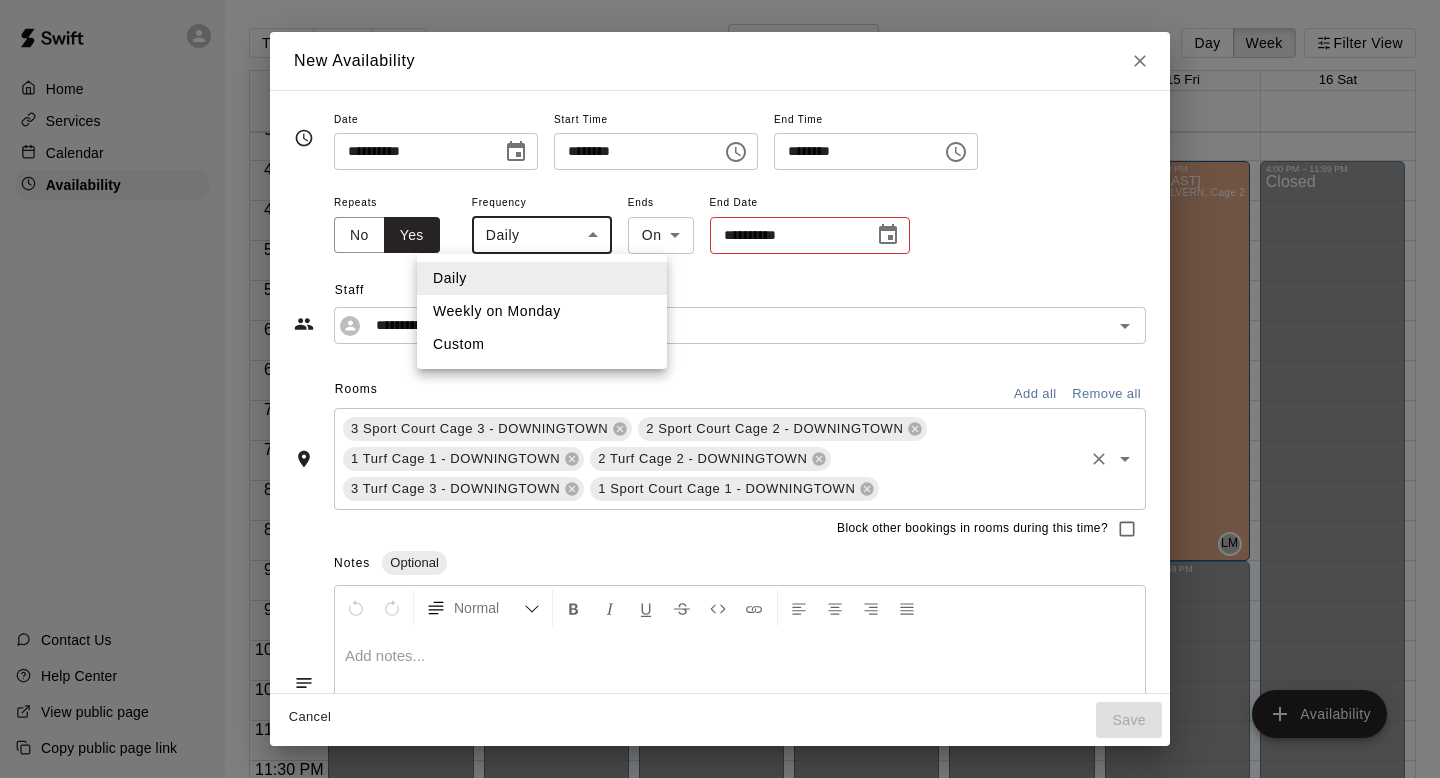 click on "Weekly on Monday" at bounding box center (542, 311) 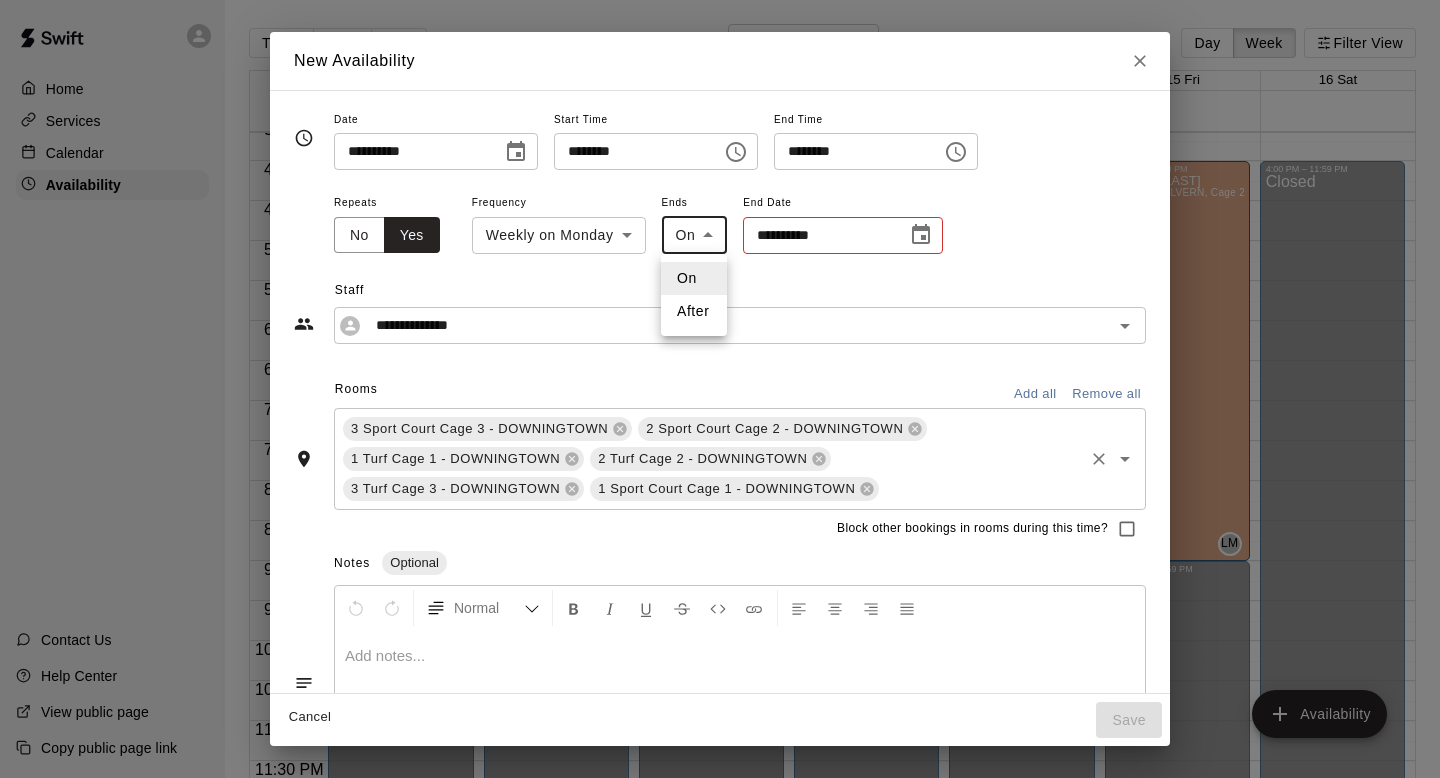 click on "Home Services Calendar Availability Contact Us Help Center View public page Copy public page link Today Back Next August 10 – 16 Day Week Filter View 10 Sun 11 Mon 12 Tue 13 Wed 14 Thu 15 Fri 16 Sat 12:00 AM 12:30 AM 1:00 AM 1:30 AM 2:00 AM 2:30 AM 3:00 AM 3:30 AM 4:00 AM 4:30 AM 5:00 AM 5:30 AM 6:00 AM 6:30 AM 7:00 AM 7:30 AM 8:00 AM 8:30 AM 9:00 AM 9:30 AM 10:00 AM 10:30 AM 11:00 AM 11:30 AM 12:00 PM 12:30 PM 1:00 PM 1:30 PM 2:00 PM 2:30 PM 3:00 PM 3:30 PM 4:00 PM 4:30 PM 5:00 PM 5:30 PM 6:00 PM 6:30 PM 7:00 PM 7:30 PM 8:00 PM 8:30 PM 9:00 PM 9:30 PM 10:00 PM 10:30 PM 11:00 PM 11:30 PM 12:00 AM – 8:00 AM Closed 6:00 PM – 11:59 PM Closed 12:00 AM – 8:00 AM Closed 5:30 PM – 9:00 PM [FIRST] [LAST] 3 Sport Court Cage 3 - DOWNINGTOWN, 2 Sport Court Cage 2 - DOWNINGTOWN, 1 Sport Court Cage 1 - DOWNINGTOWN, 3 Turf Cage 3 - DOWNINGTOWN, 2 Turf Cage 2 - DOWNINGTOWN, 1 Turf Cage 1 - DOWNINGTOWN LM 9:00 PM – 11:59 PM Closed 5:30 PM – 6:30 PM [FIRST] [LAST] BF 12:00 AM – 8:00 AM Closed AM Closed CM" at bounding box center [720, 405] 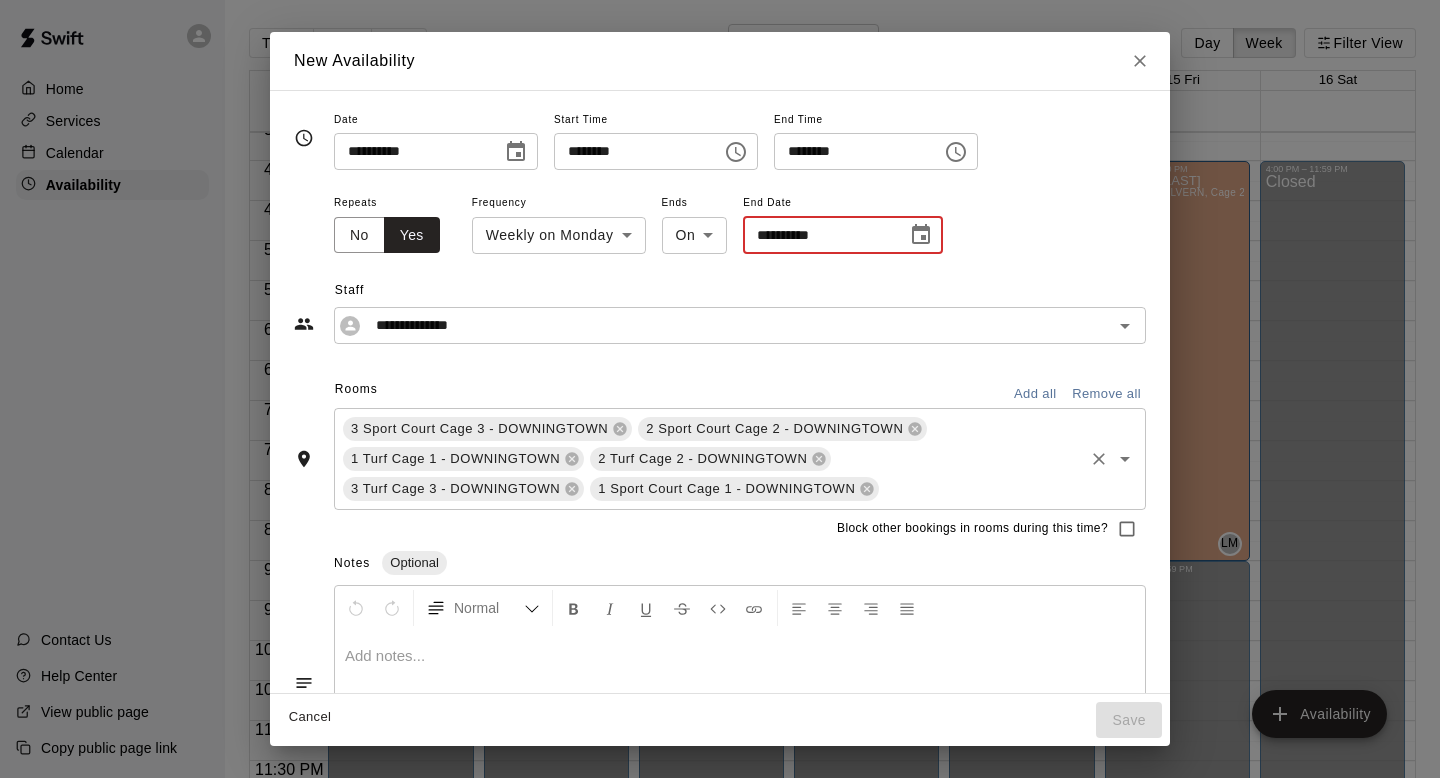 click on "**********" at bounding box center [818, 235] 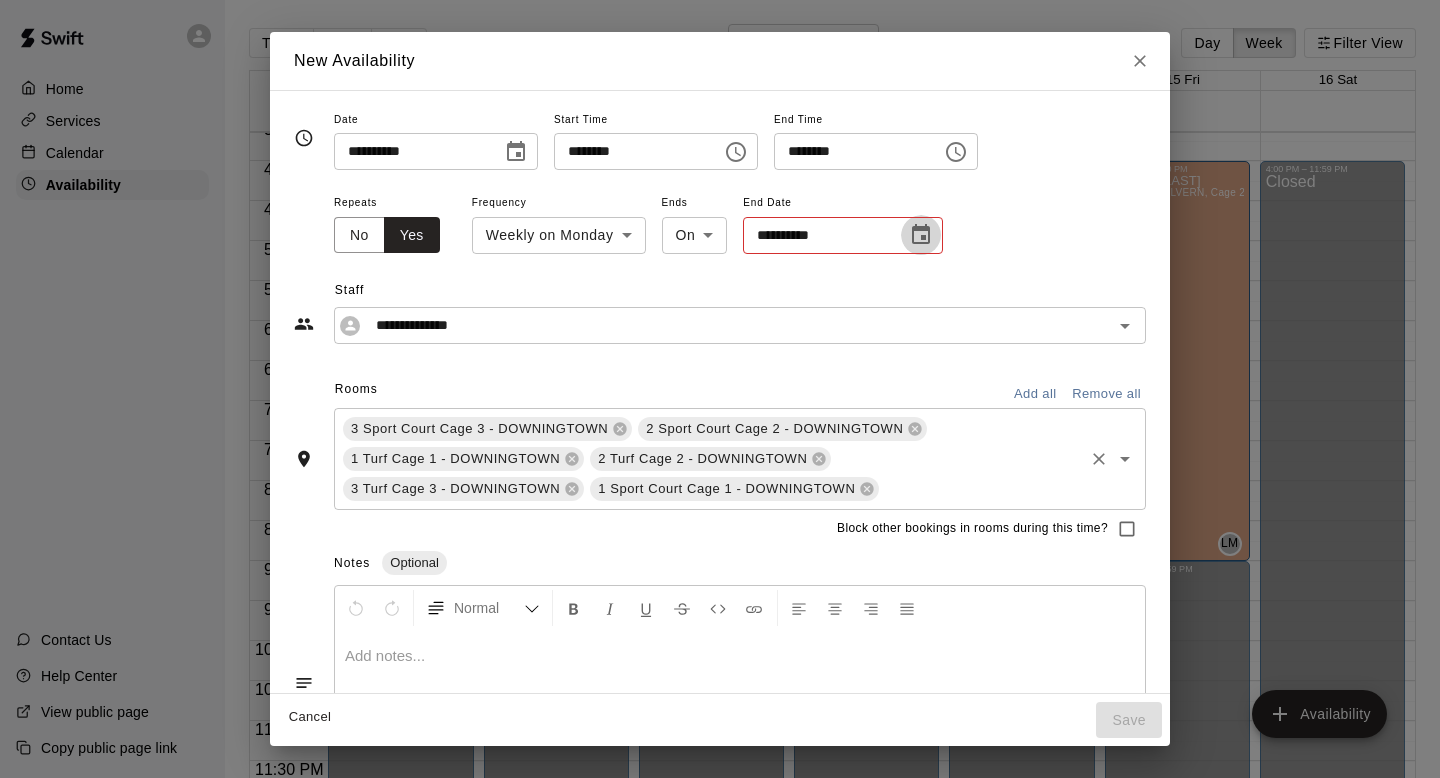 click 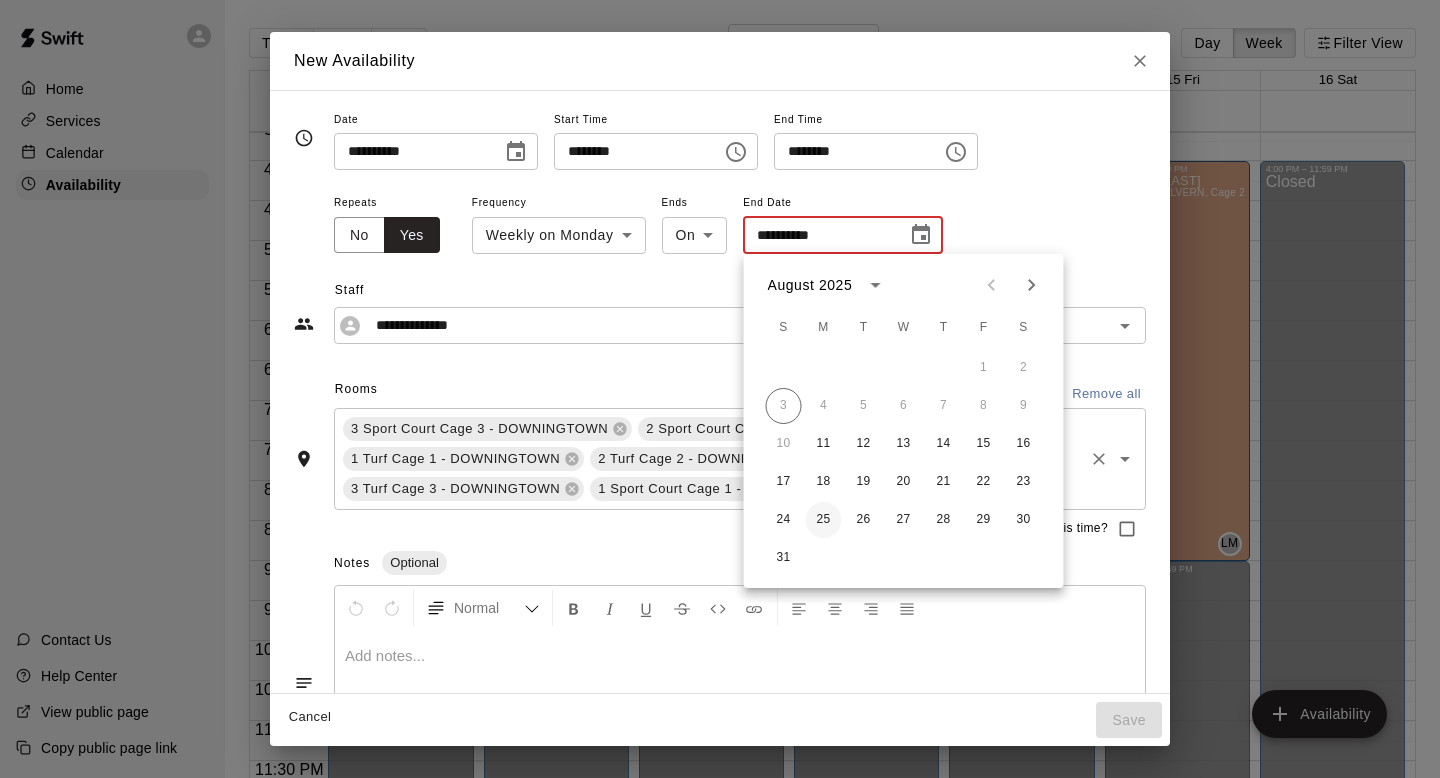 click on "25" at bounding box center [824, 520] 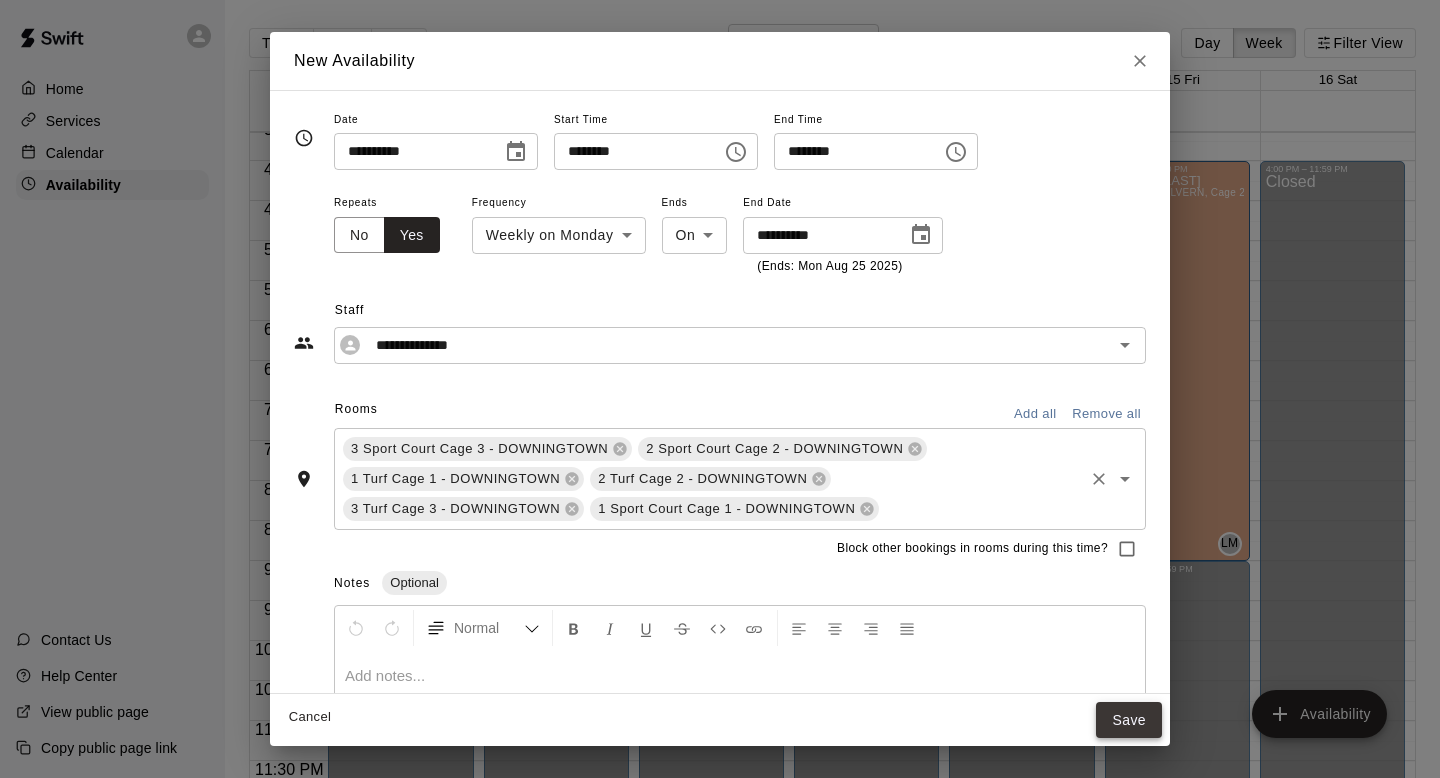 click on "Save" at bounding box center (1129, 720) 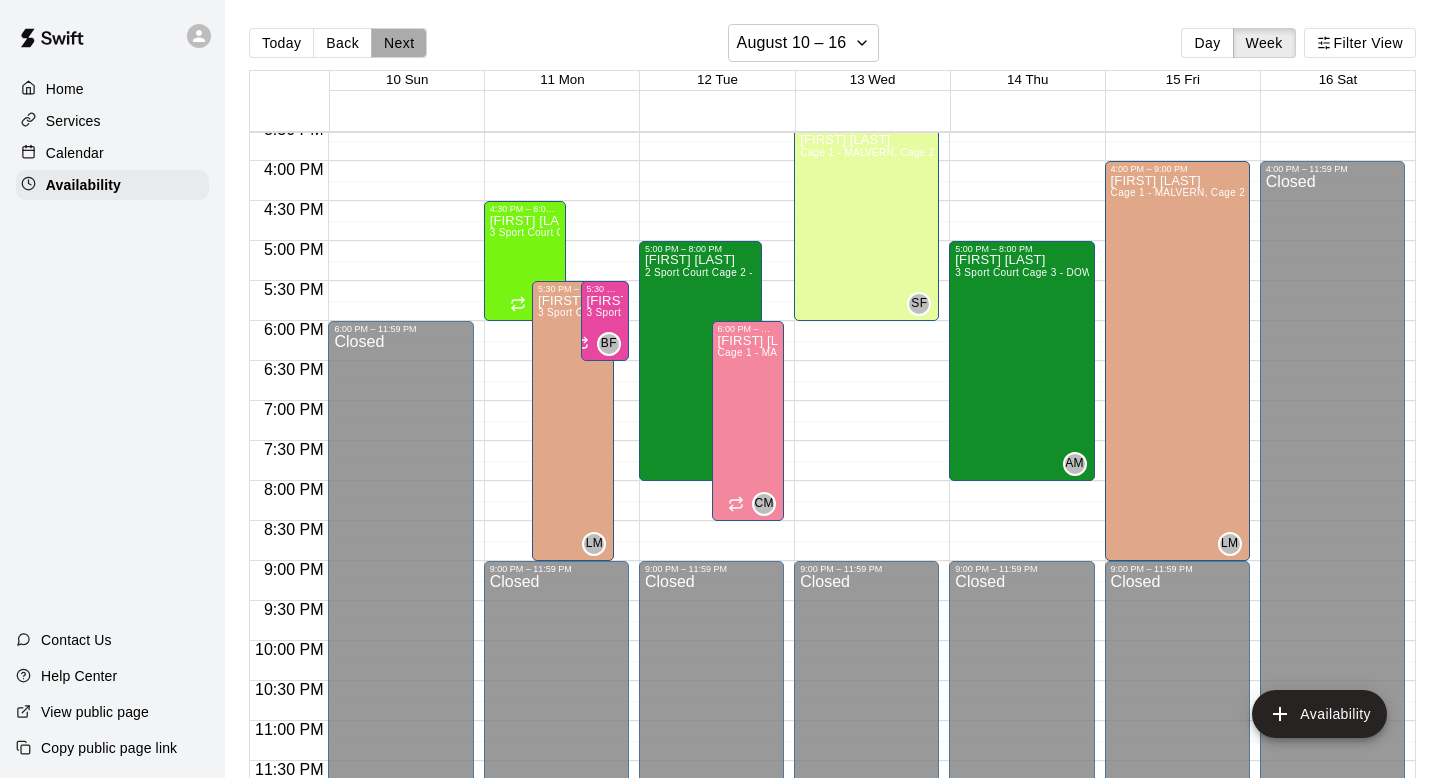 click on "Next" at bounding box center [399, 43] 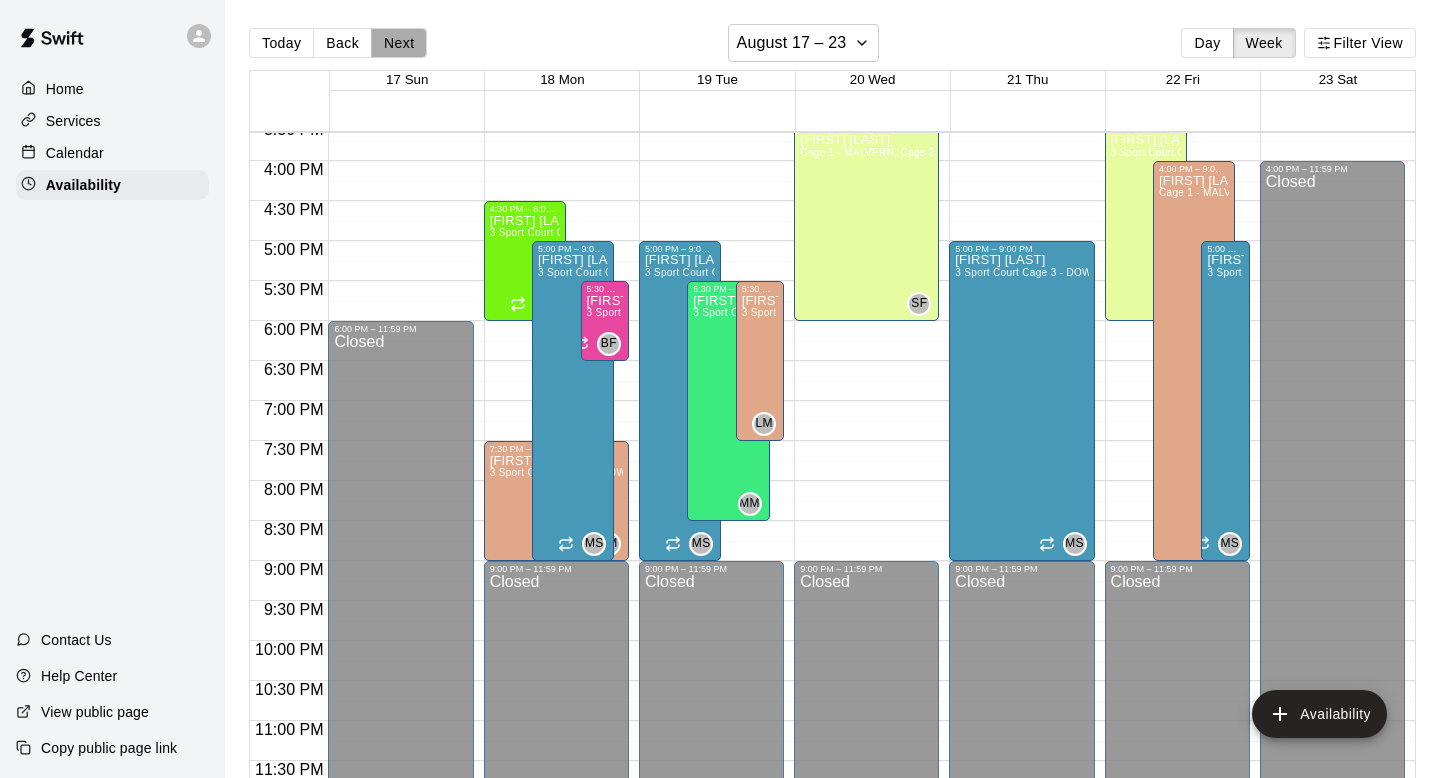 click on "Next" at bounding box center (399, 43) 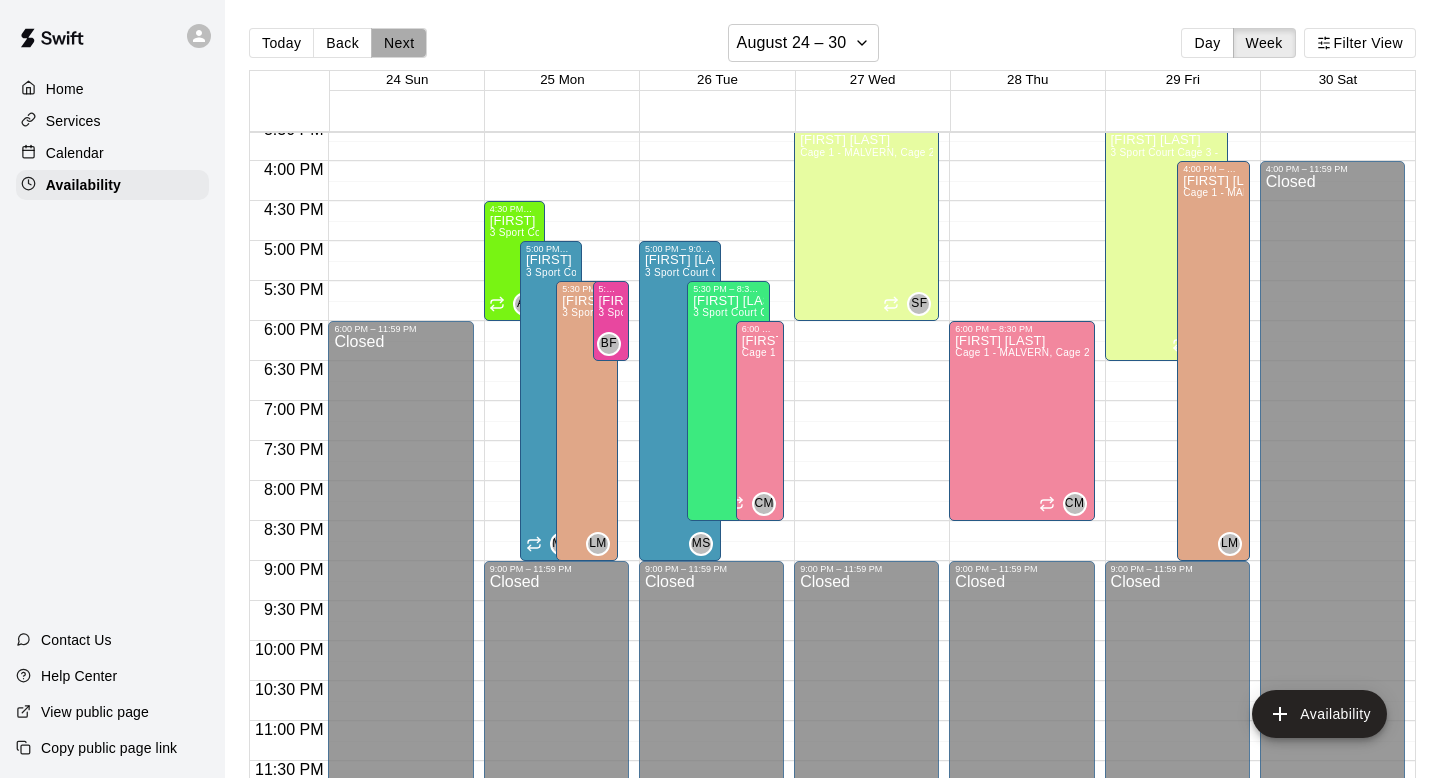click on "Next" at bounding box center [399, 43] 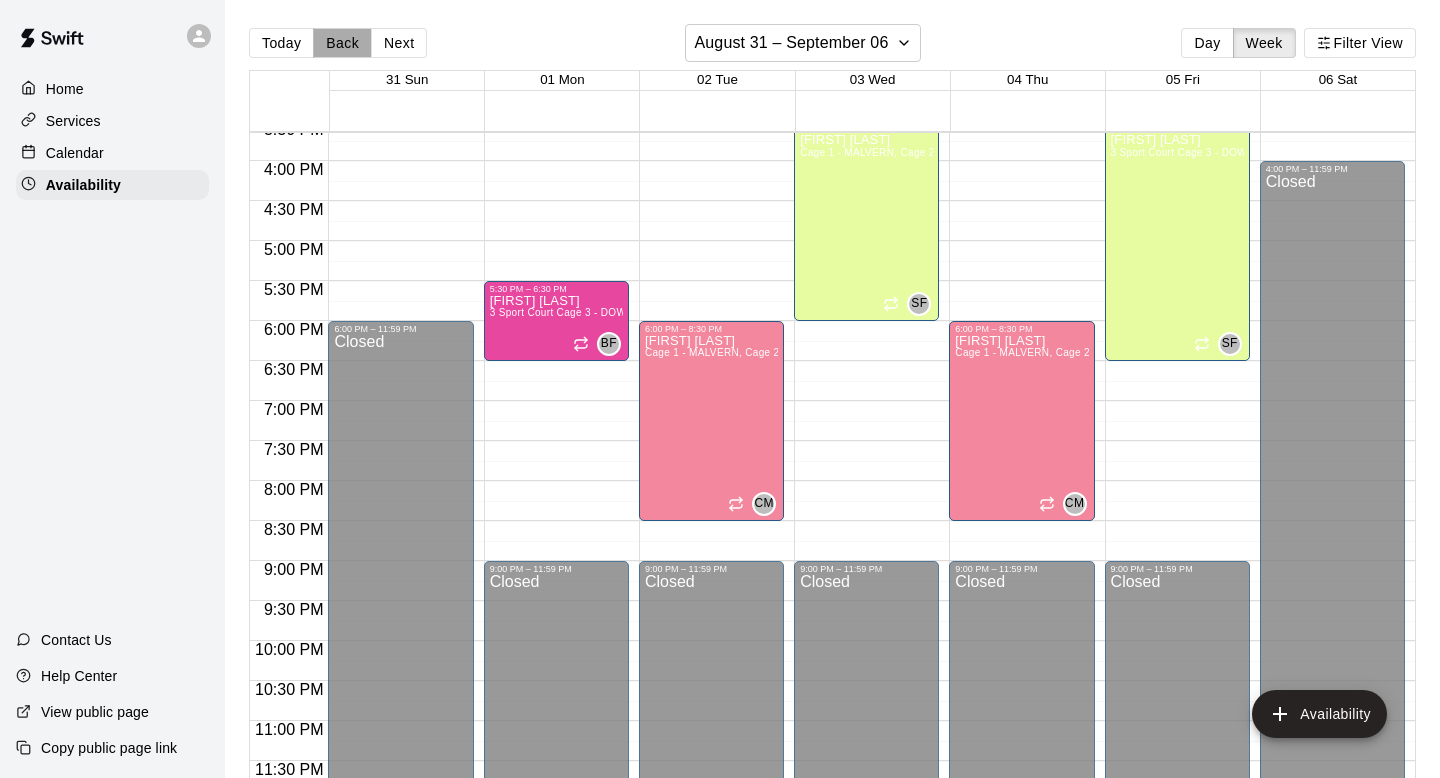 click on "Back" at bounding box center (342, 43) 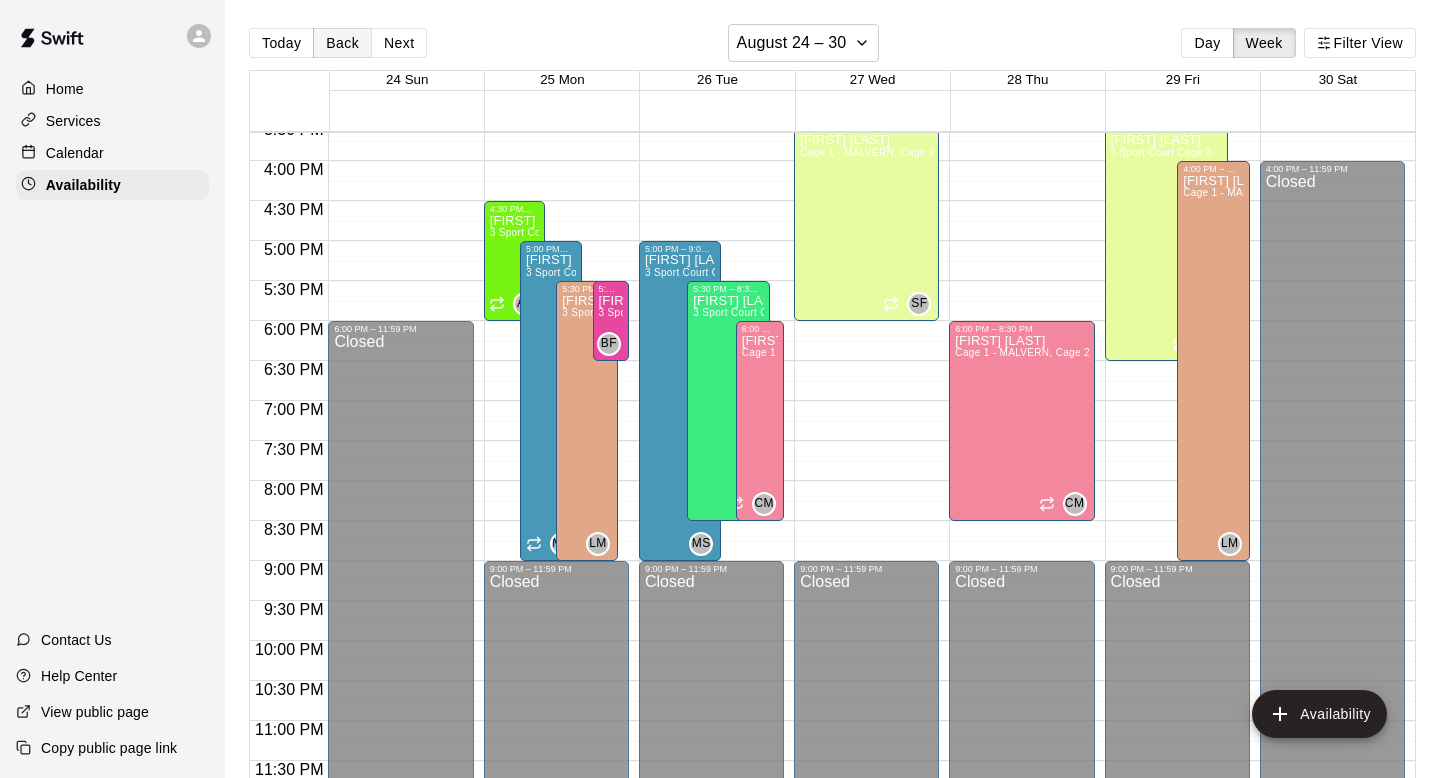 click on "Back" at bounding box center [342, 43] 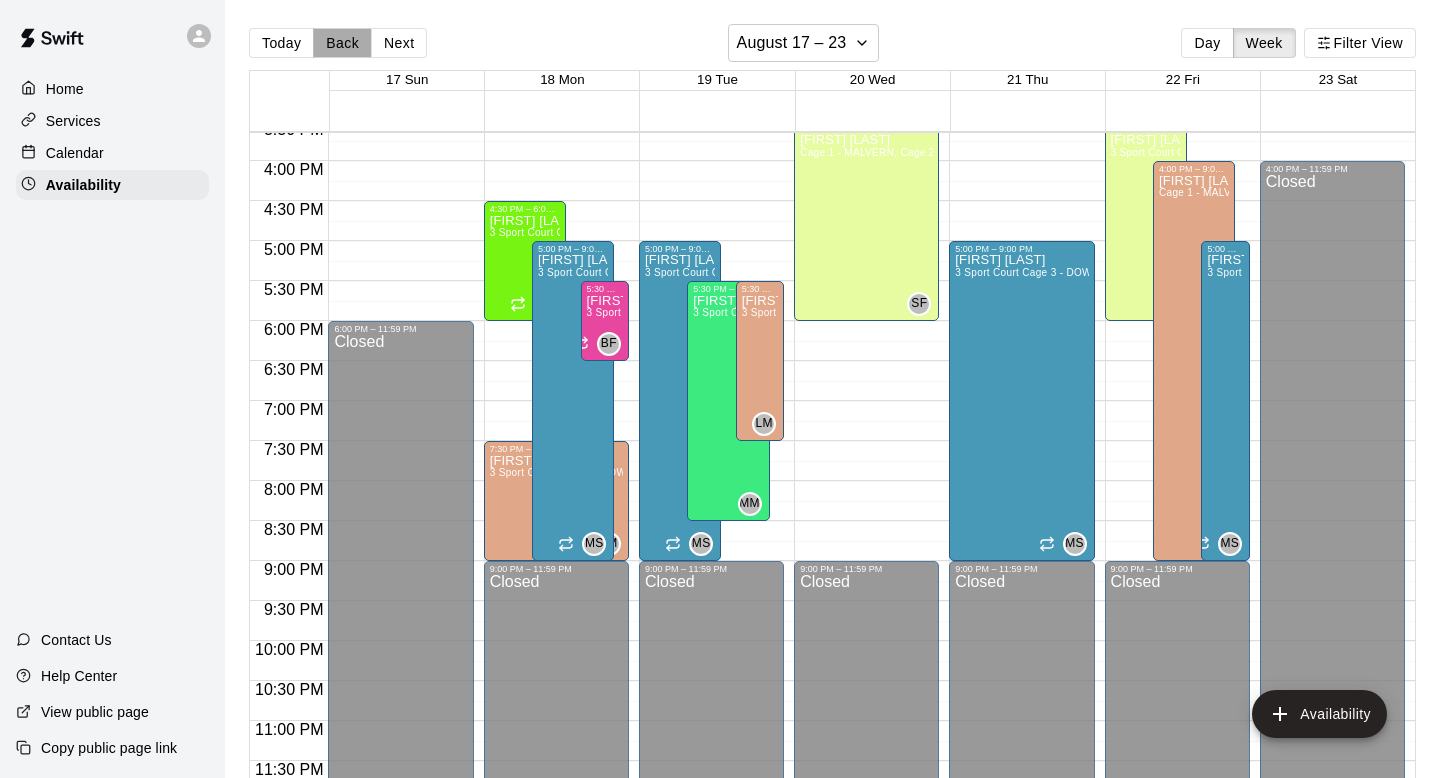 click on "Back" at bounding box center (342, 43) 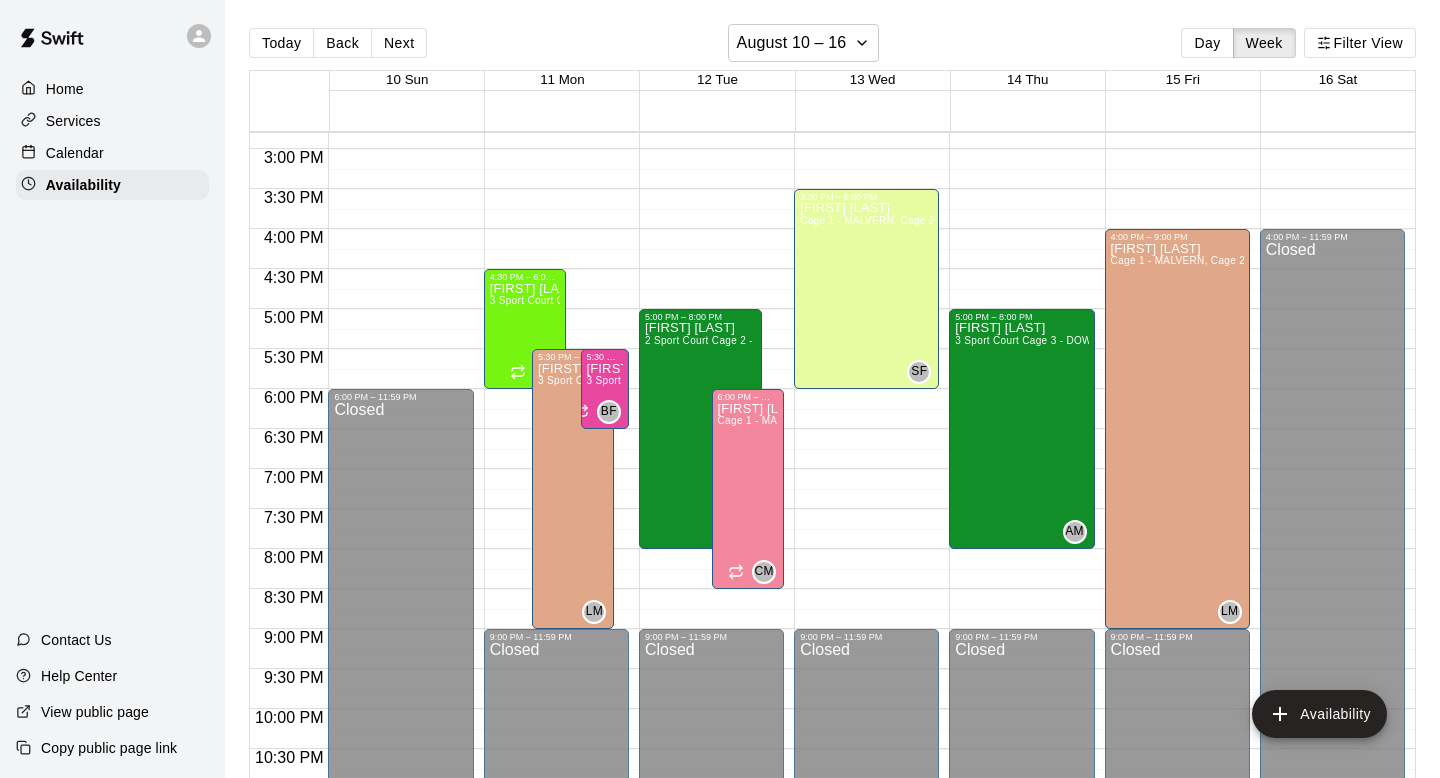 scroll, scrollTop: 1181, scrollLeft: 0, axis: vertical 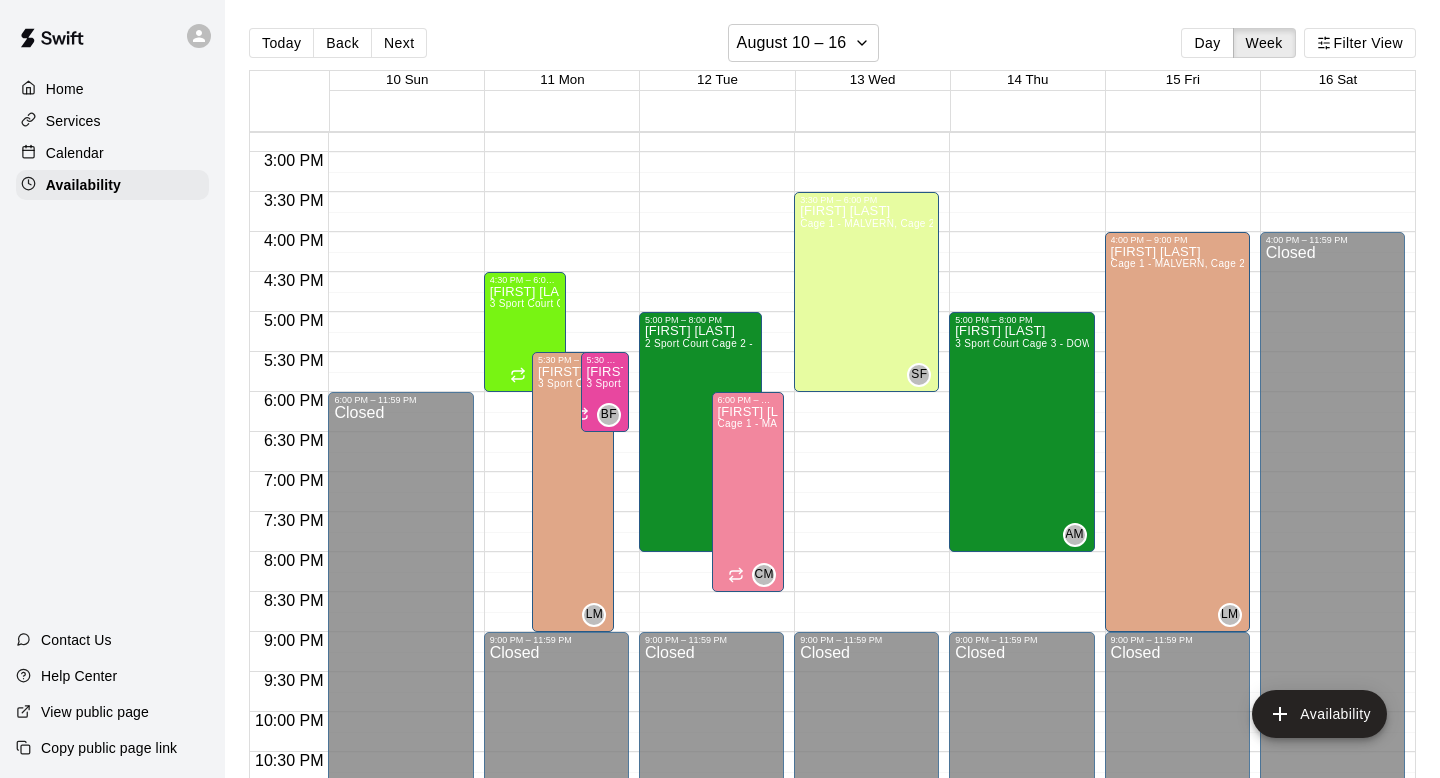 click on "12:00 AM – 8:00 AM Closed 5:00 PM – 8:00 PM [FIRST] [LAST] 2 Sport Court Cage 2 - DOWNINGTOWN, 1 Sport Court Cage 1 - DOWNINGTOWN, 2 Turf Cage 2 - DOWNINGTOWN, 1 Turf Cage 1 - DOWNINGTOWN, 3 Sport Court Cage 3 - DOWNINGTOWN AM 9:00 PM – 11:59 PM Closed 6:00 PM – 8:30 PM [FIRST] [LAST] Cage 1 - MALVERN, Cage 2 - MALVERN CM" at bounding box center [711, -88] 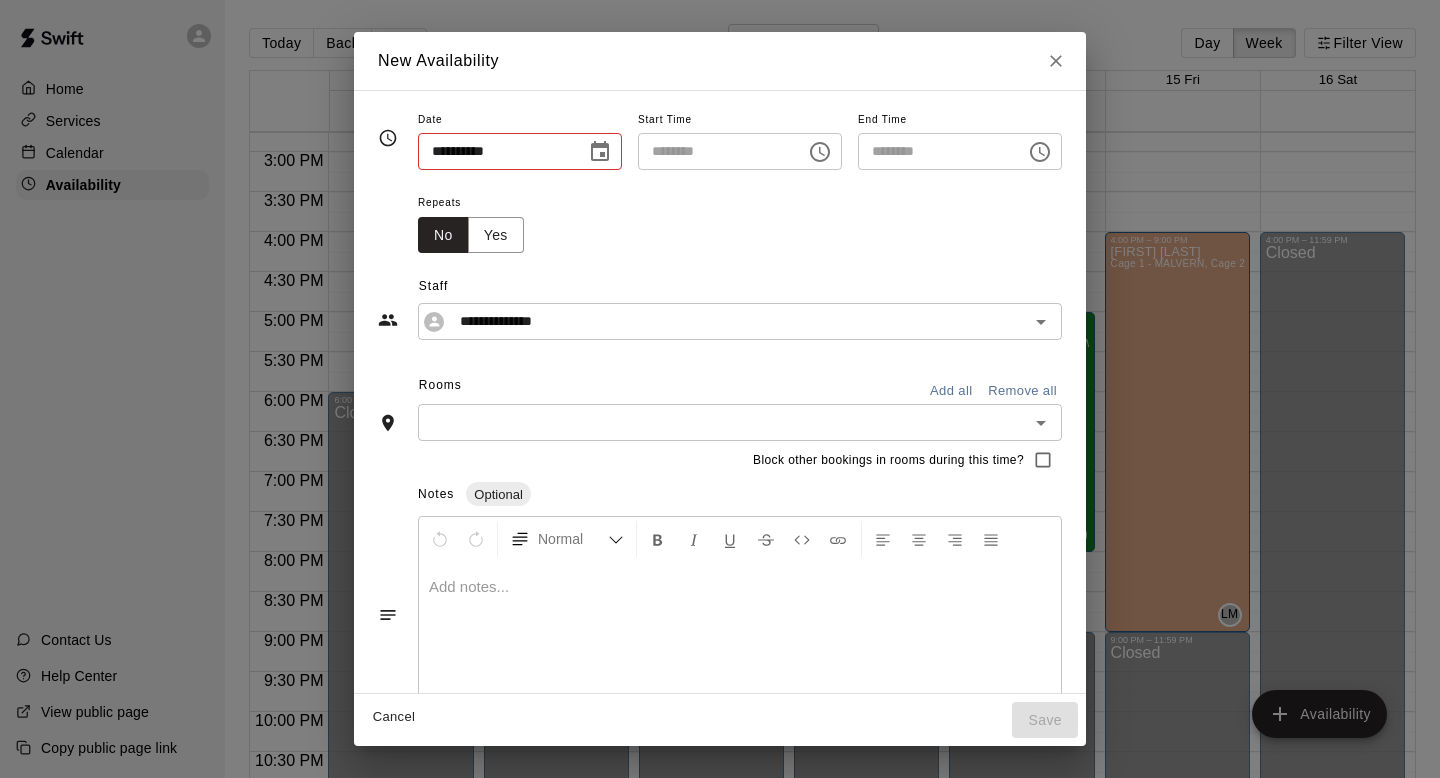 type on "**********" 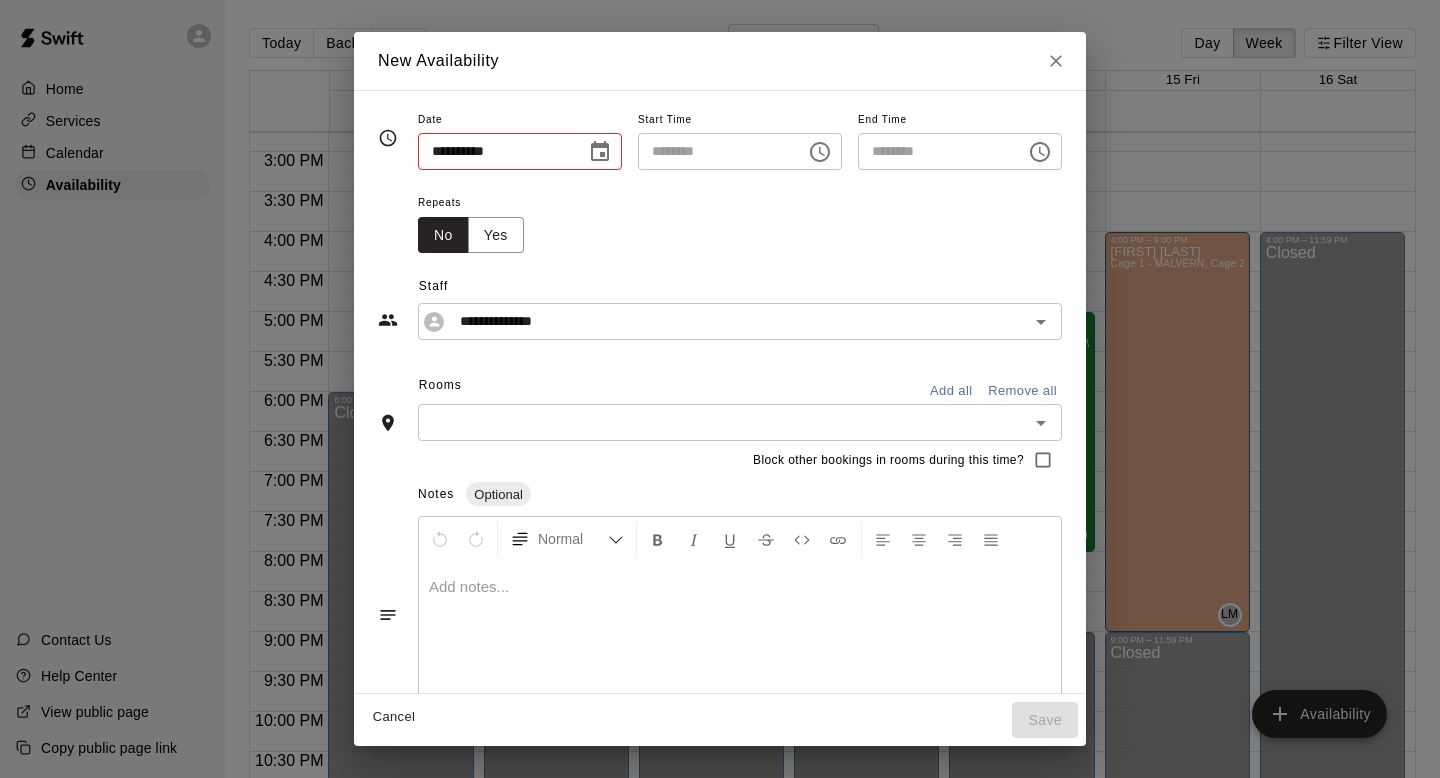 type on "********" 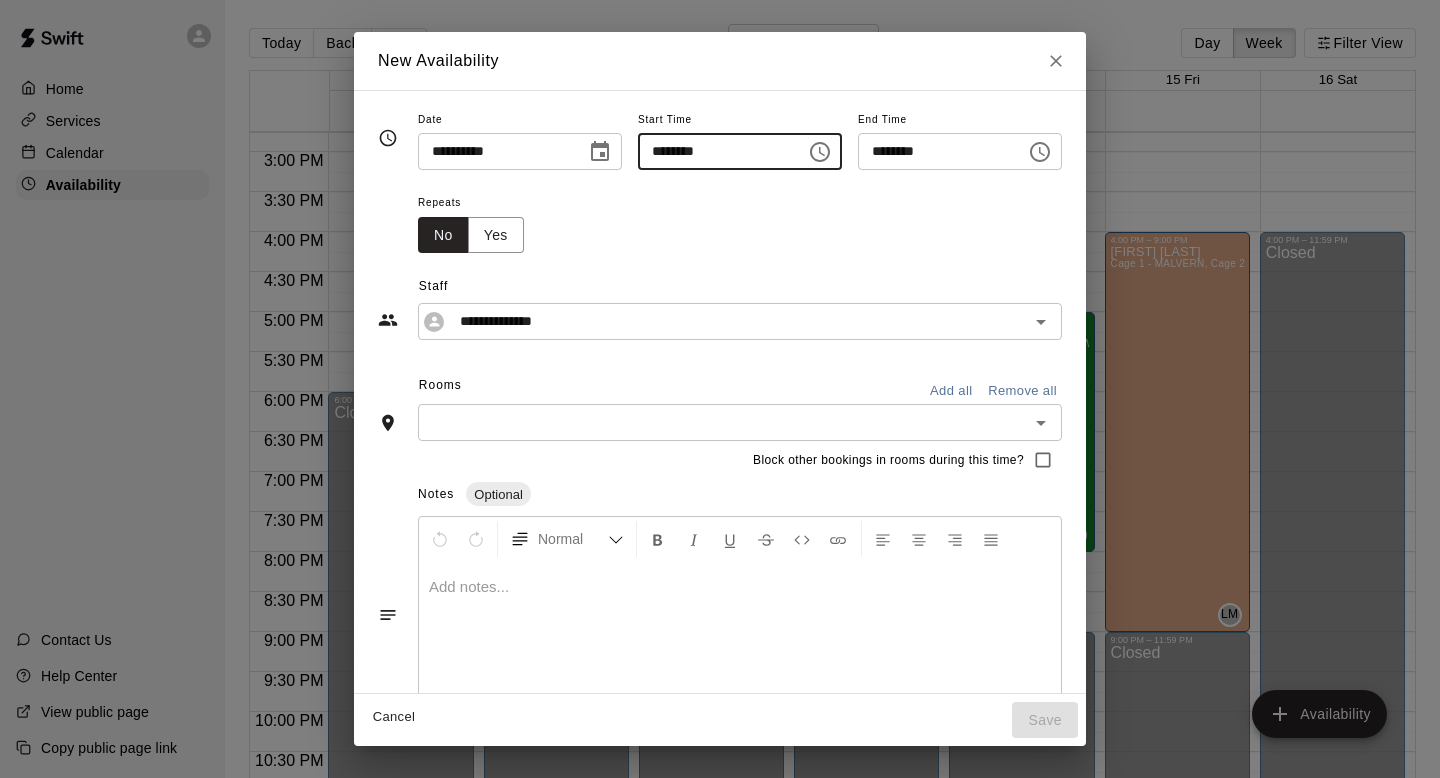 click on "********" at bounding box center (715, 151) 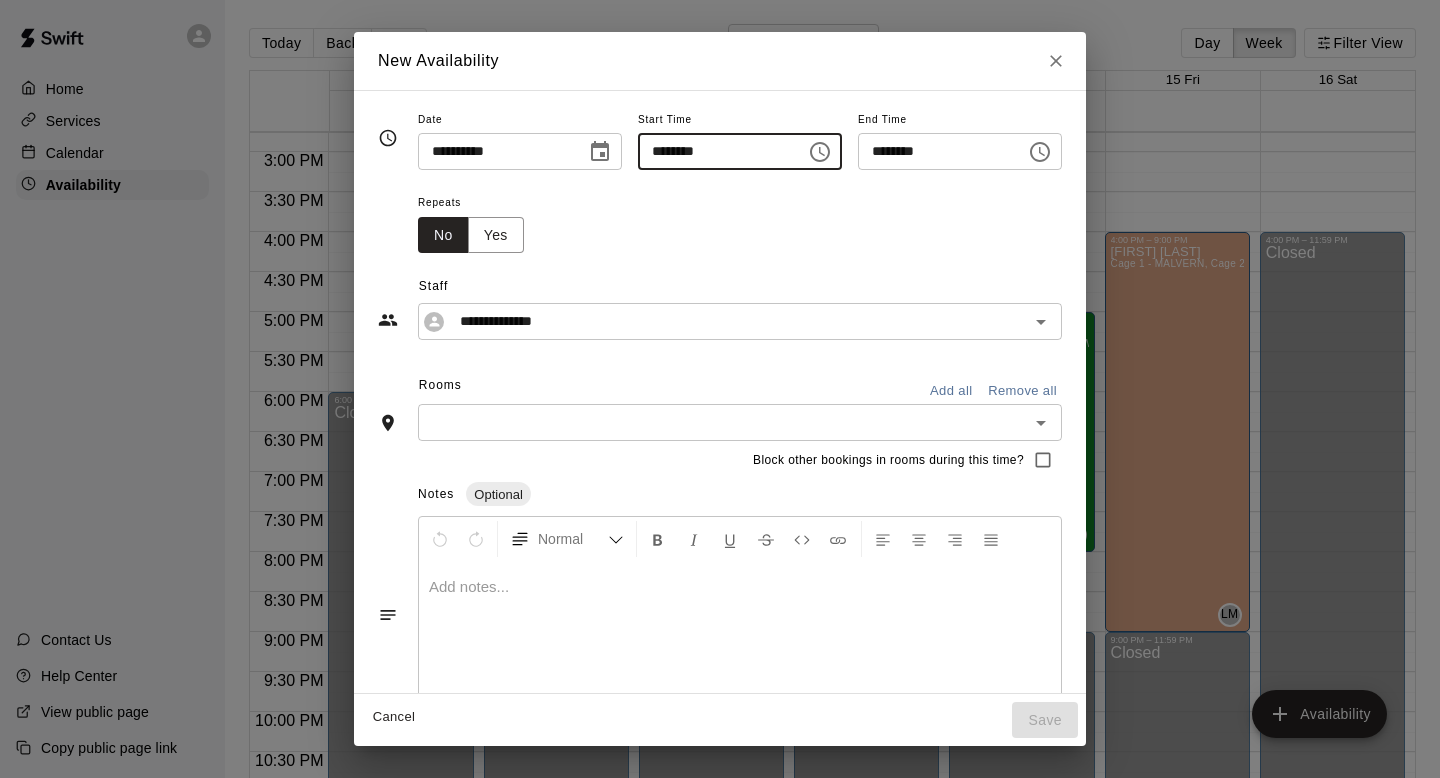 type on "********" 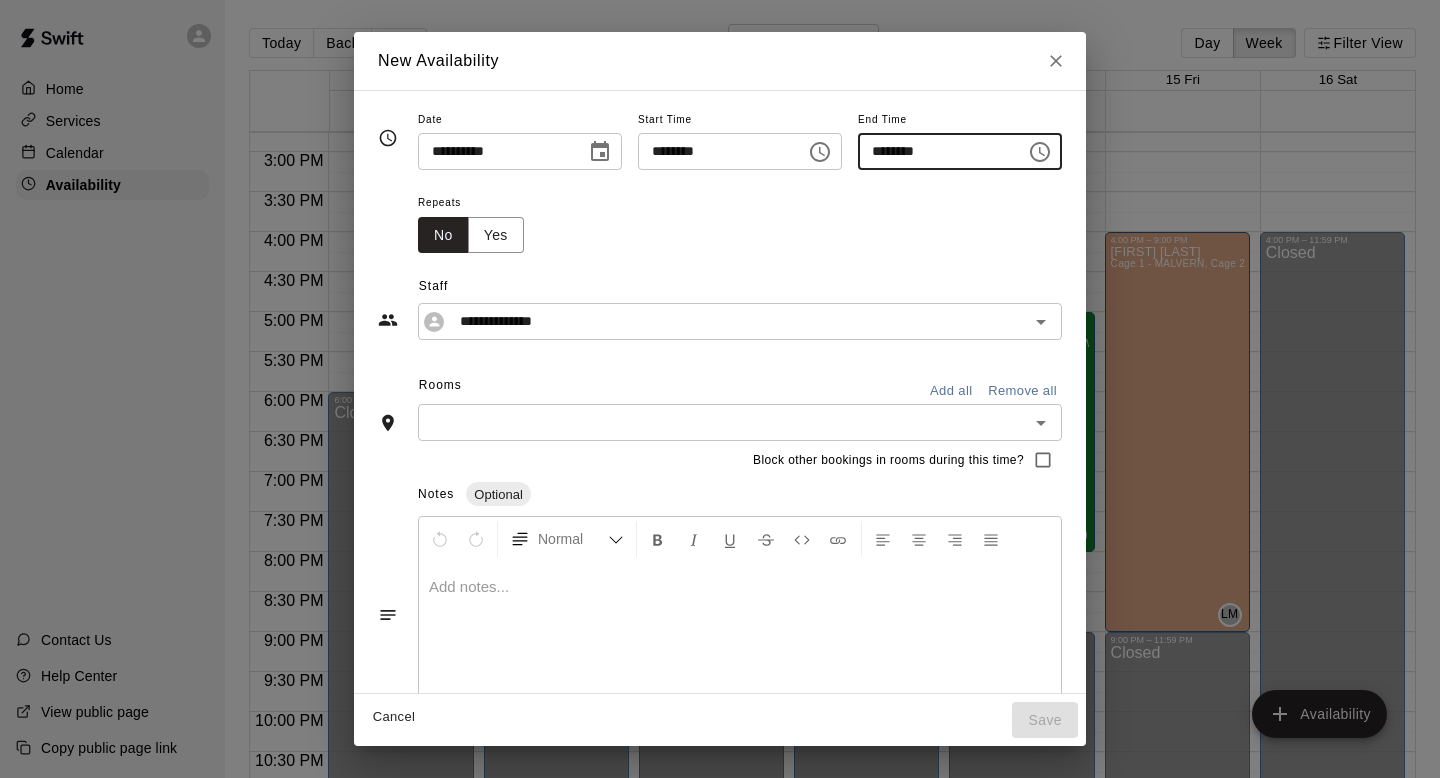 click on "********" at bounding box center (935, 151) 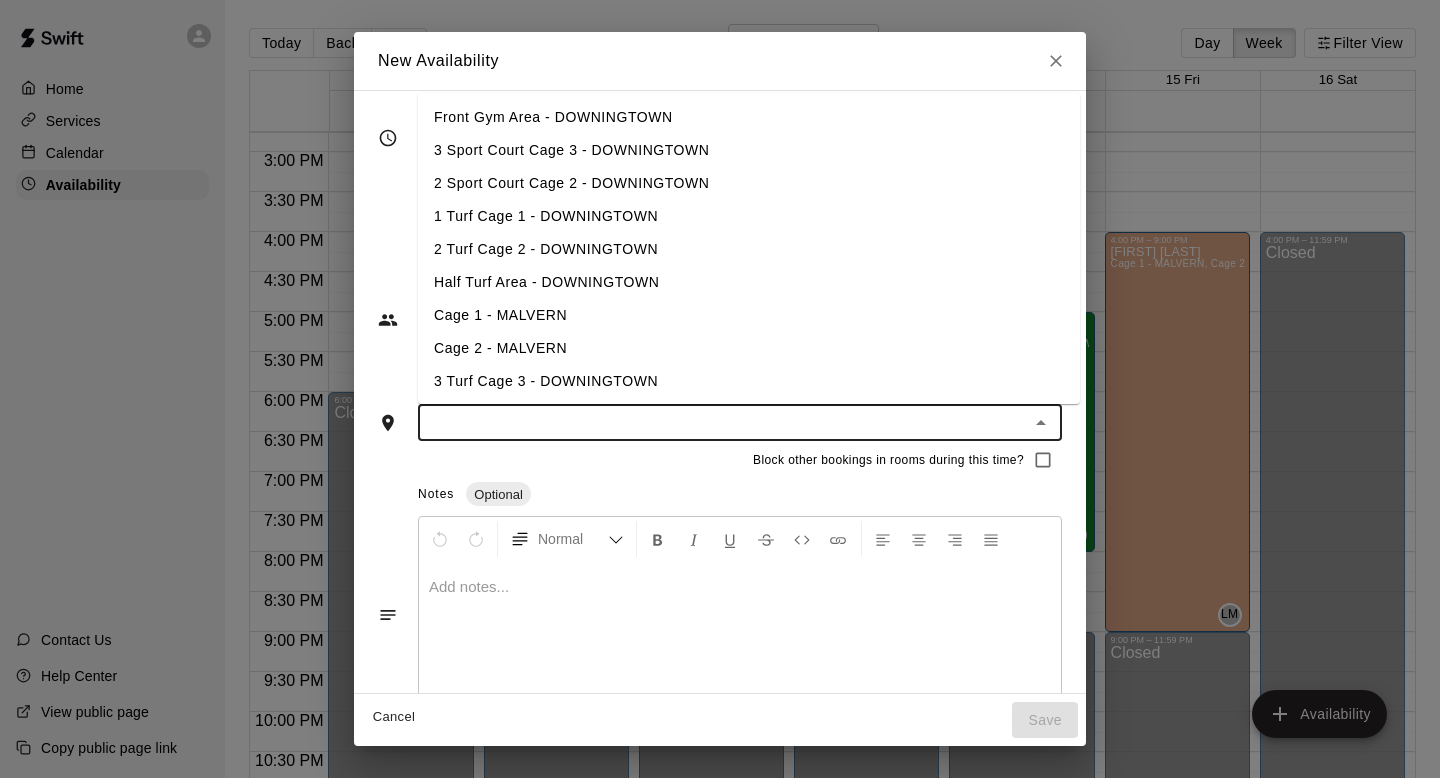click at bounding box center (723, 422) 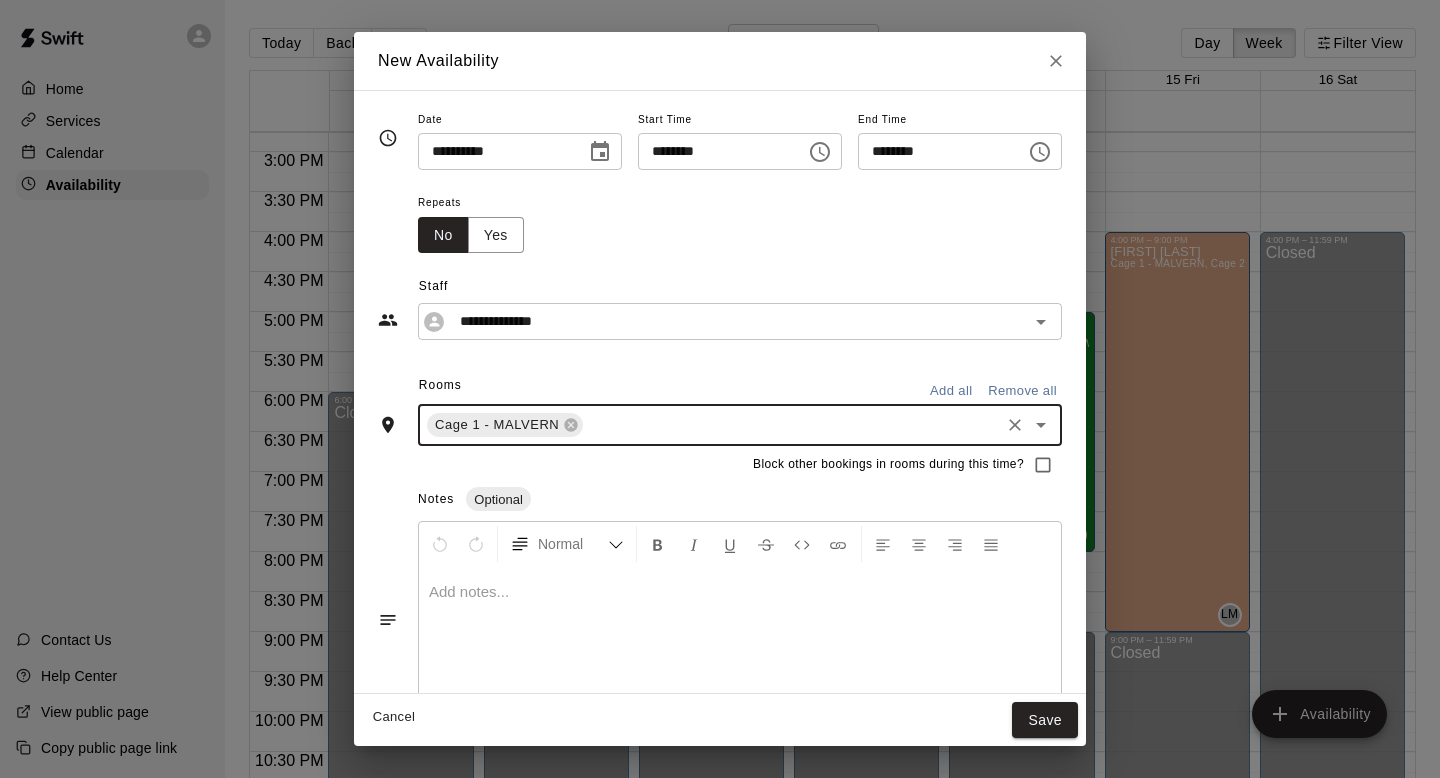 click at bounding box center [791, 425] 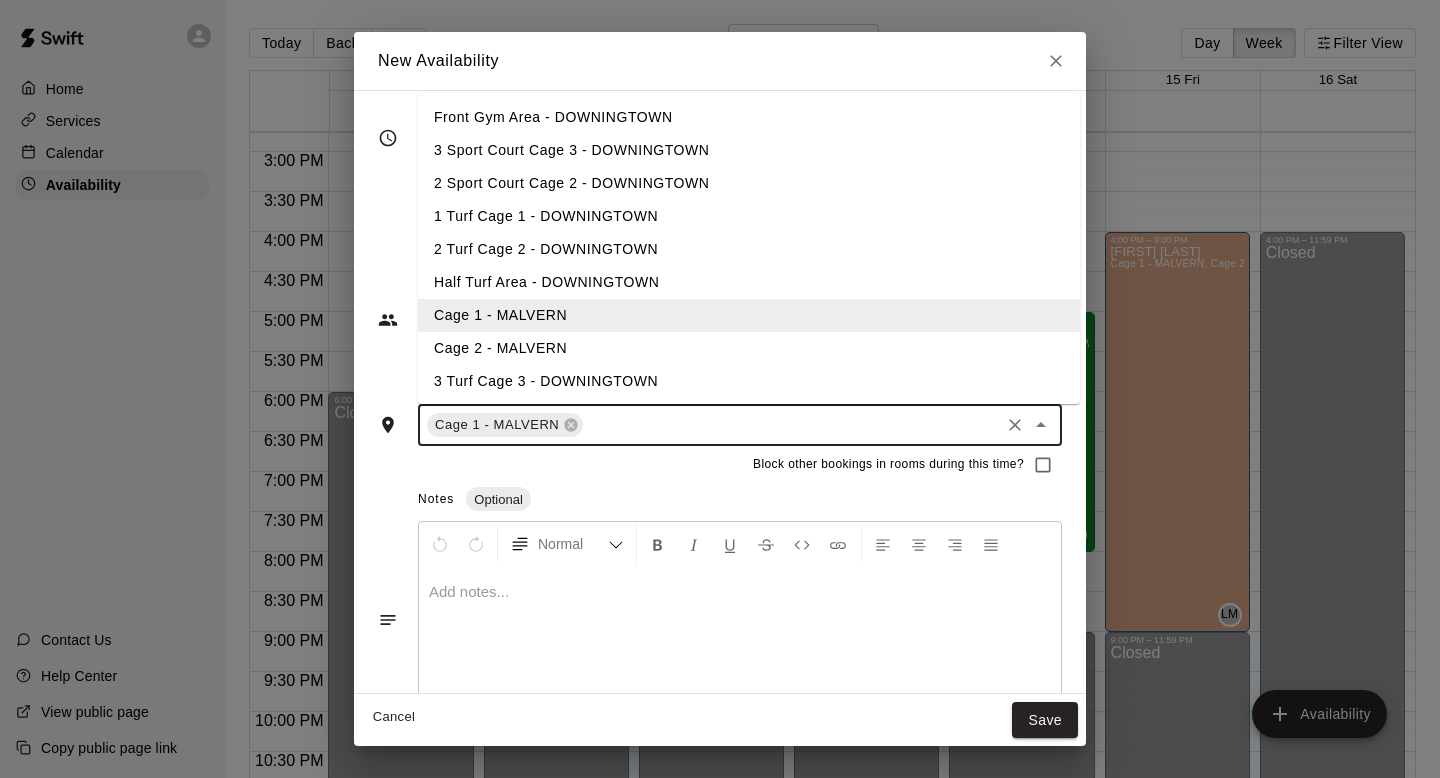 click on "Cage 2 - MALVERN" at bounding box center [749, 348] 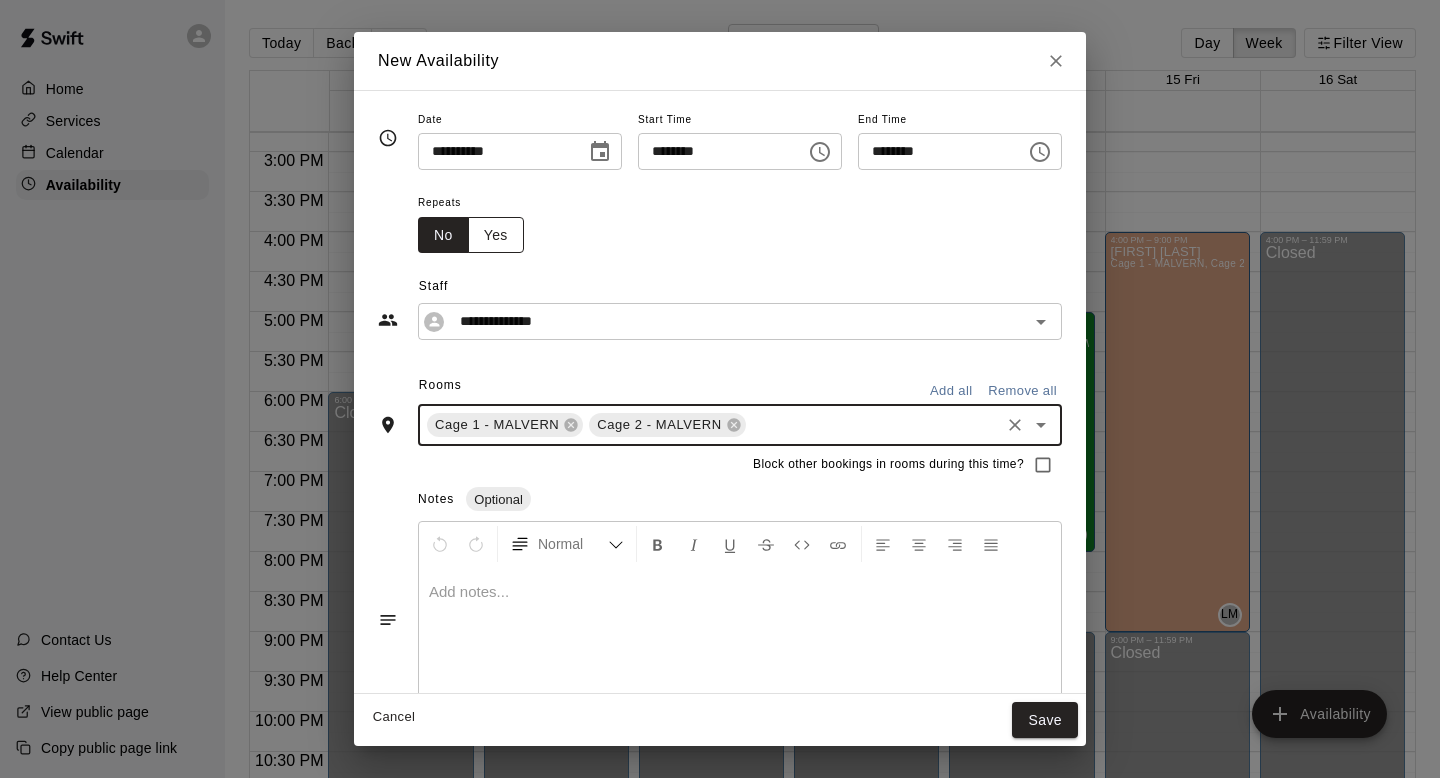 click on "Yes" at bounding box center (496, 235) 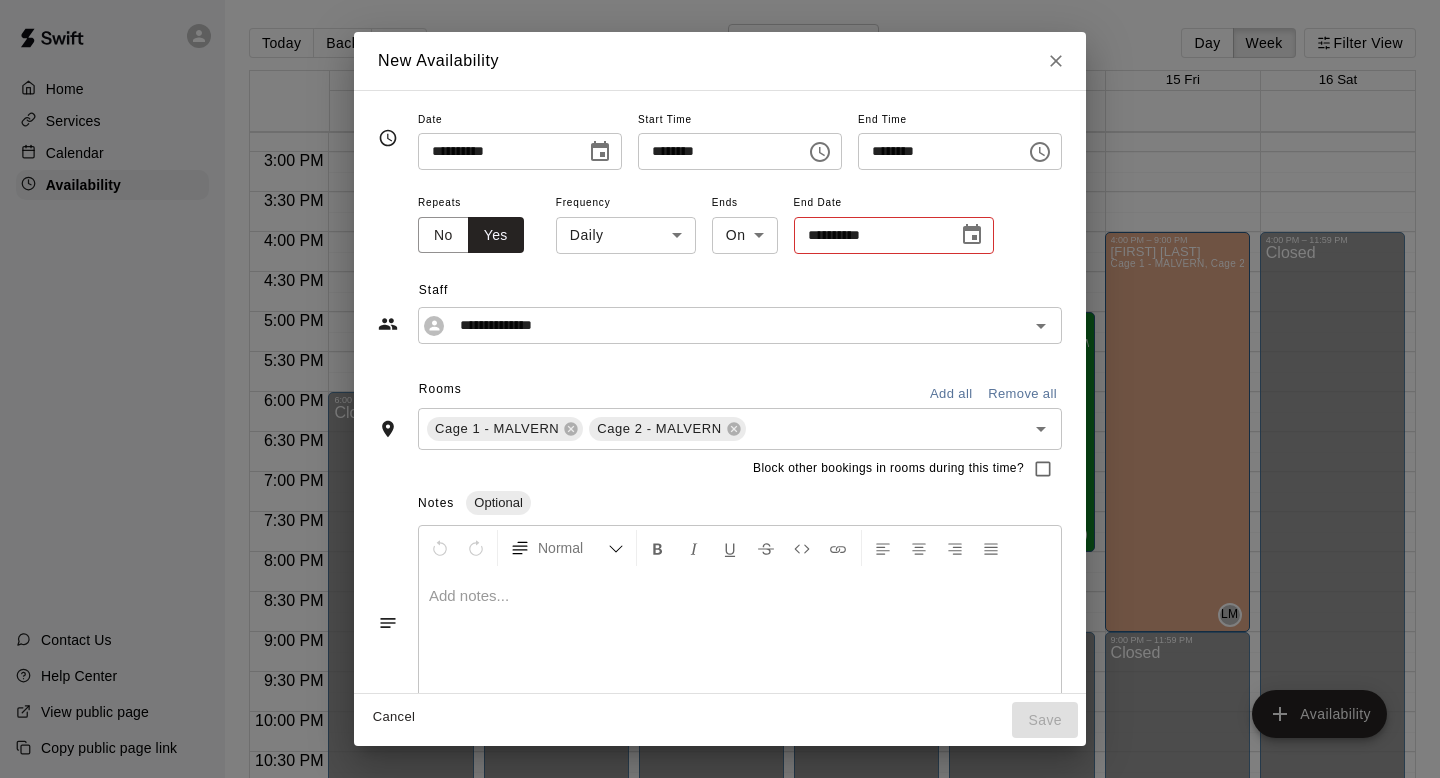 click on "Home Services Calendar Availability Contact Us Help Center View public page Copy public page link Today Back Next August 10 – 16 Day Week Filter View 10 Sun 11 Mon 12 Tue 13 Wed 14 Thu 15 Fri 16 Sat 12:00 AM 12:30 AM 1:00 AM 1:30 AM 2:00 AM 2:30 AM 3:00 AM 3:30 AM 4:00 AM 4:30 AM 5:00 AM 5:30 AM 6:00 AM 6:30 AM 7:00 AM 7:30 AM 8:00 AM 8:30 AM 9:00 AM 9:30 AM 10:00 AM 10:30 AM 11:00 AM 11:30 AM 12:00 PM 12:30 PM 1:00 PM 1:30 PM 2:00 PM 2:30 PM 3:00 PM 3:30 PM 4:00 PM 4:30 PM 5:00 PM 5:30 PM 6:00 PM 6:30 PM 7:00 PM 7:30 PM 8:00 PM 8:30 PM 9:00 PM 9:30 PM 10:00 PM 10:30 PM 11:00 PM 11:30 PM 12:00 AM – 8:00 AM Closed 6:00 PM – 11:59 PM Closed 12:00 AM – 8:00 AM Closed 4:30 PM – 6:00 PM [FIRST] [LAST] 3 Sport Court Cage 3 - DOWNINGTOWN, 2 Sport Court Cage 2 - DOWNINGTOWN, 1 Turf Cage 1 - DOWNINGTOWN, 2 Turf Cage 2 - DOWNINGTOWN, 3 Turf Cage 3 - DOWNINGTOWN, 1 Sport Court Cage 1 - DOWNINGTOWN AP 9:00 PM – 11:59 PM Closed 5:30 PM – 9:00 PM [FIRST] [LAST] LM 5:30 PM – 6:30 PM [FIRST] [LAST] BF AP" at bounding box center (720, 405) 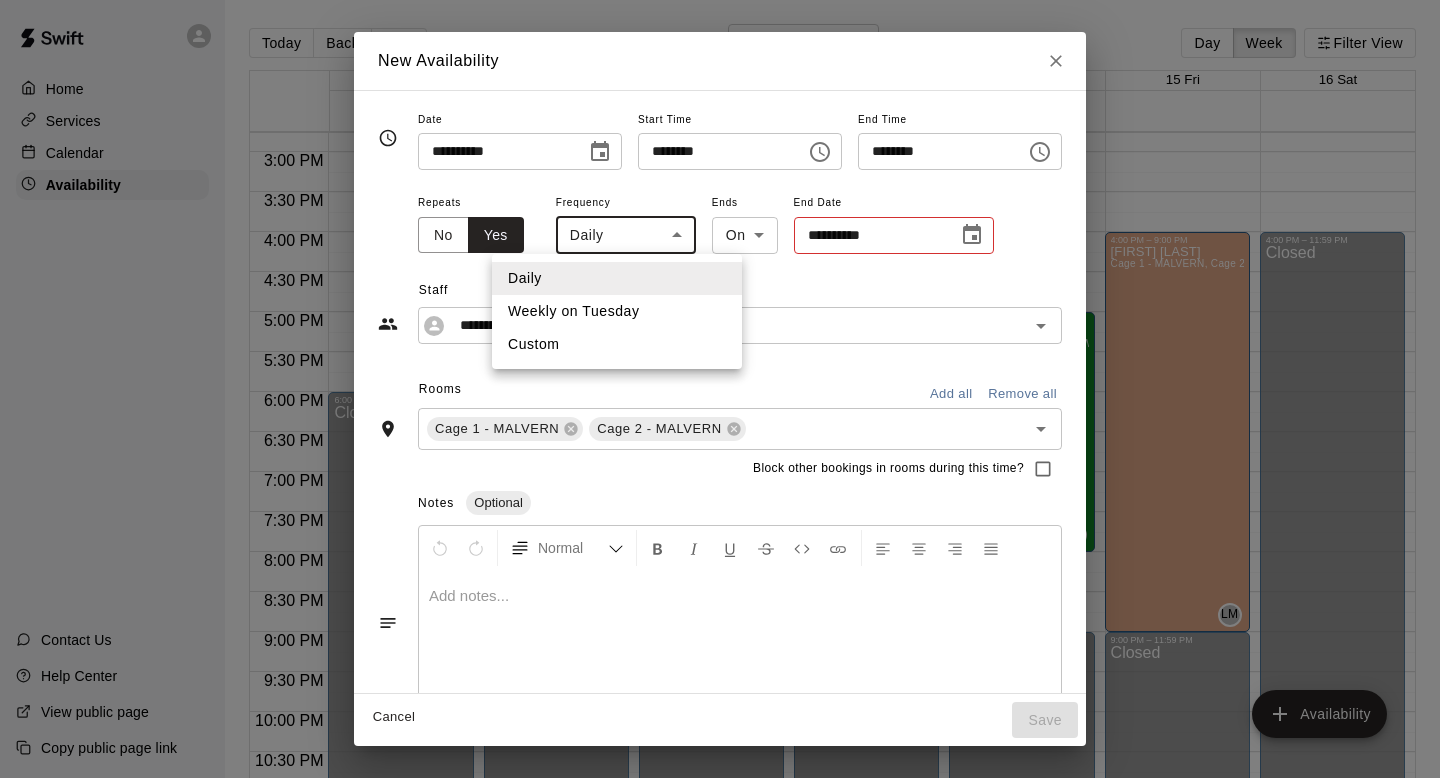 click on "Weekly on Tuesday" at bounding box center [617, 311] 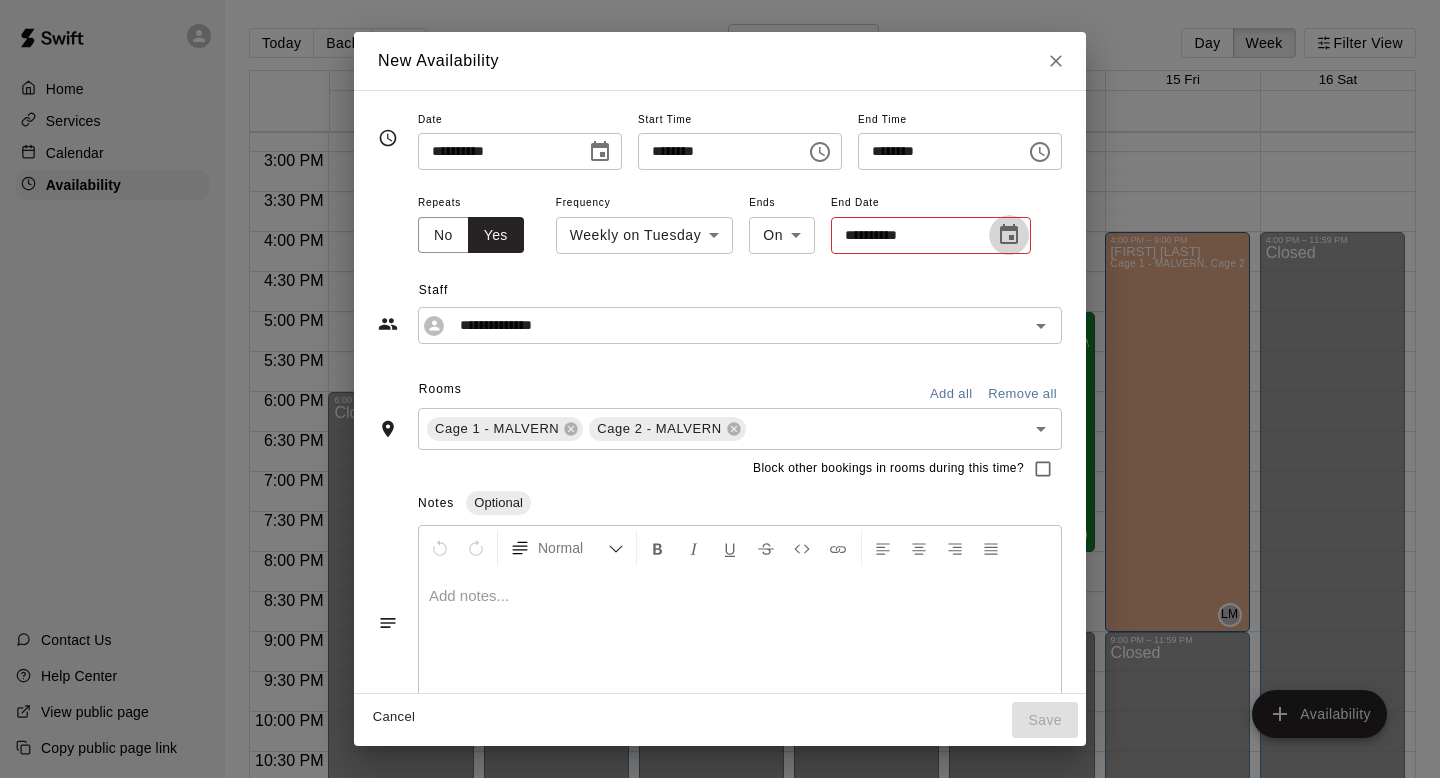 click 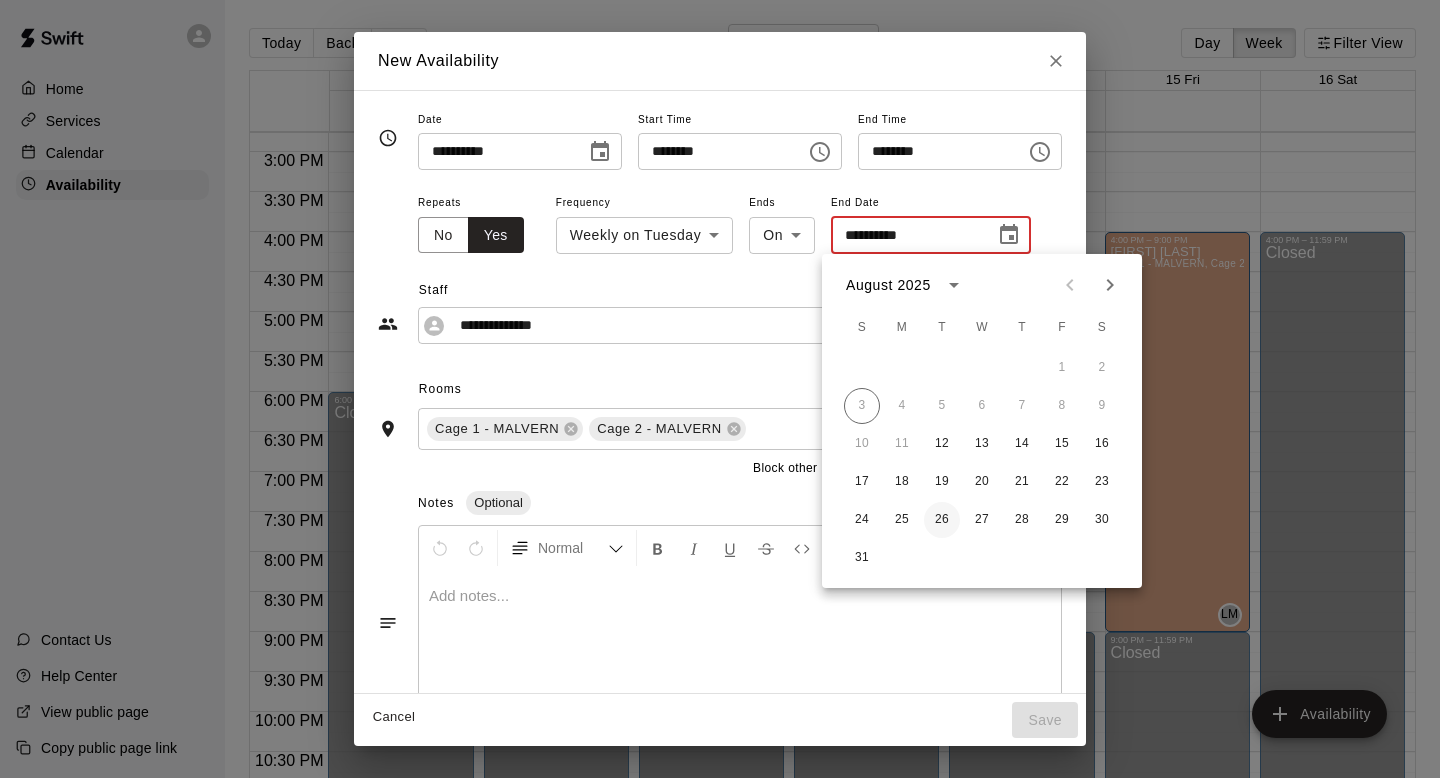 click on "26" at bounding box center [942, 520] 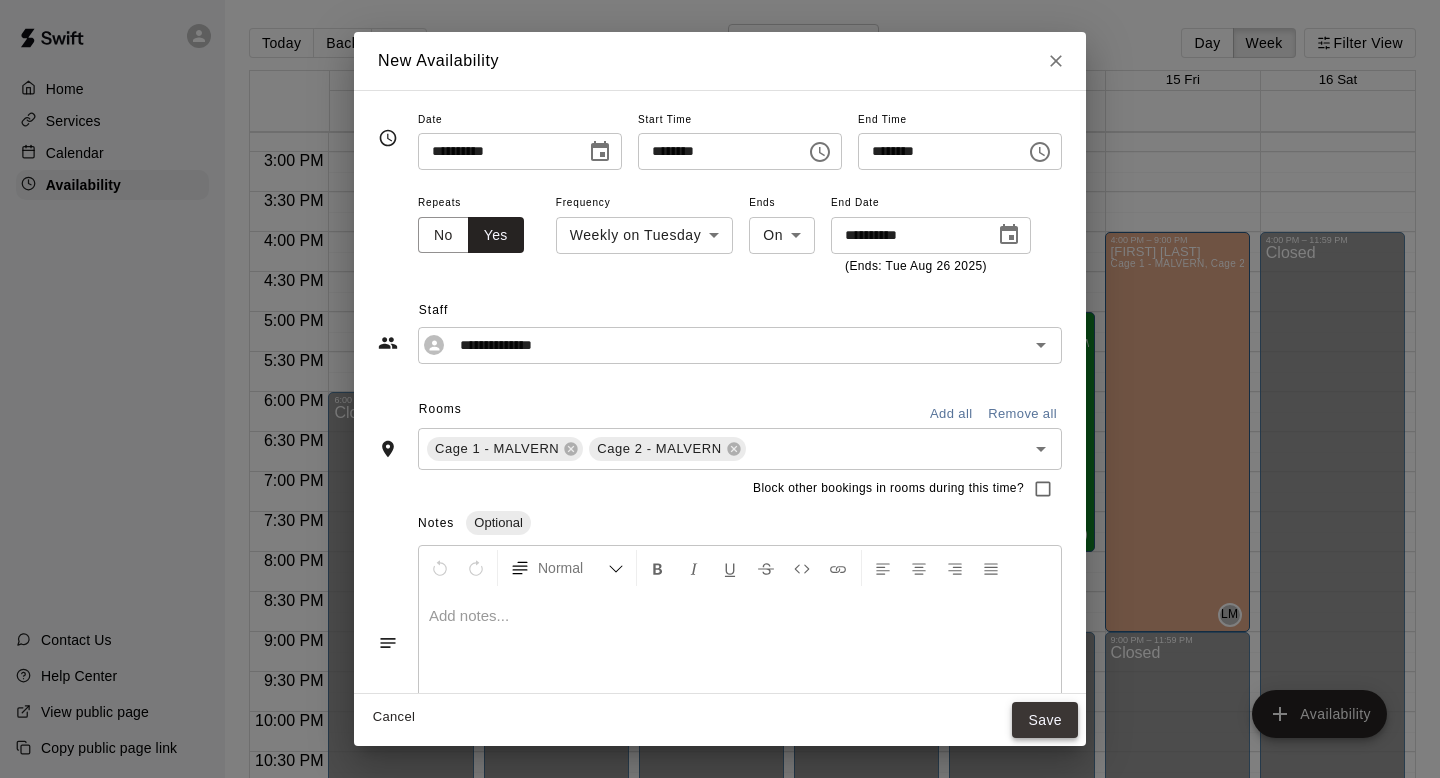 click on "Save" at bounding box center [1045, 720] 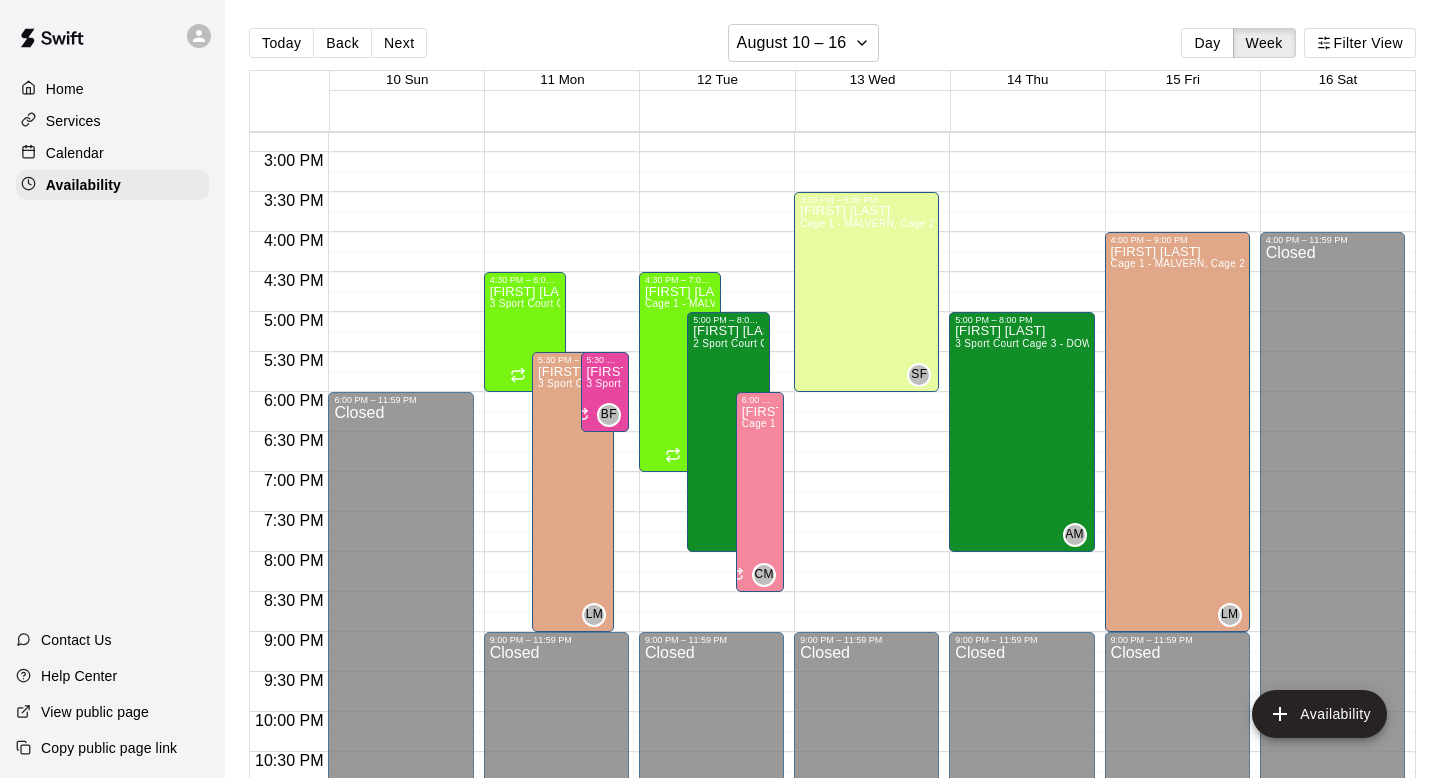 click on "12:00 AM – 7:30 AM Closed 3:30 PM – 6:00 PM [FIRST] [LAST] Cage 1 - MALVERN, Cage 2 - MALVERN SF 9:00 PM – 11:59 PM Closed" at bounding box center [866, -88] 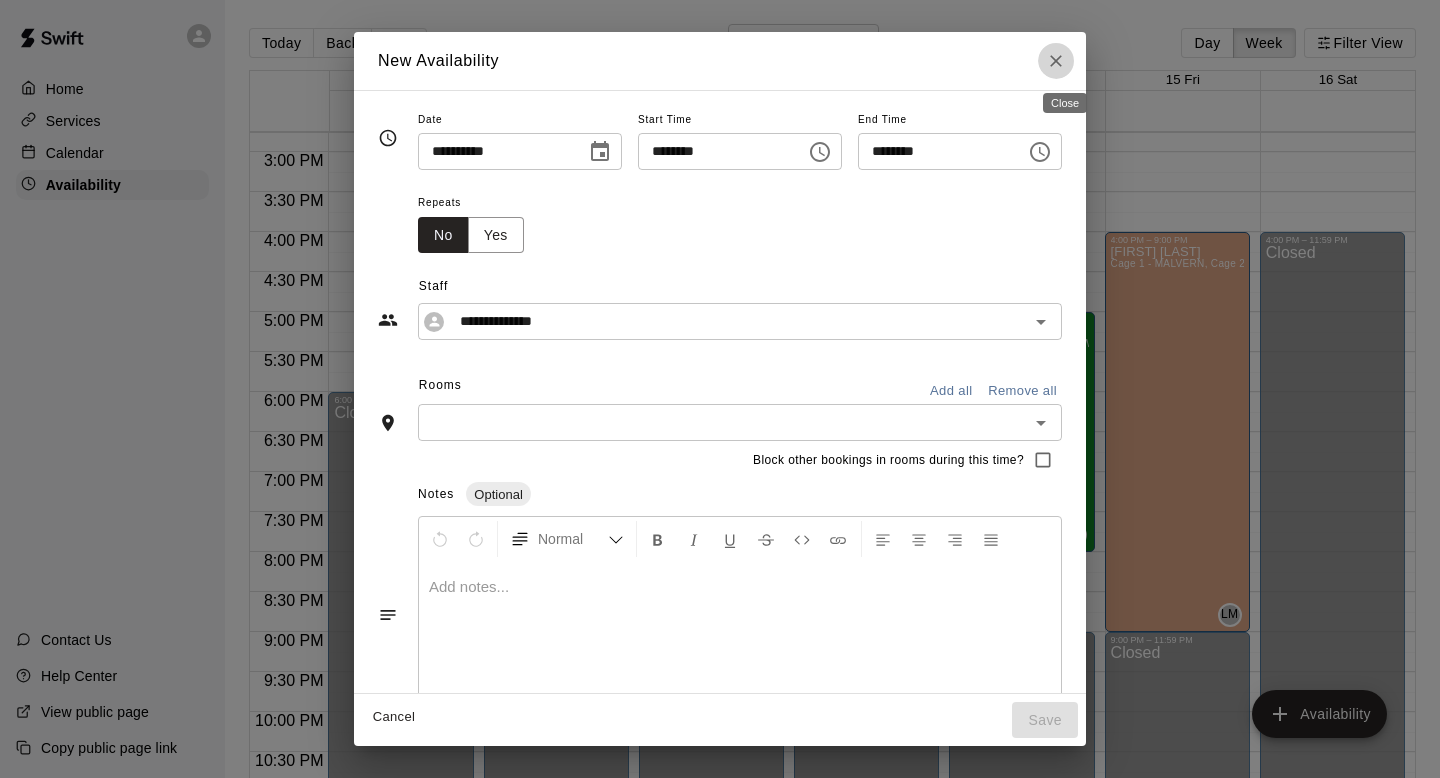 click 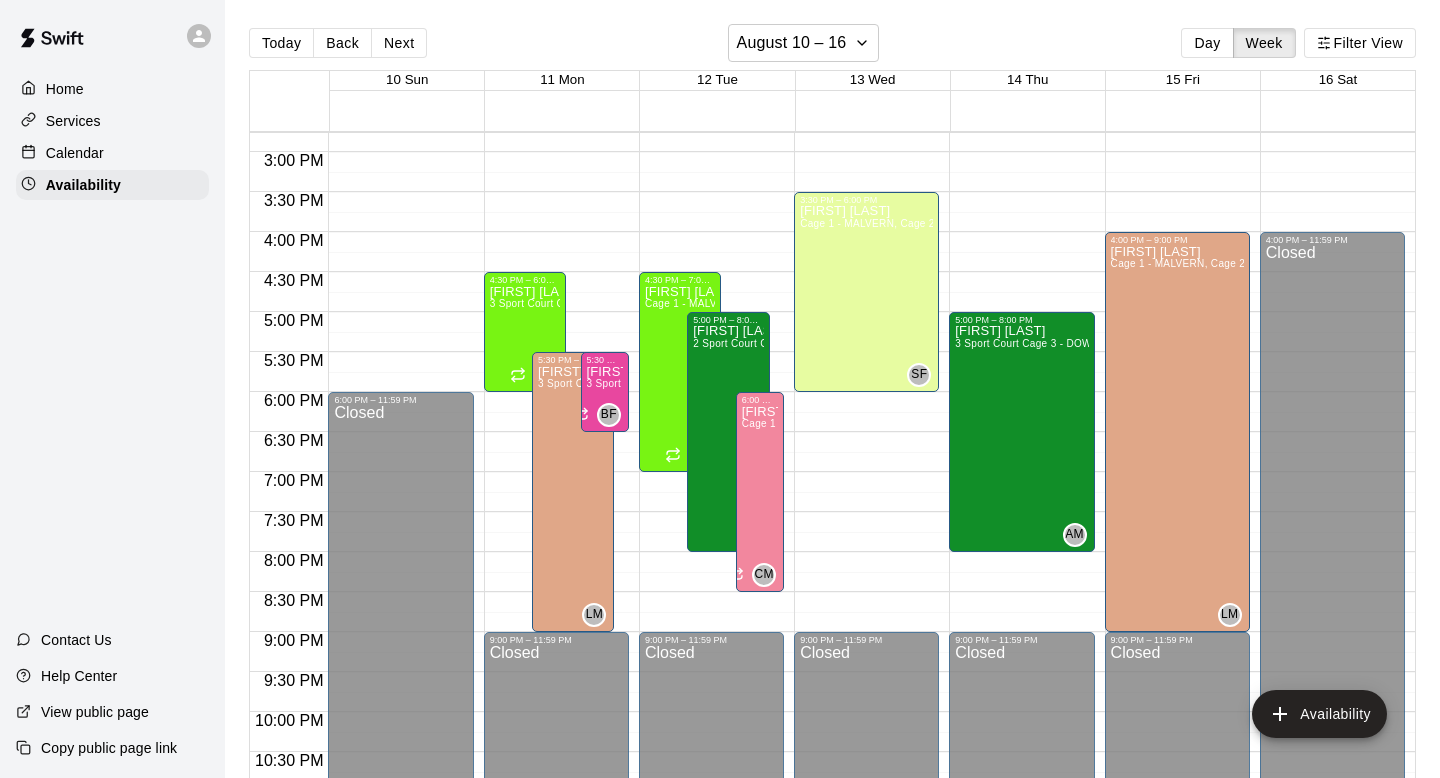 click on "12:00 AM – 7:30 AM Closed 3:30 PM – 6:00 PM [FIRST] [LAST] Cage 1 - MALVERN, Cage 2 - MALVERN SF 9:00 PM – 11:59 PM Closed" at bounding box center [866, -88] 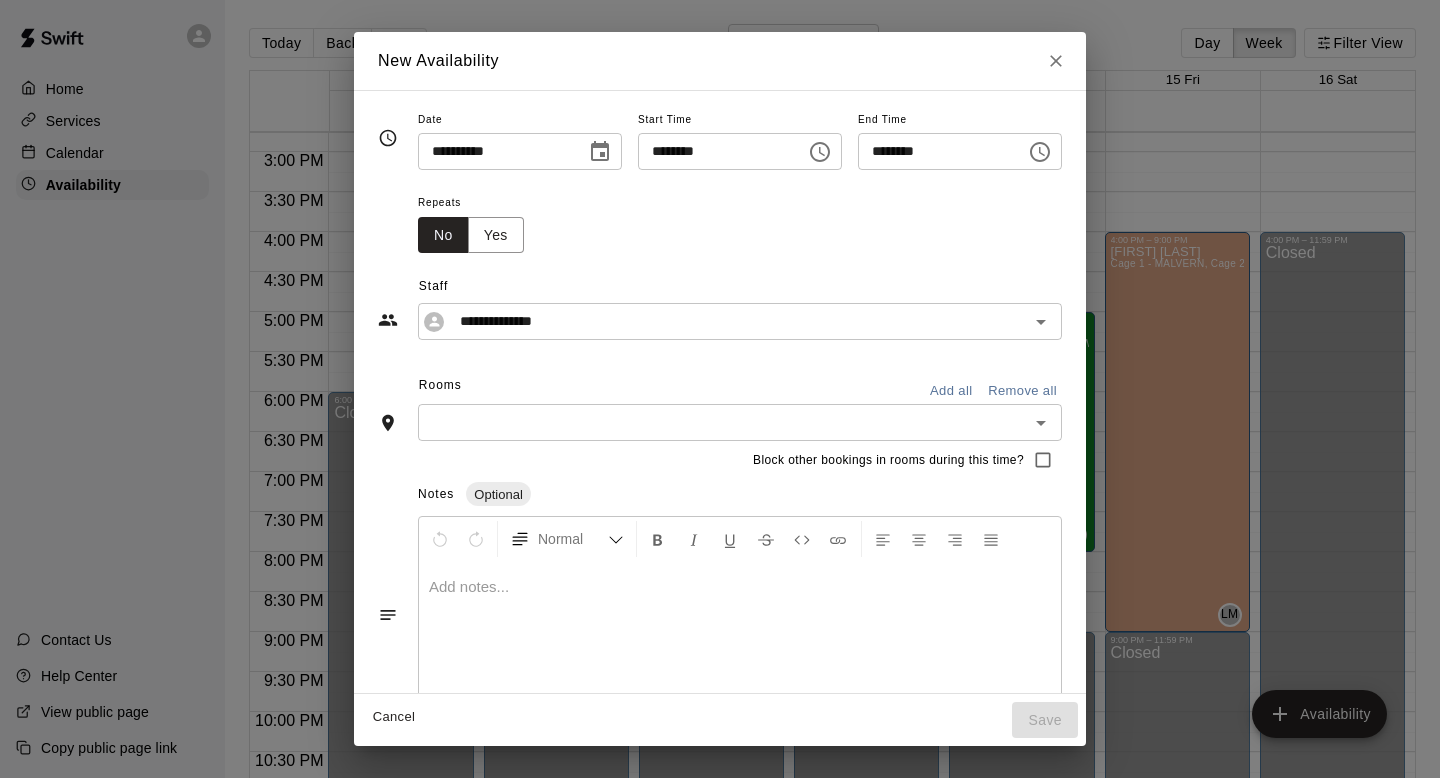 click on "********" at bounding box center [715, 151] 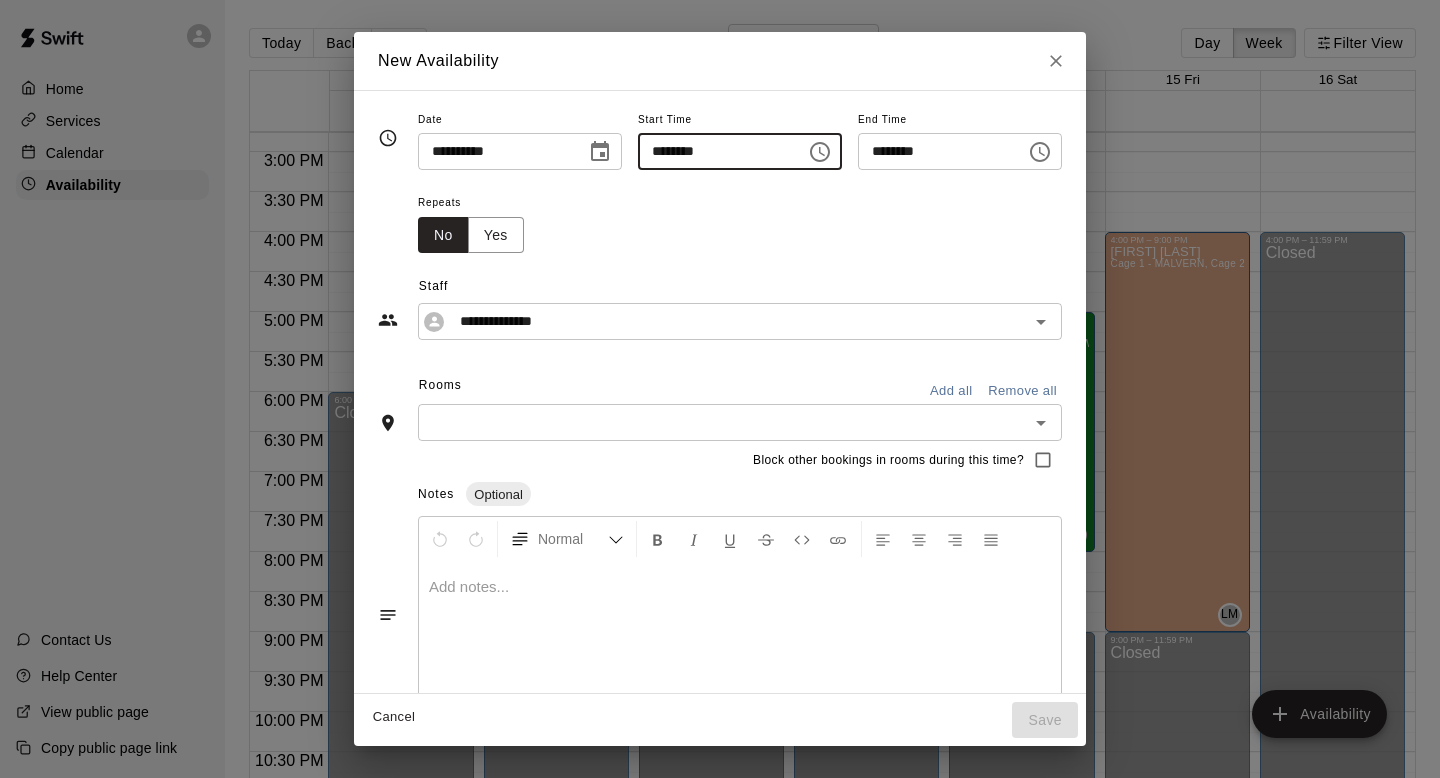 type on "********" 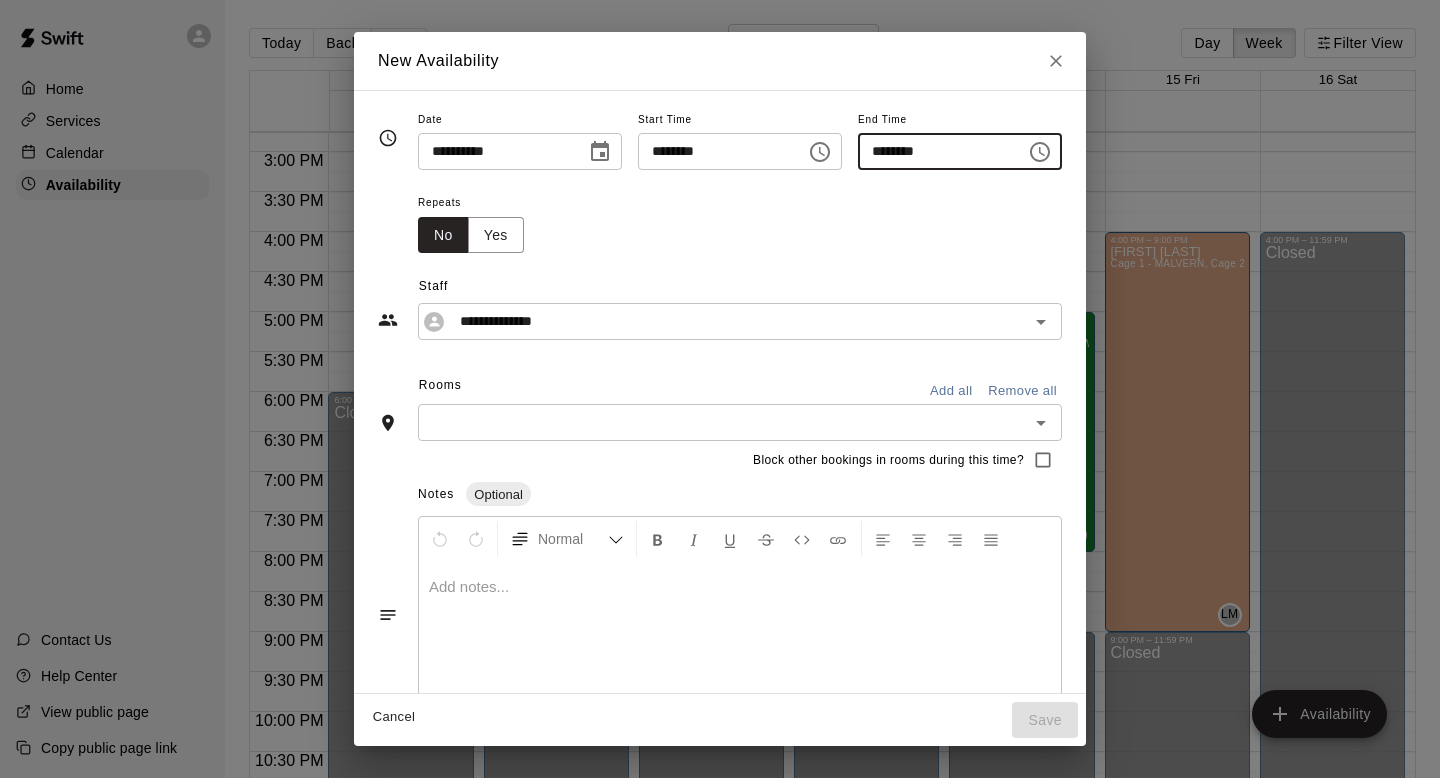 click on "********" at bounding box center [935, 151] 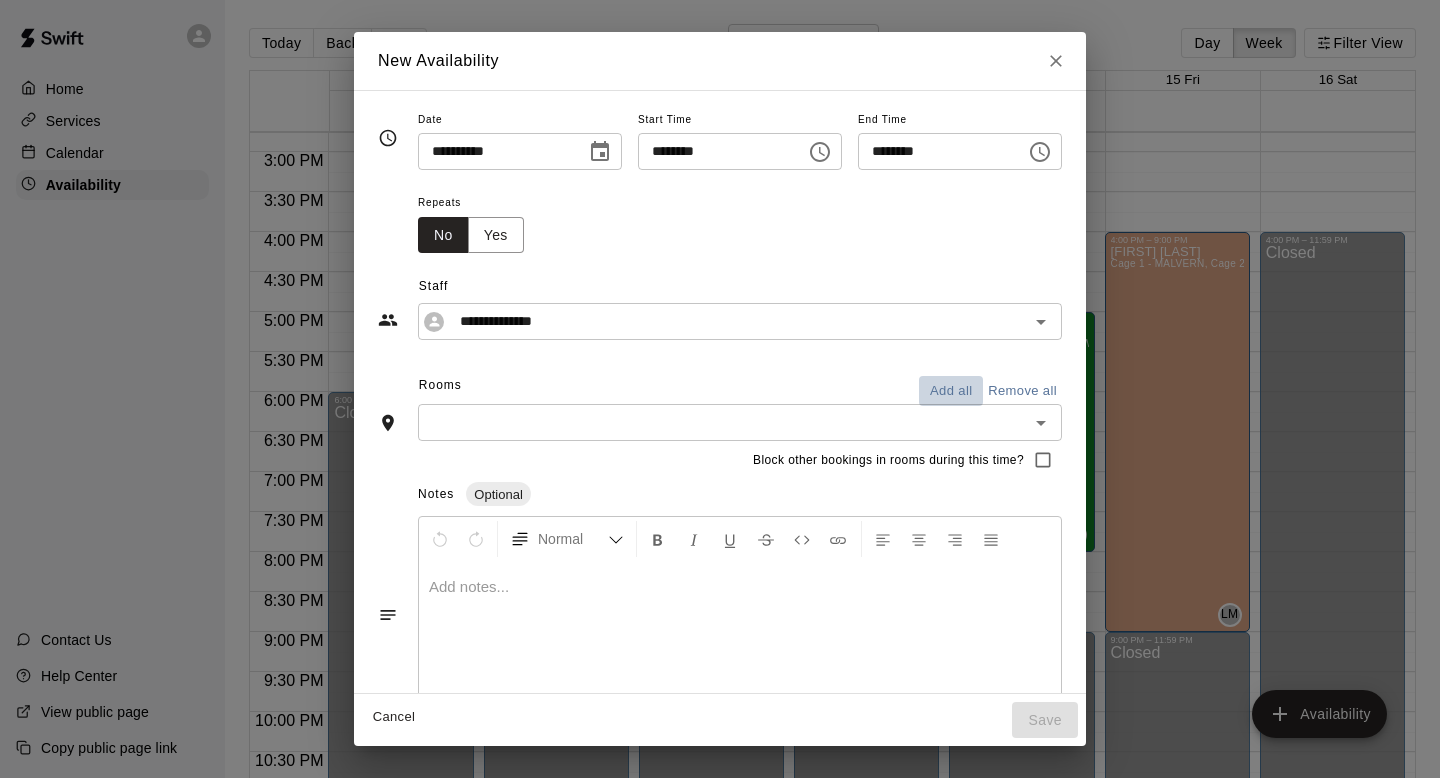 click on "Add all" at bounding box center (951, 391) 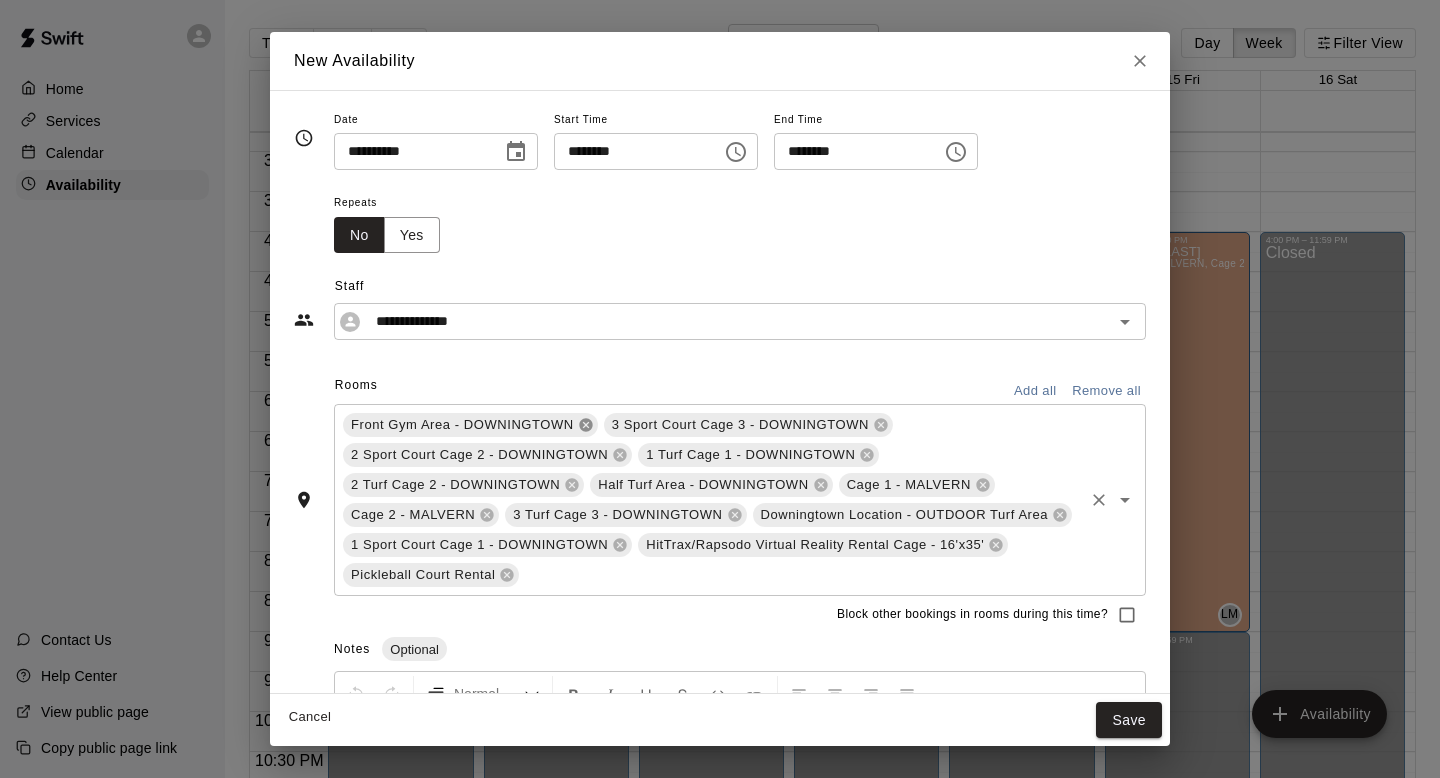 click 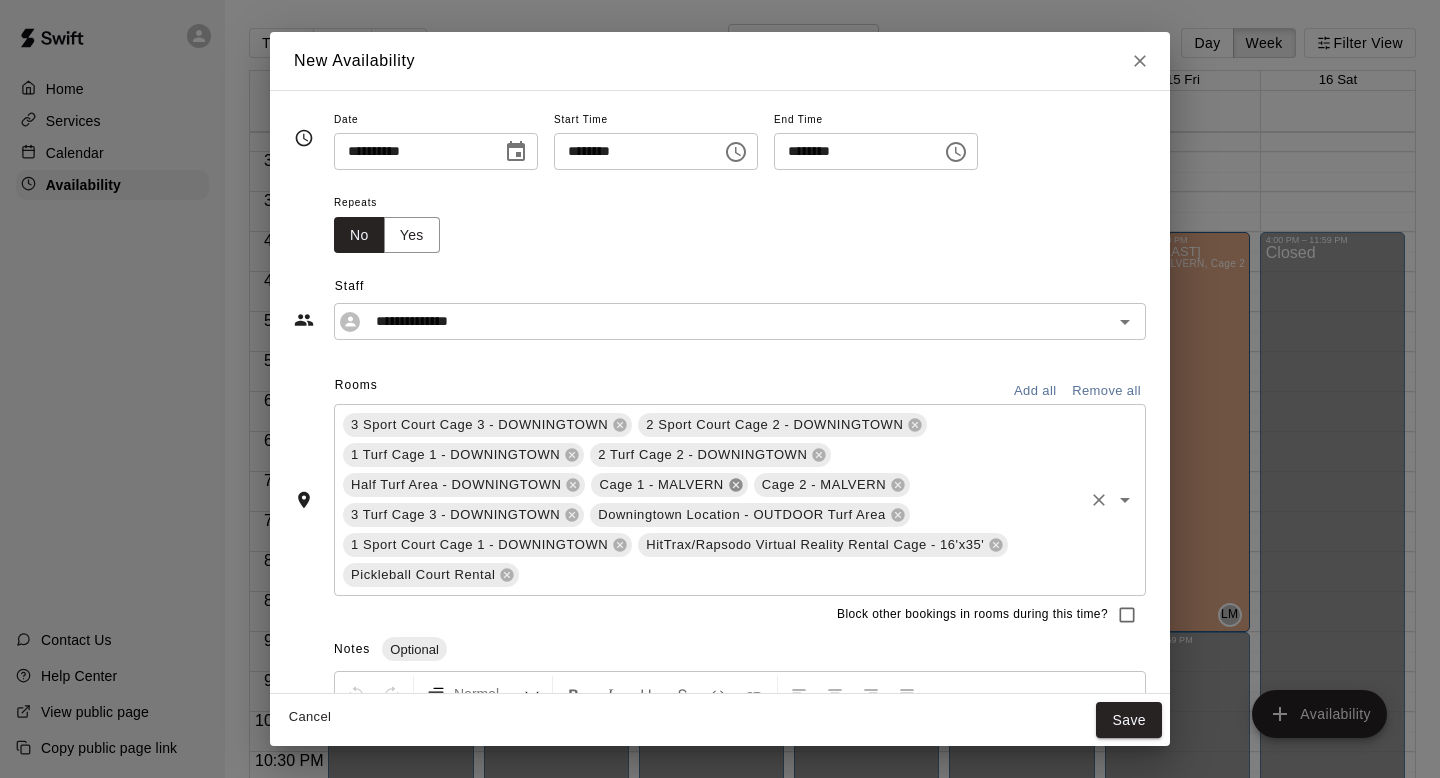 click 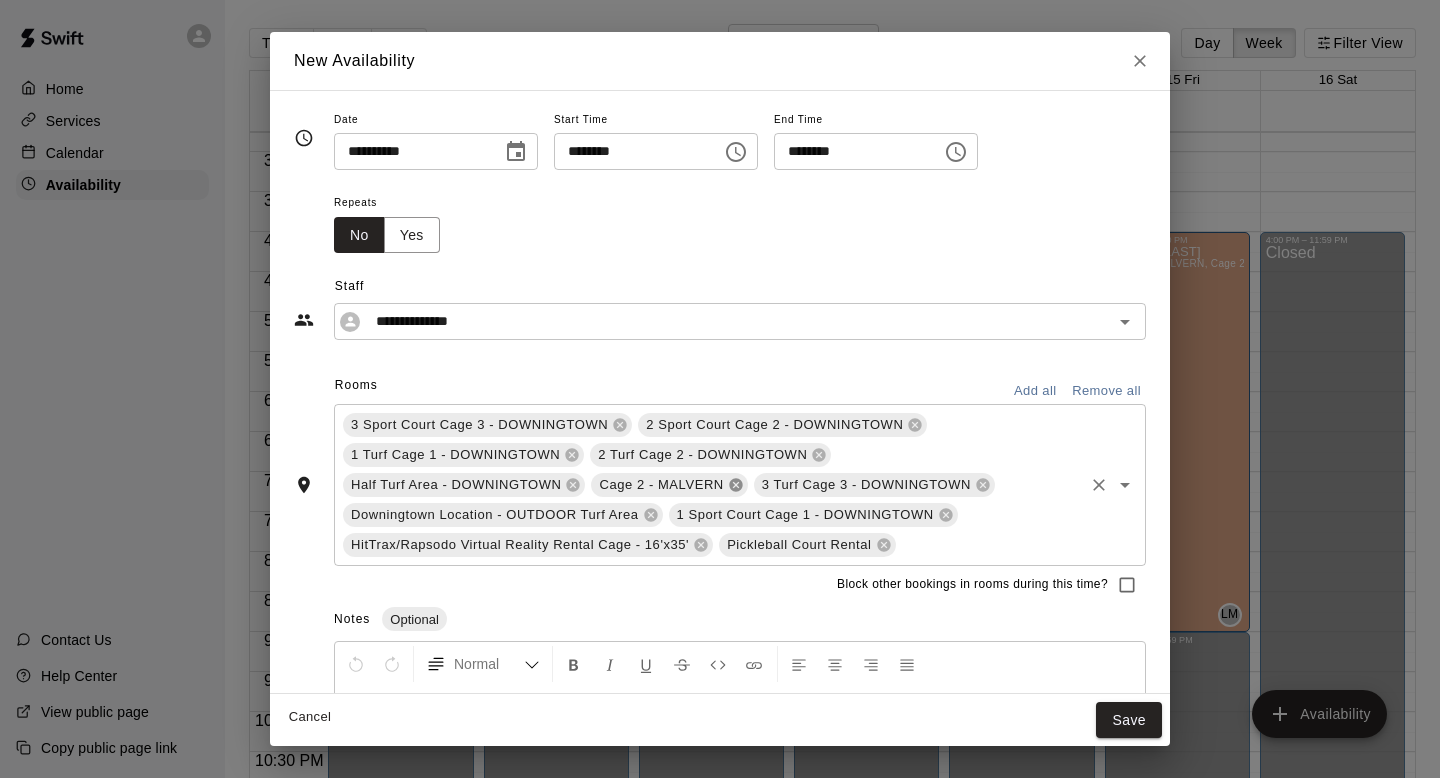 click 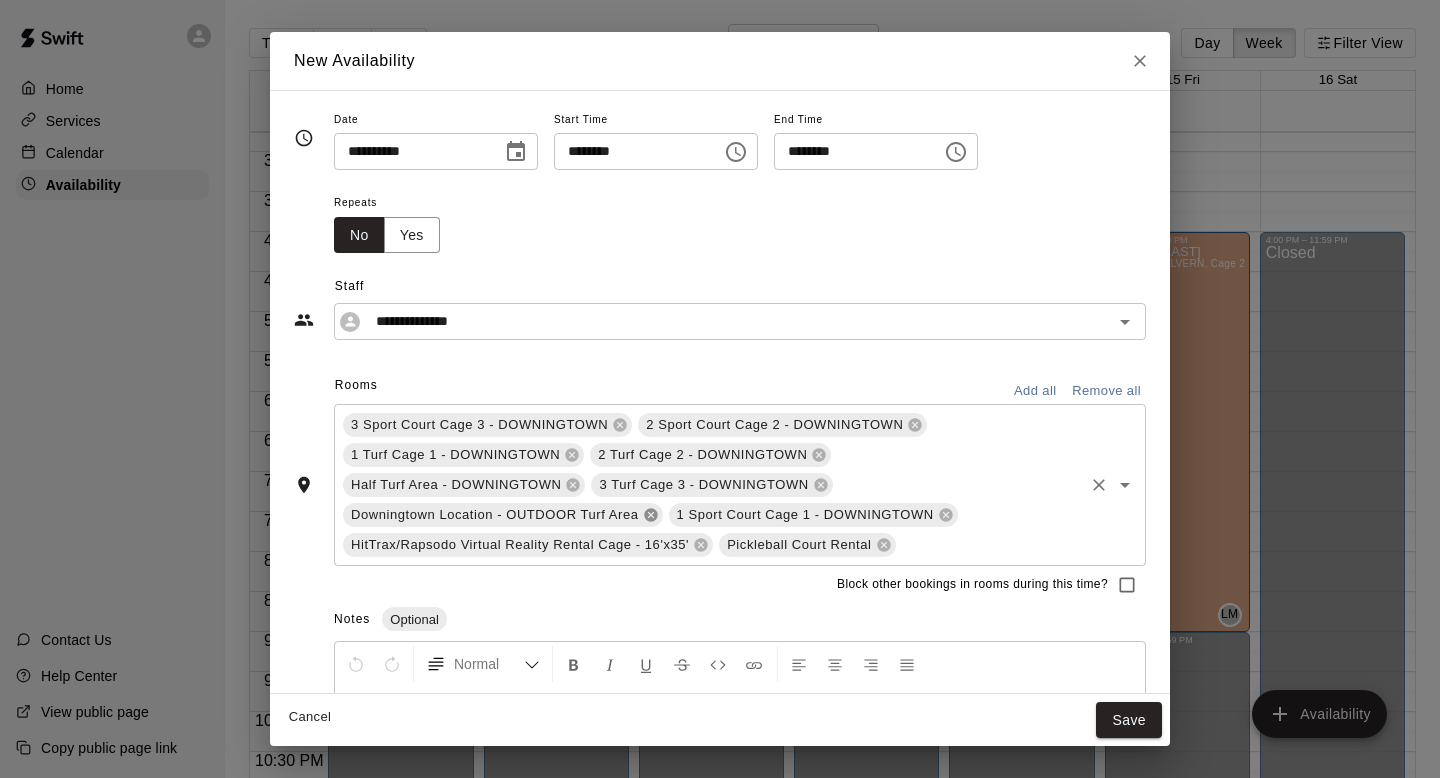 click 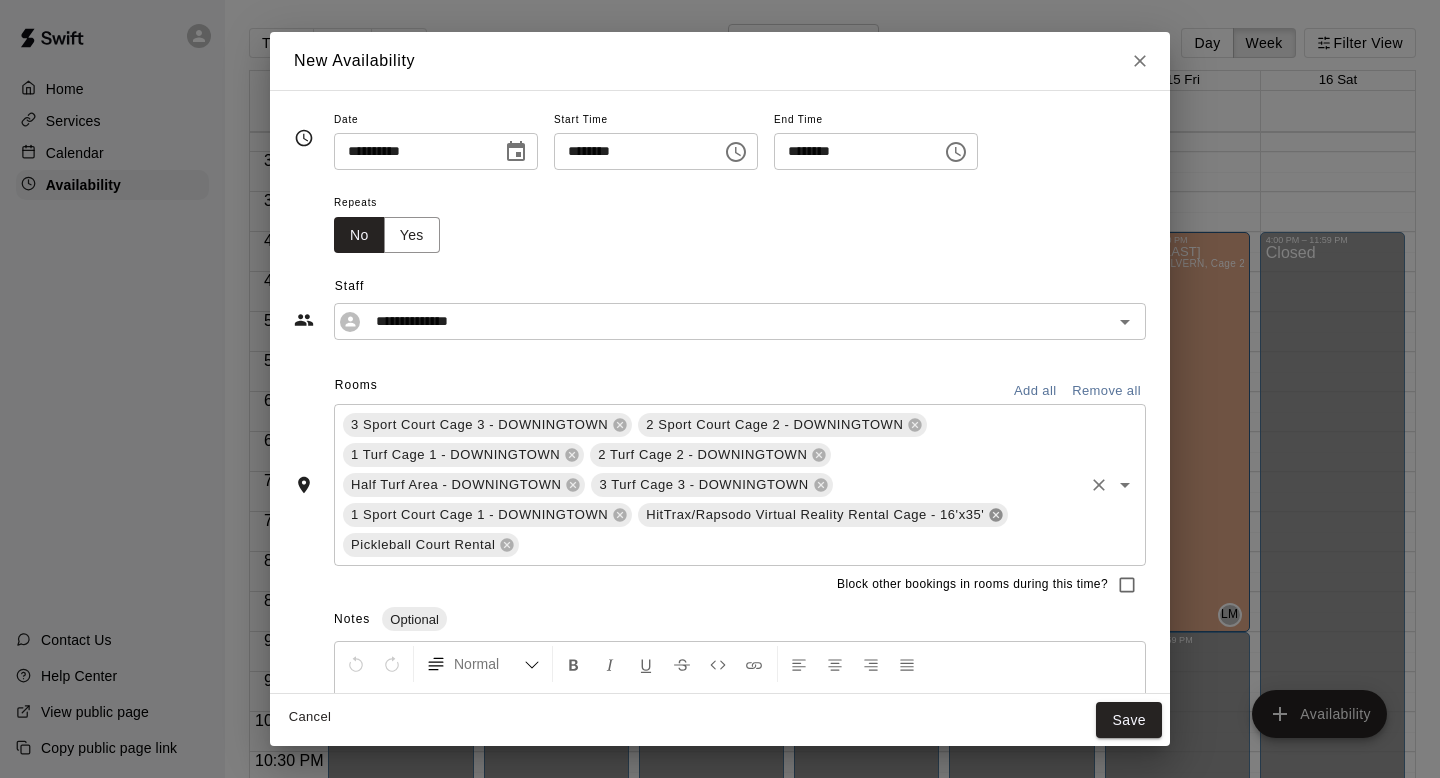 click 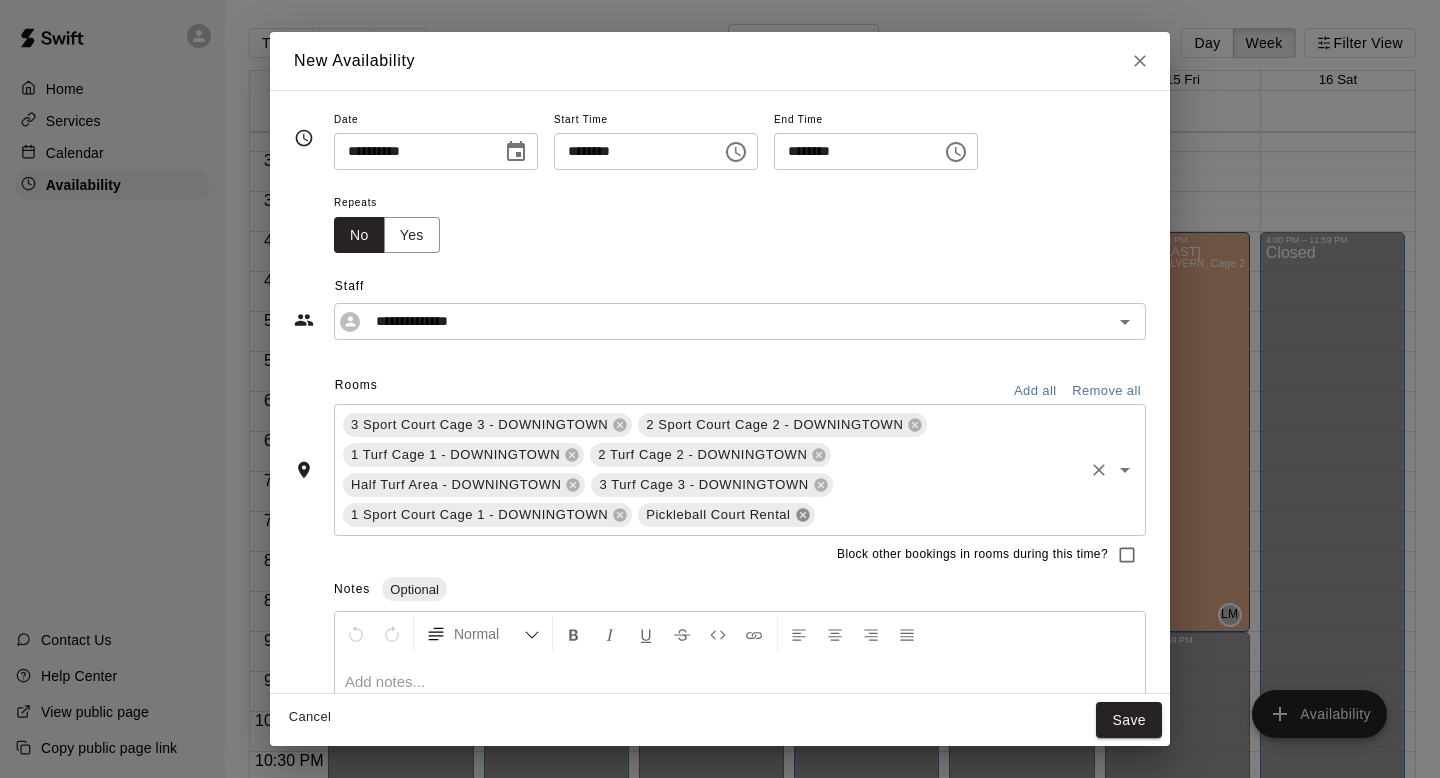 click 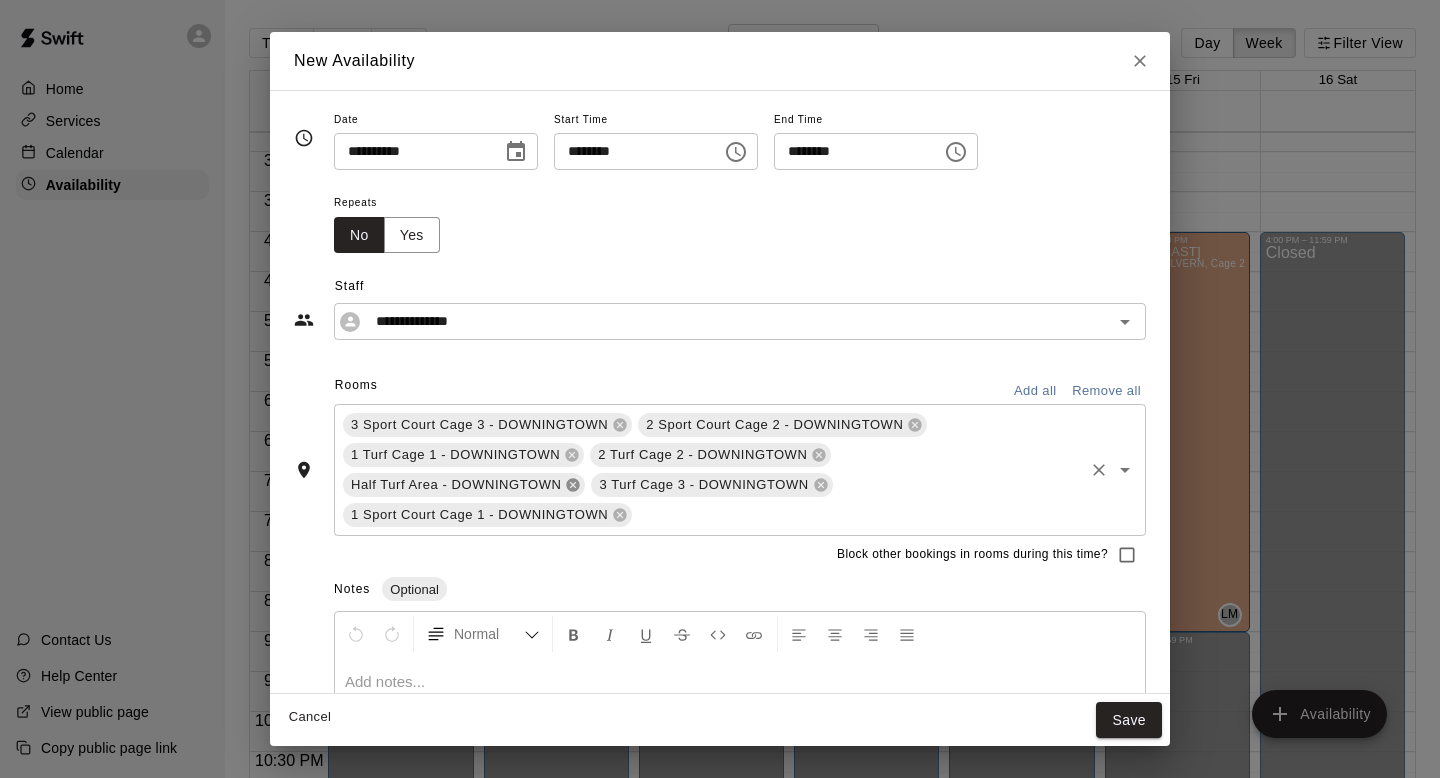 click 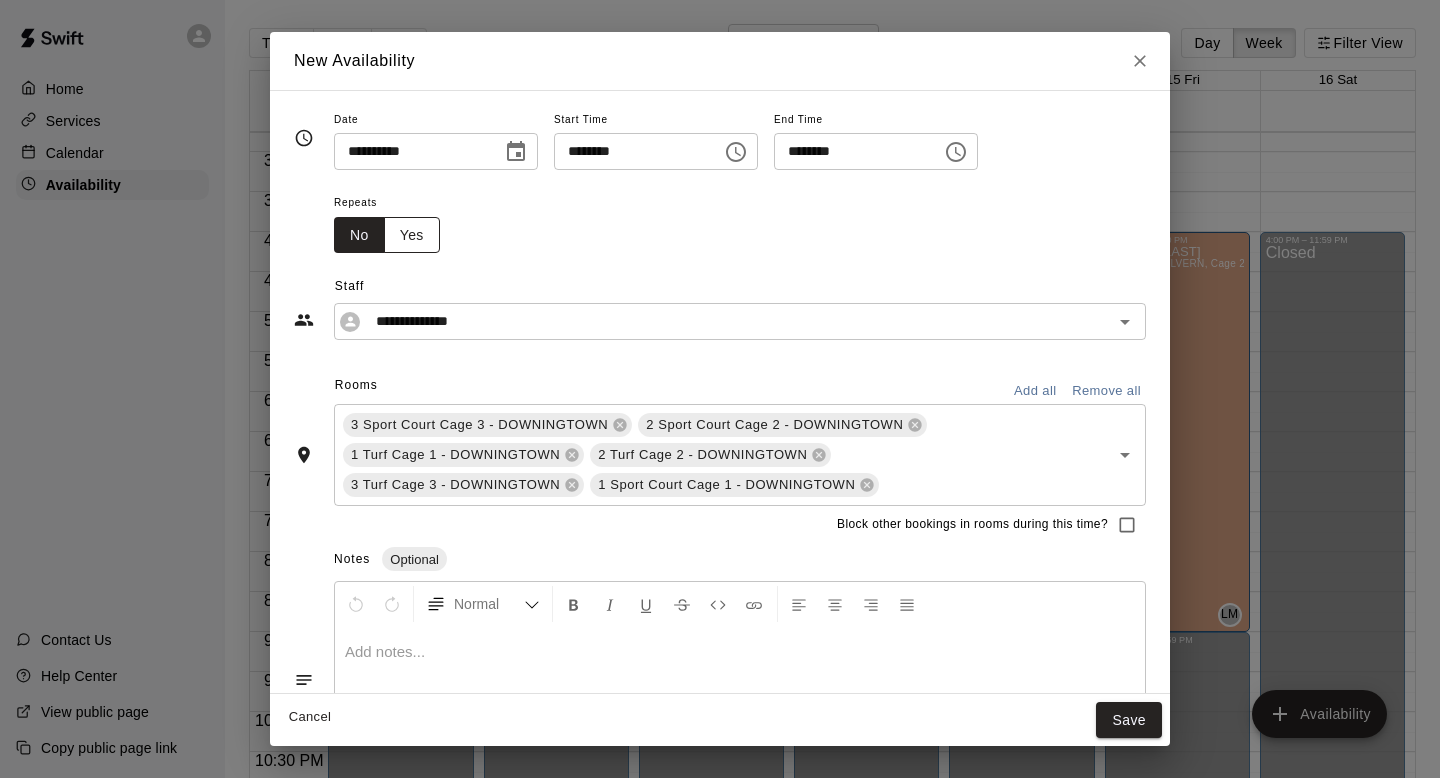 click on "Yes" at bounding box center (412, 235) 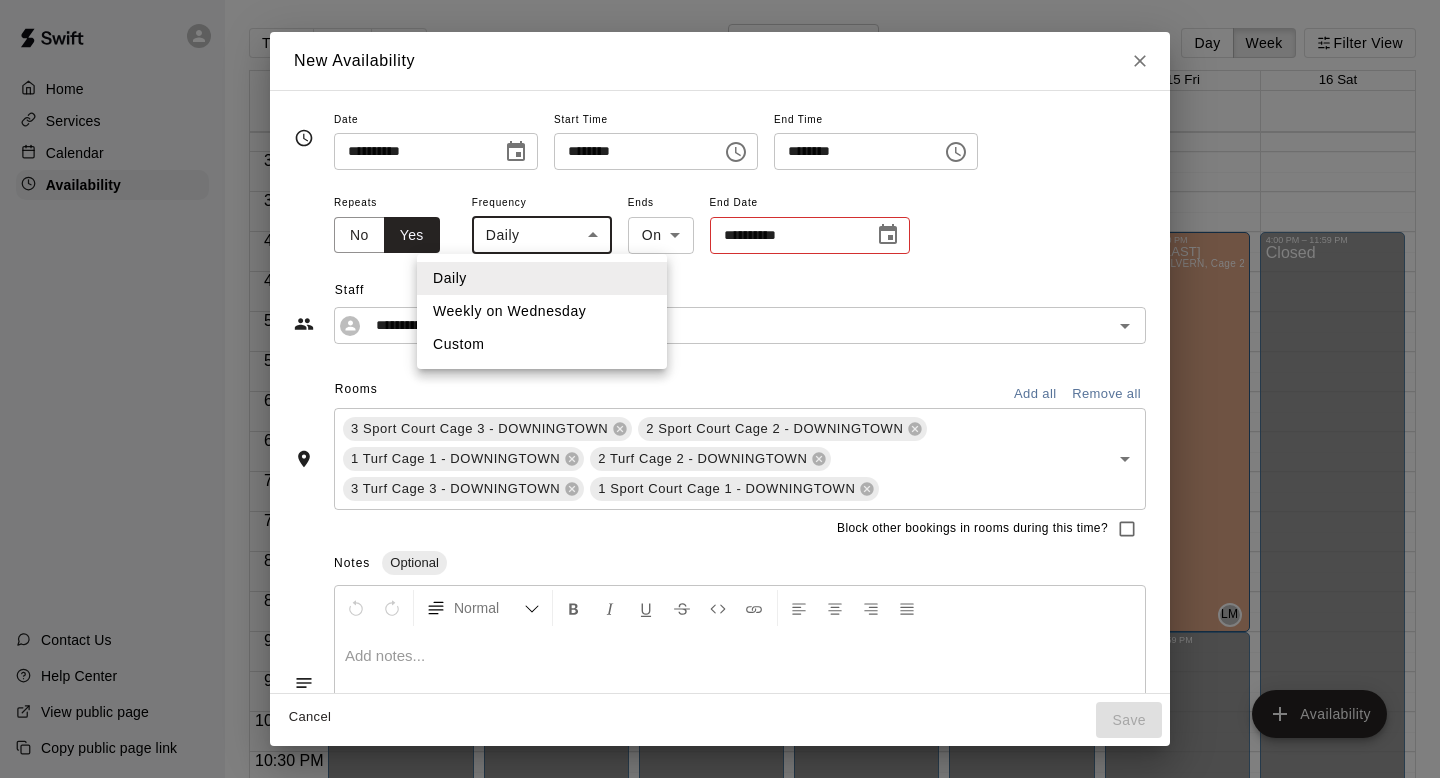 click on "Home Services Calendar Availability Contact Us Help Center View public page Copy public page link Today Back Next August 10 – 16 Day Week Filter View 10 Sun 11 Mon 12 Tue 13 Wed 14 Thu 15 Fri 16 Sat 12:00 AM 12:30 AM 1:00 AM 1:30 AM 2:00 AM 2:30 AM 3:00 AM 3:30 AM 4:00 AM 4:30 AM 5:00 AM 5:30 AM 6:00 AM 6:30 AM 7:00 AM 7:30 AM 8:00 AM 8:30 AM 9:00 AM 9:30 AM 10:00 AM 10:30 AM 11:00 AM 11:30 AM 12:00 PM 12:30 PM 1:00 PM 1:30 PM 2:00 PM 2:30 PM 3:00 PM 3:30 PM 4:00 PM 4:30 PM 5:00 PM 5:30 PM 6:00 PM 6:30 PM 7:00 PM 7:30 PM 8:00 PM 8:30 PM 9:00 PM 9:30 PM 10:00 PM 10:30 PM 11:00 PM 11:30 PM 12:00 AM – 8:00 AM Closed 6:00 PM – 11:59 PM Closed 12:00 AM – 8:00 AM Closed 4:30 PM – 6:00 PM [FIRST] [LAST] 3 Sport Court Cage 3 - DOWNINGTOWN, 2 Sport Court Cage 2 - DOWNINGTOWN, 1 Turf Cage 1 - DOWNINGTOWN, 2 Turf Cage 2 - DOWNINGTOWN, 3 Turf Cage 3 - DOWNINGTOWN, 1 Sport Court Cage 1 - DOWNINGTOWN AP 9:00 PM – 11:59 PM Closed 5:30 PM – 9:00 PM [FIRST] [LAST] LM 5:30 PM – 6:30 PM [FIRST] [LAST] BF AP" at bounding box center (720, 405) 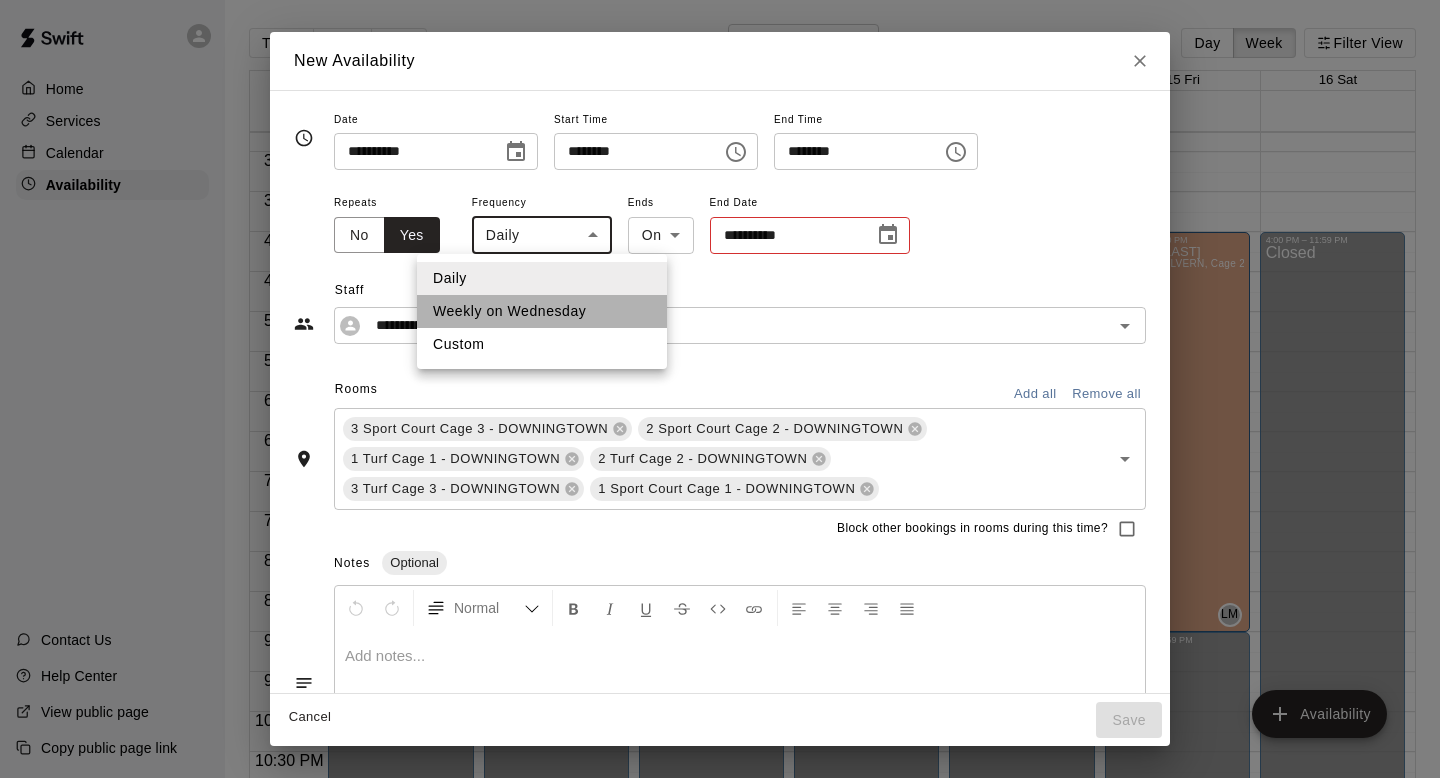 click on "Weekly on Wednesday" at bounding box center (542, 311) 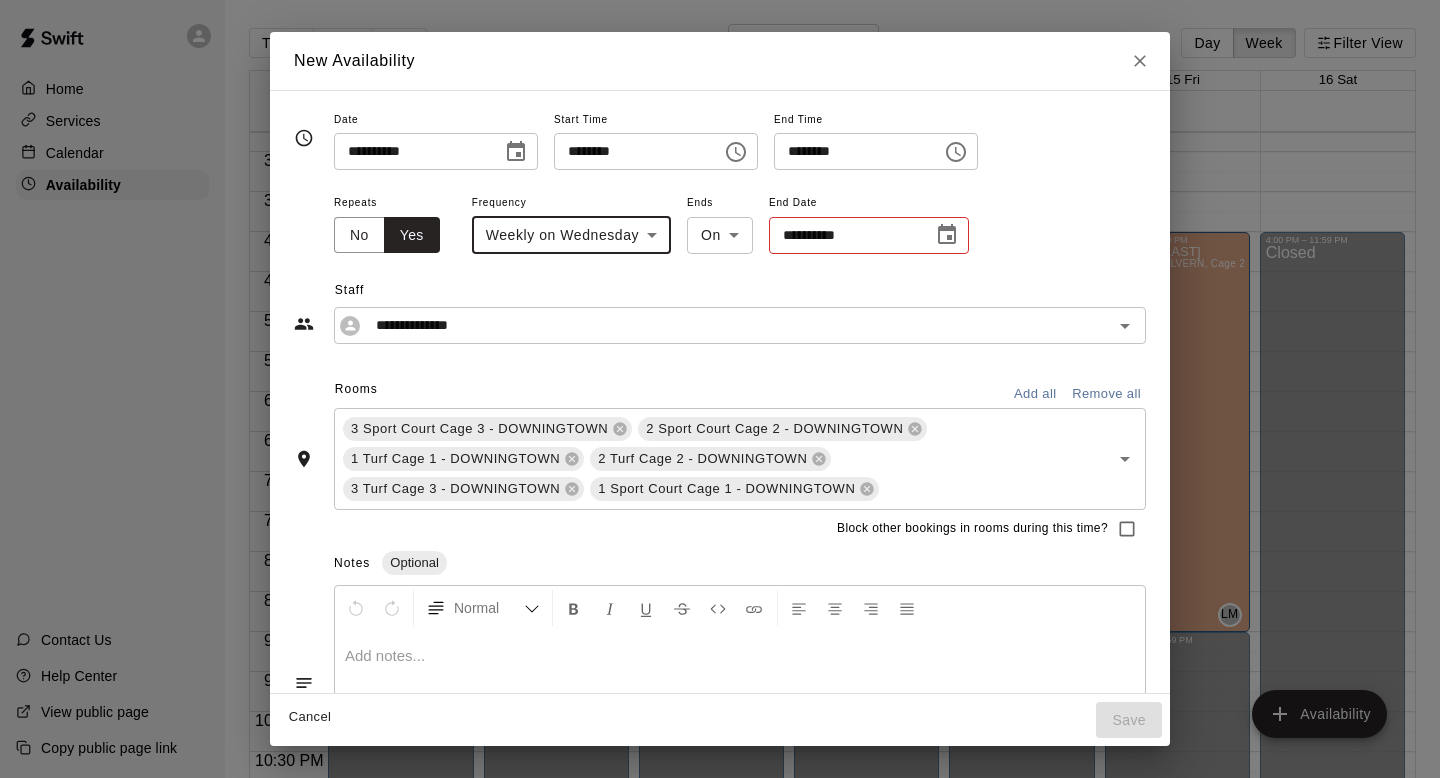 click 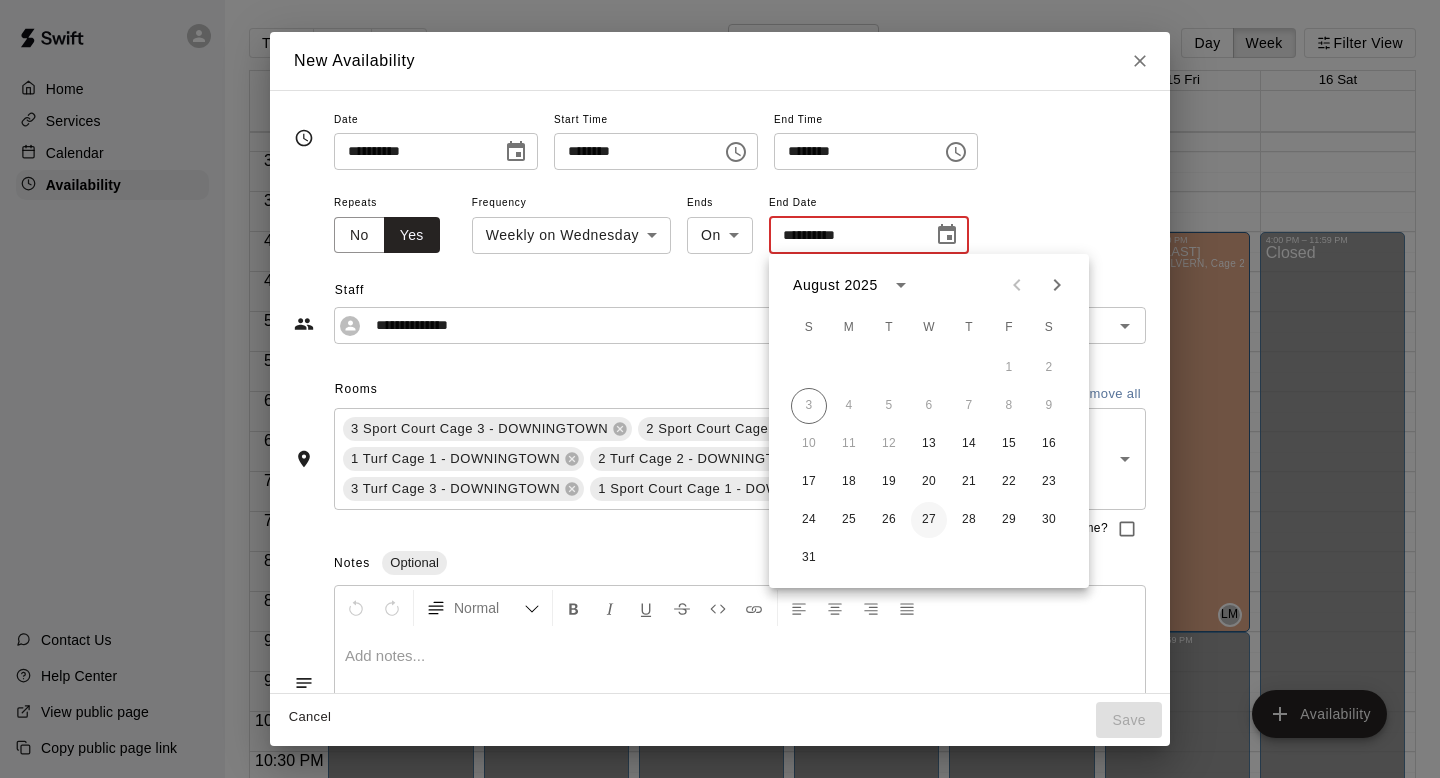 click on "27" at bounding box center [929, 520] 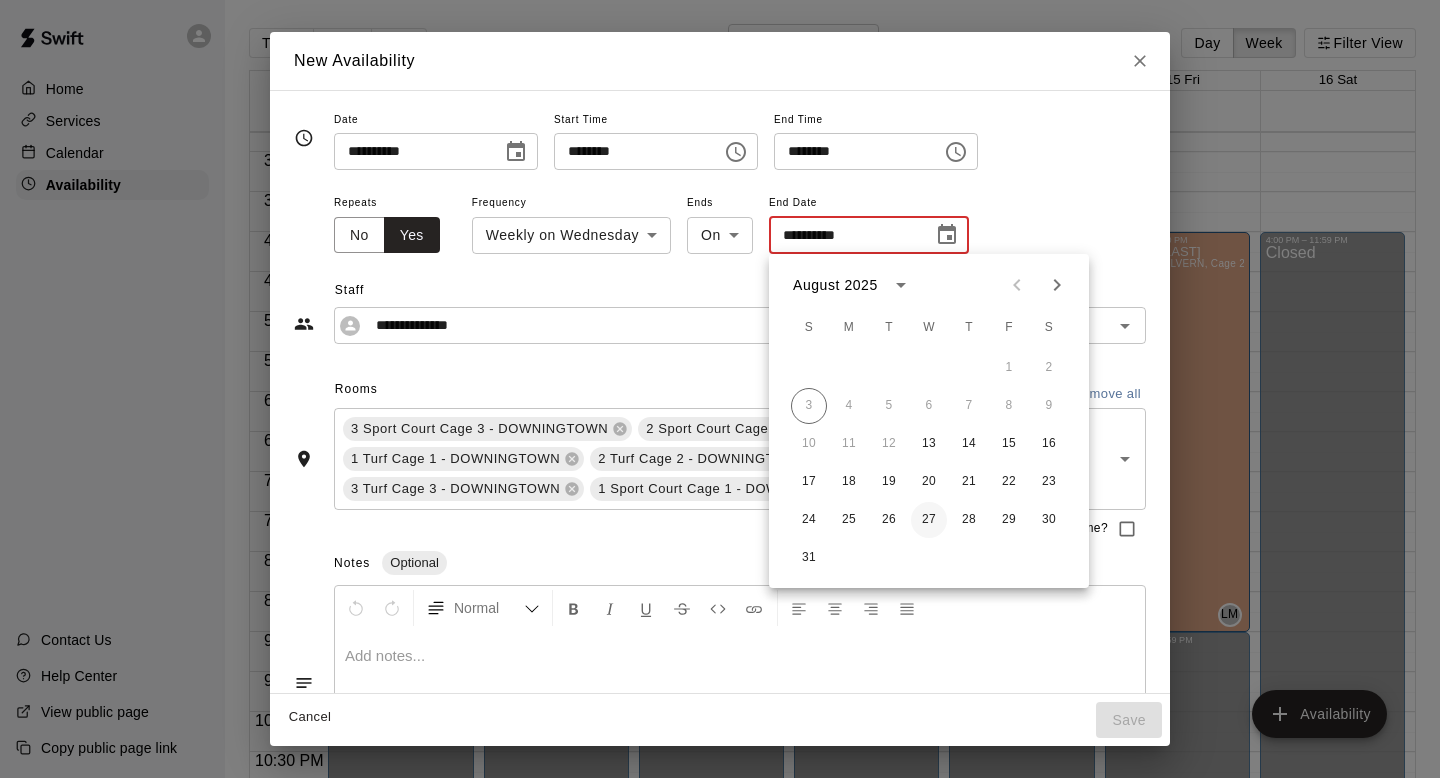 type on "**********" 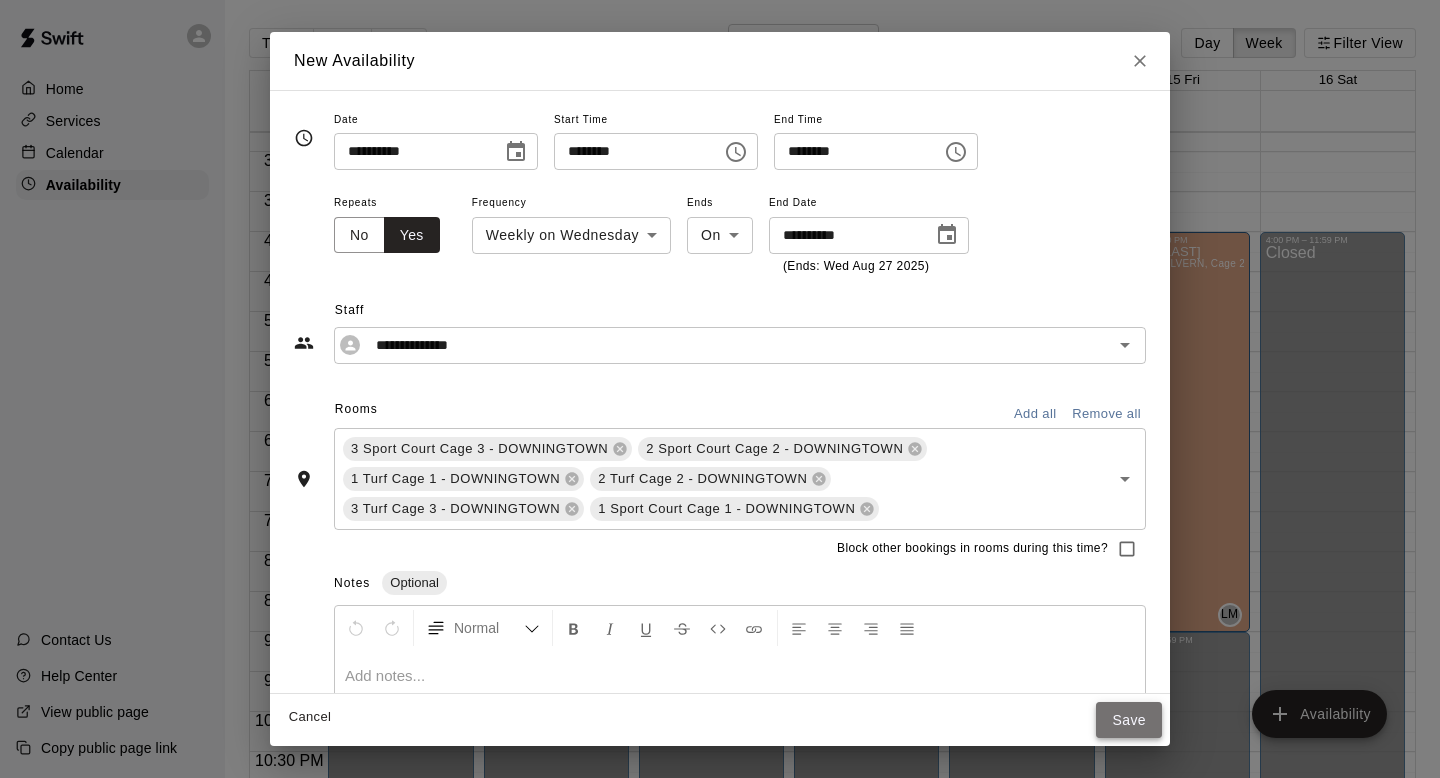 click on "Save" at bounding box center [1129, 720] 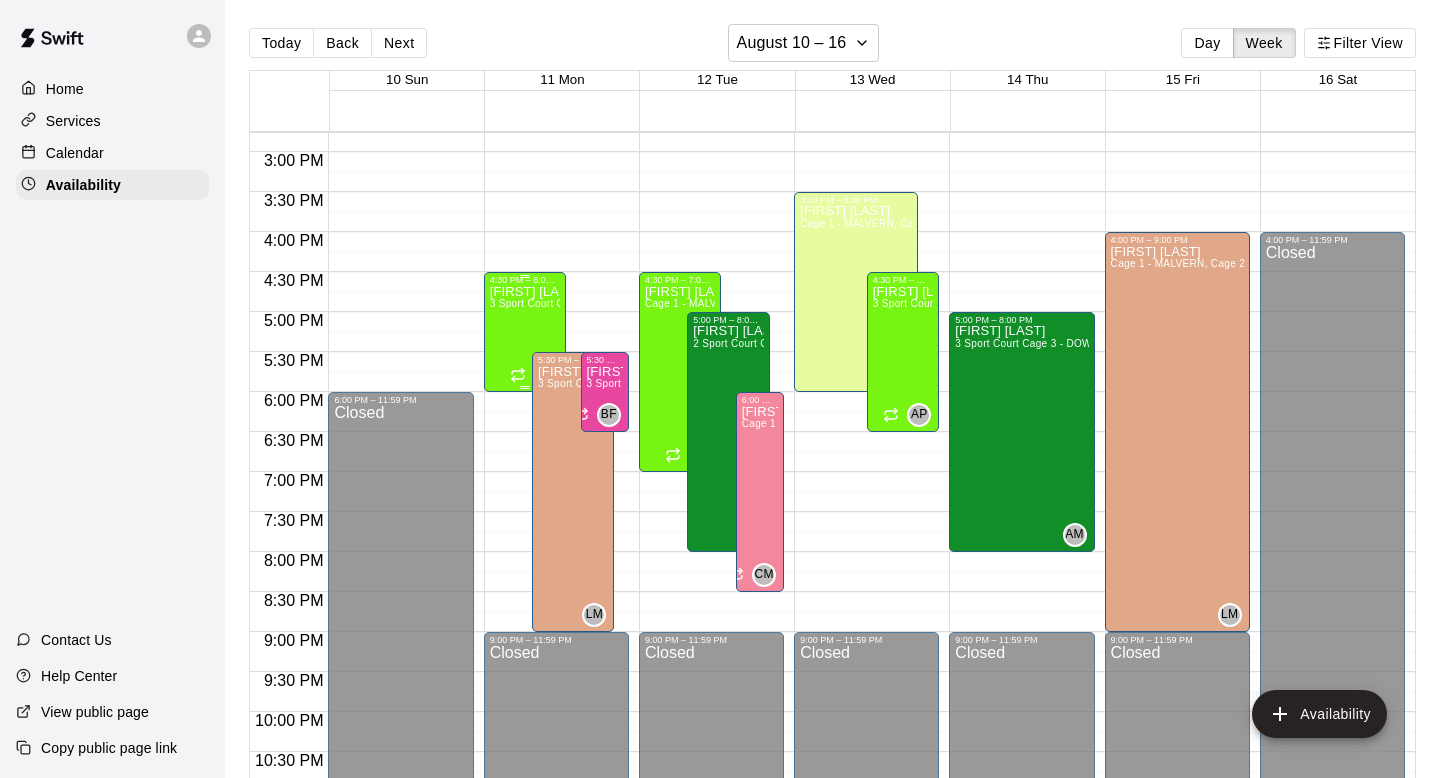 click on "3 Sport Court Cage 3 - DOWNINGTOWN, 2 Sport Court Cage 2 - DOWNINGTOWN, 1 Turf Cage 1 - DOWNINGTOWN, 2 Turf Cage 2 - DOWNINGTOWN, 3 Turf Cage 3 - DOWNINGTOWN, 1 Sport Court Cage 1 - DOWNINGTOWN" at bounding box center [1035, 303] 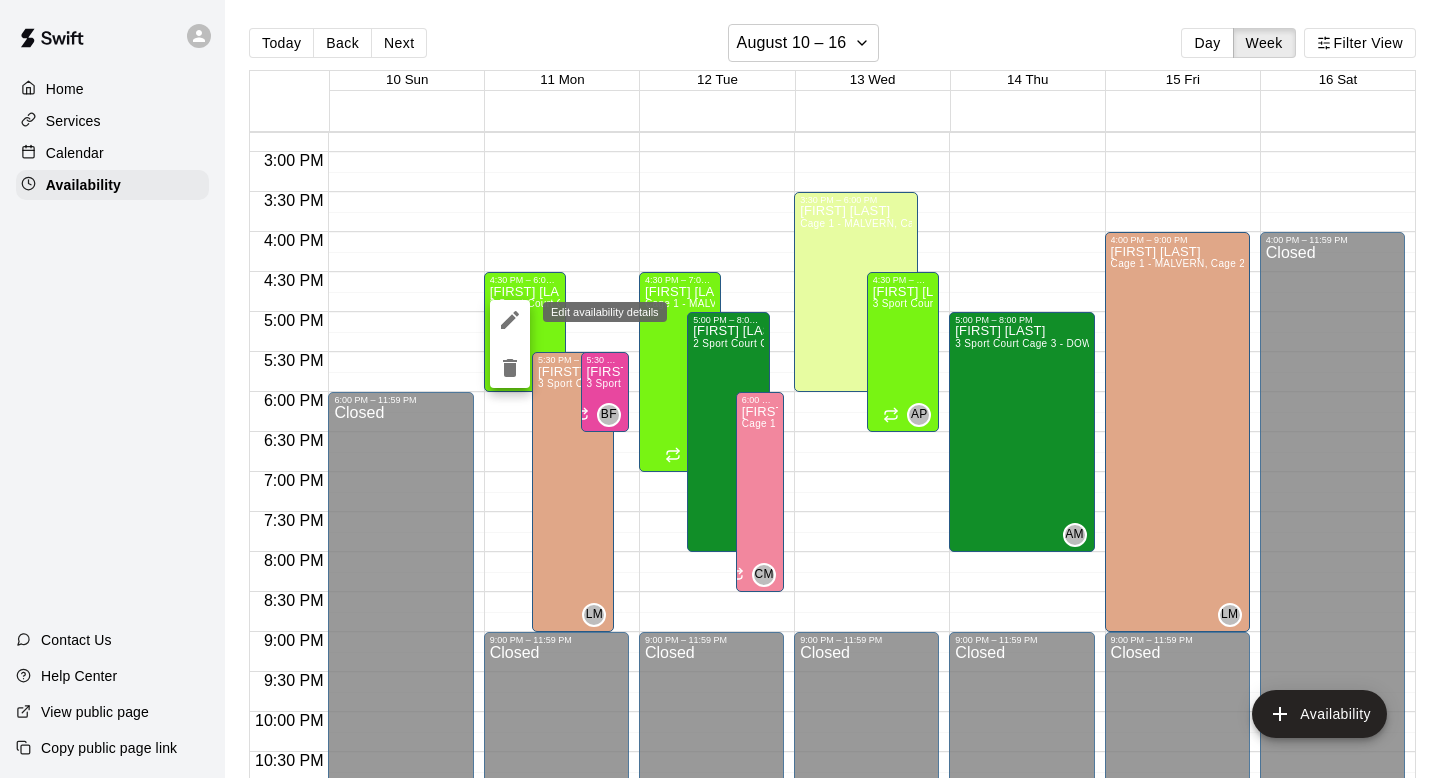 click 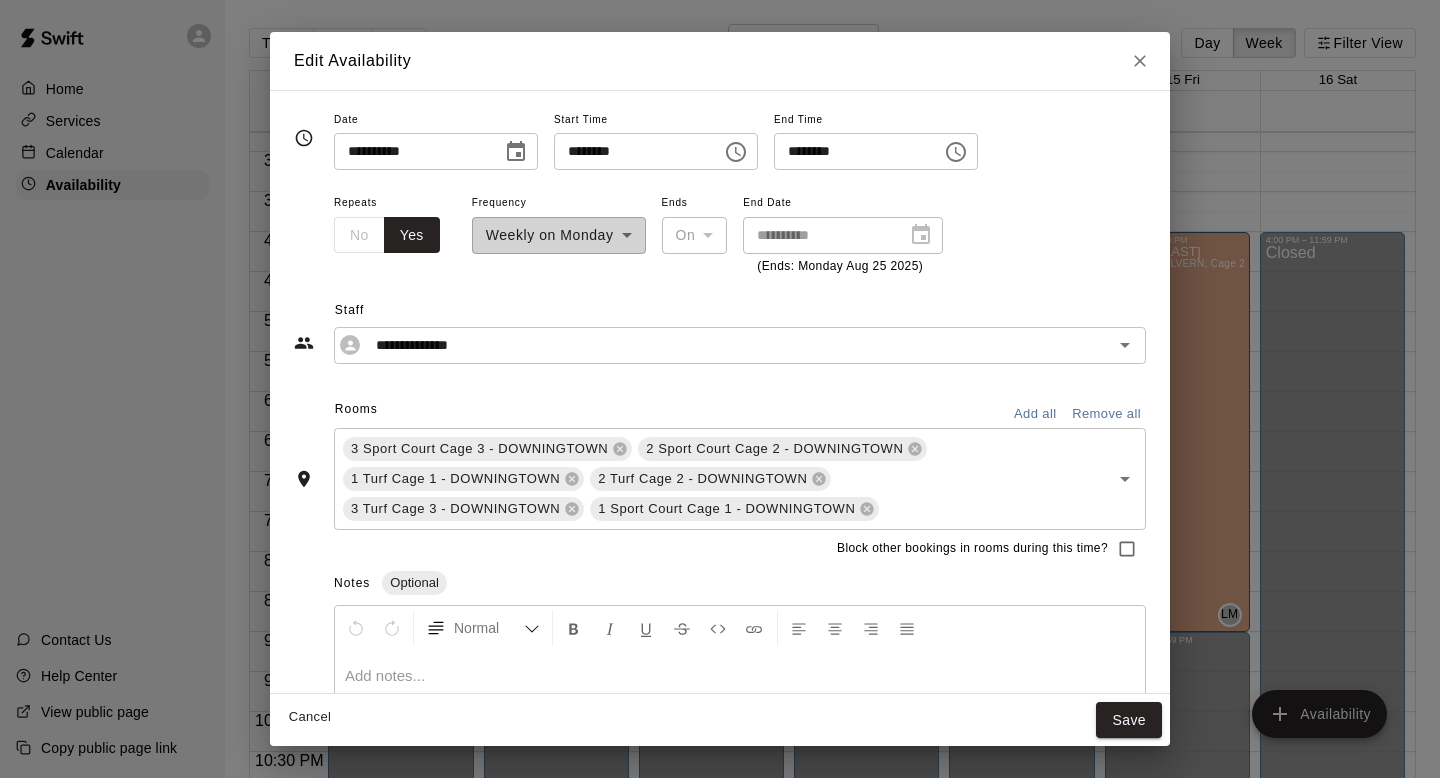 click on "********" at bounding box center (851, 151) 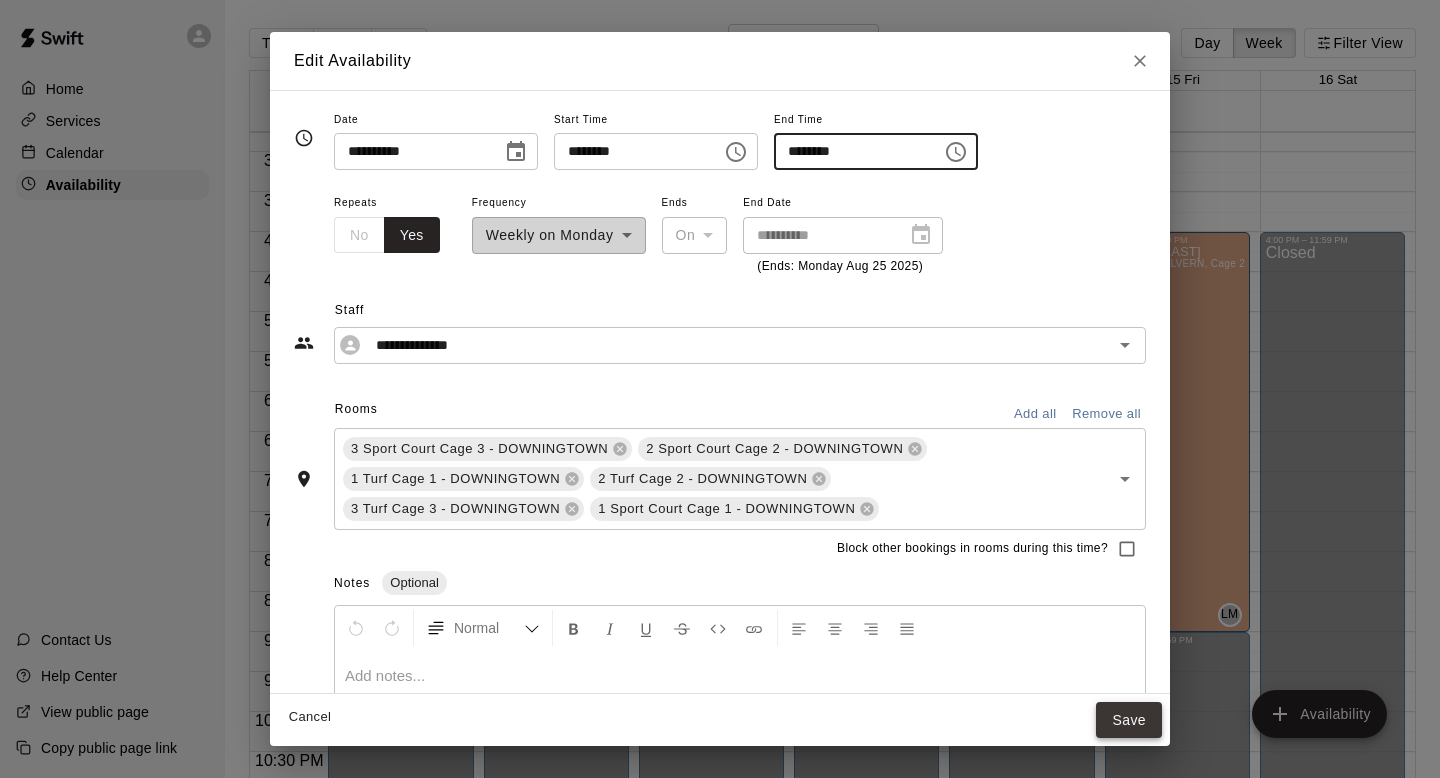 type on "********" 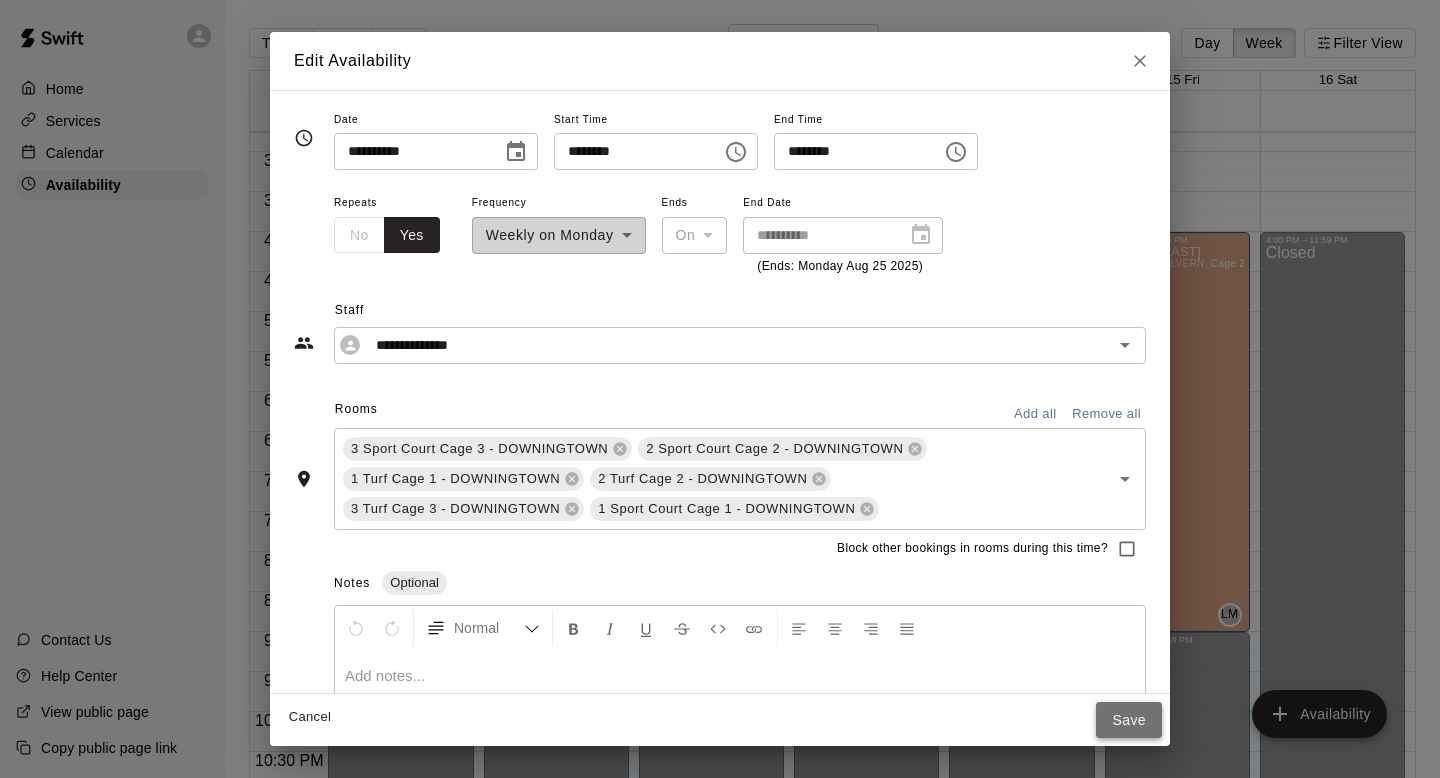 click on "Save" at bounding box center (1129, 720) 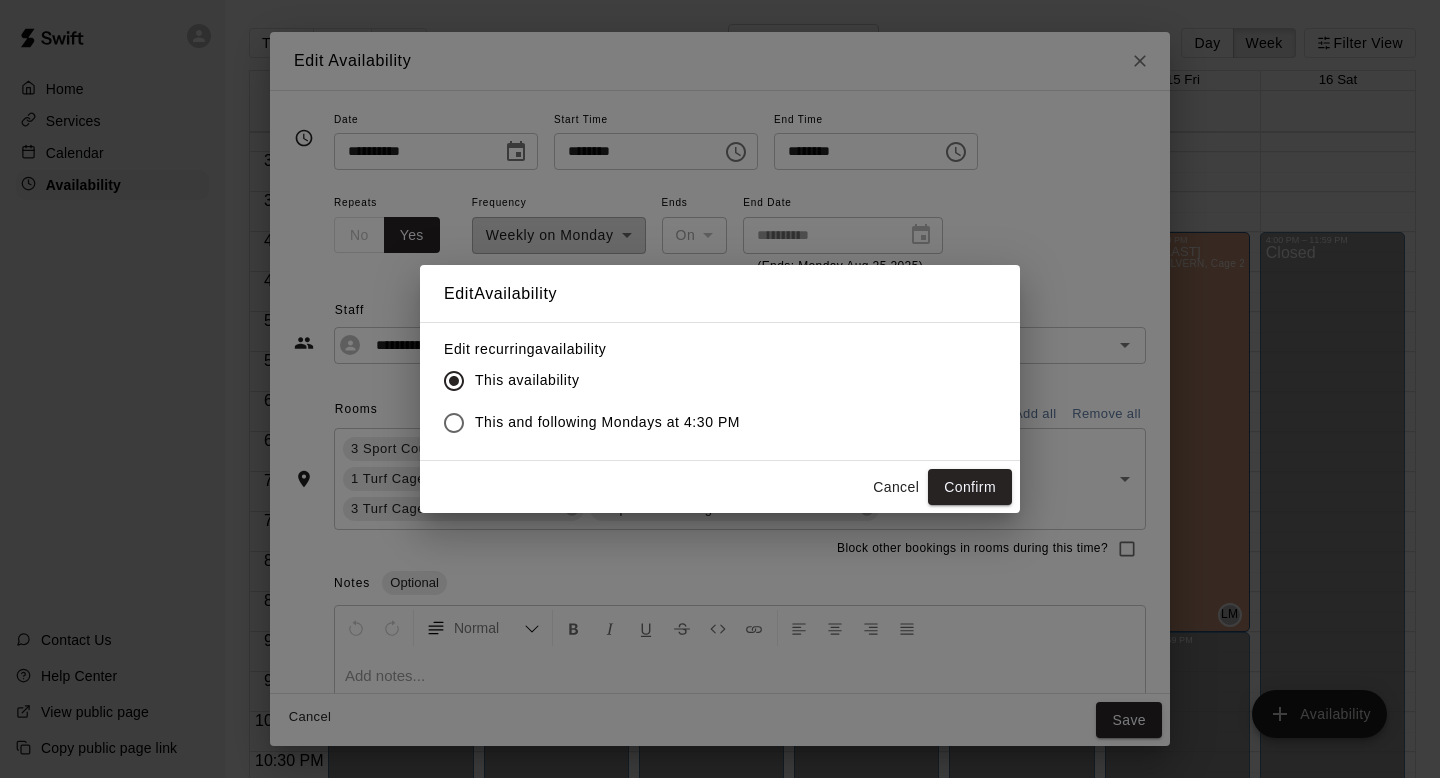 click on "This and following Mondays at 4:30 PM" at bounding box center (607, 422) 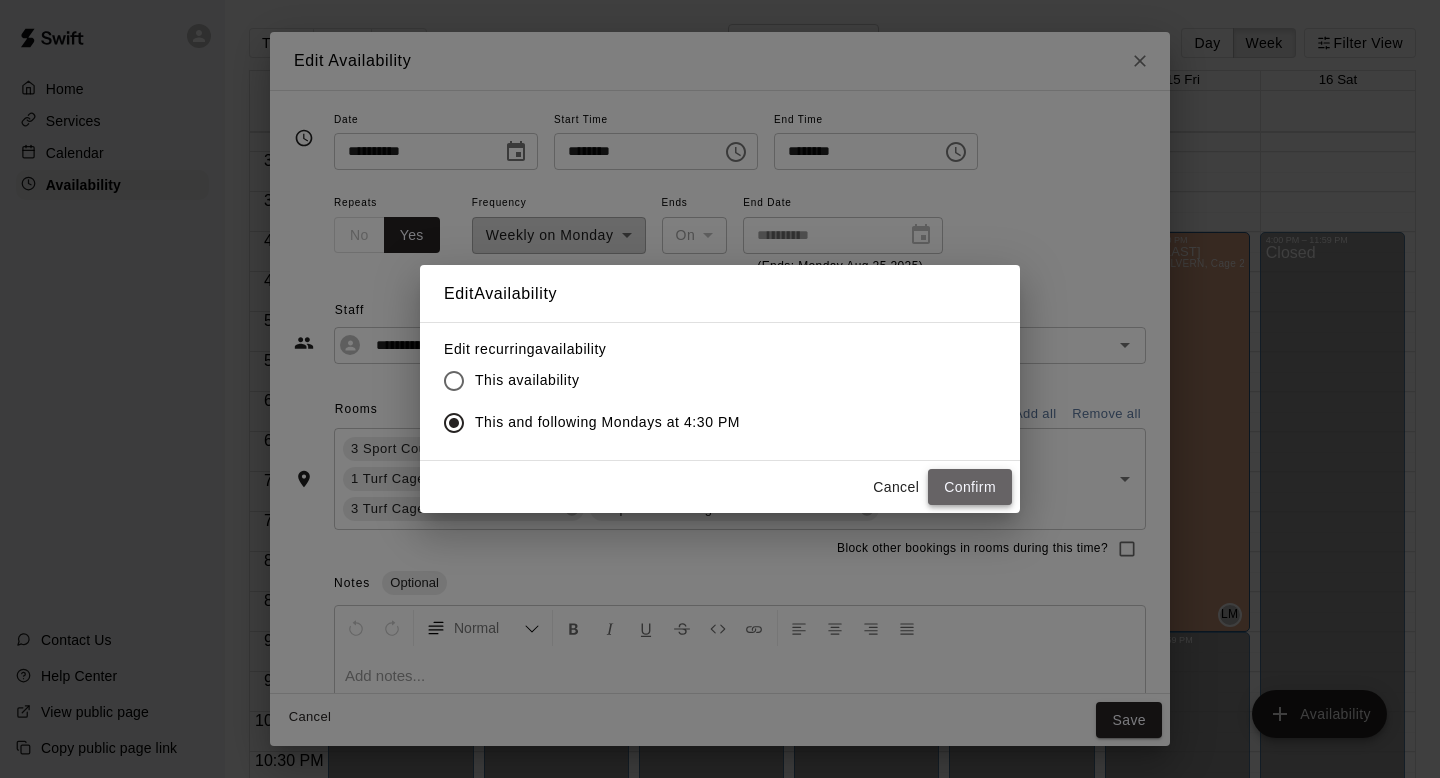 click on "Confirm" at bounding box center (970, 487) 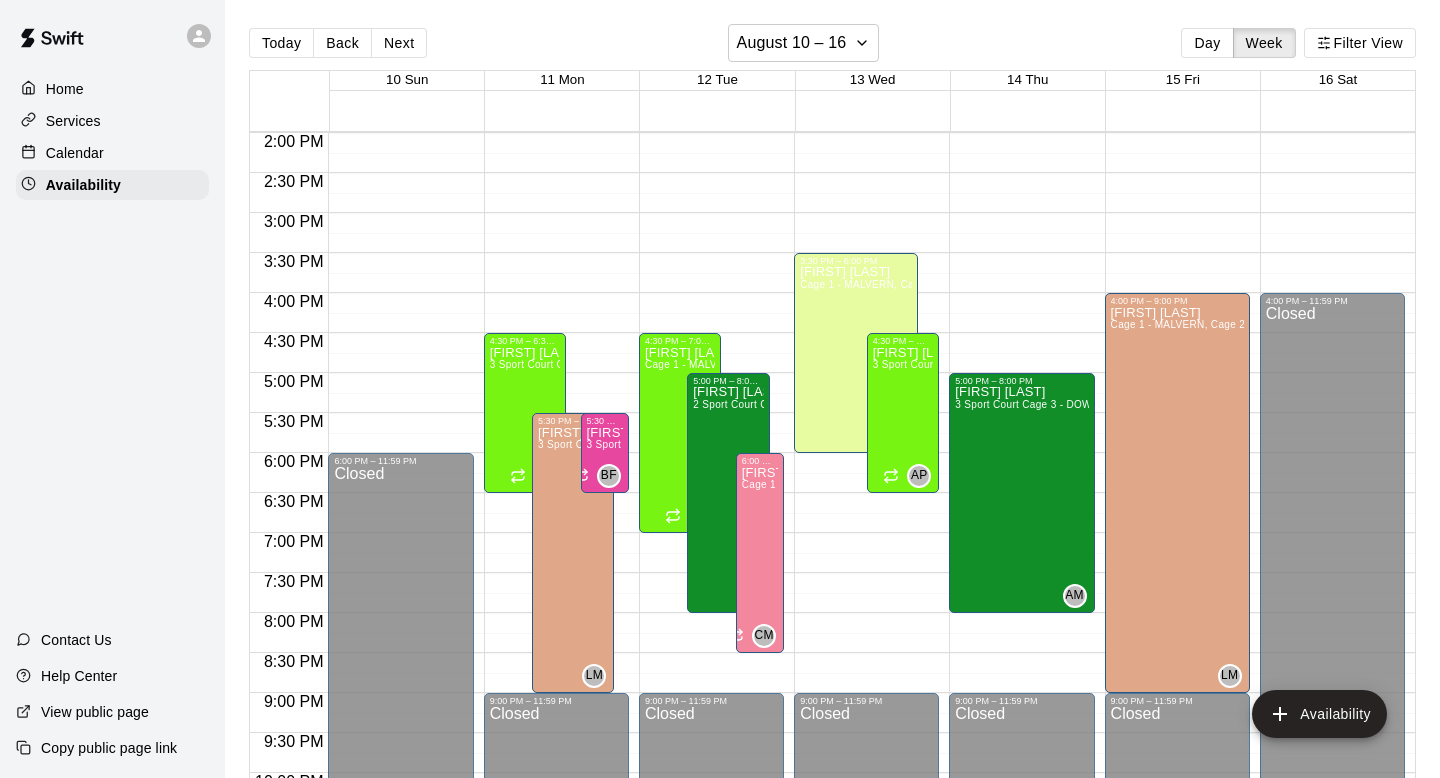 scroll, scrollTop: 1119, scrollLeft: 0, axis: vertical 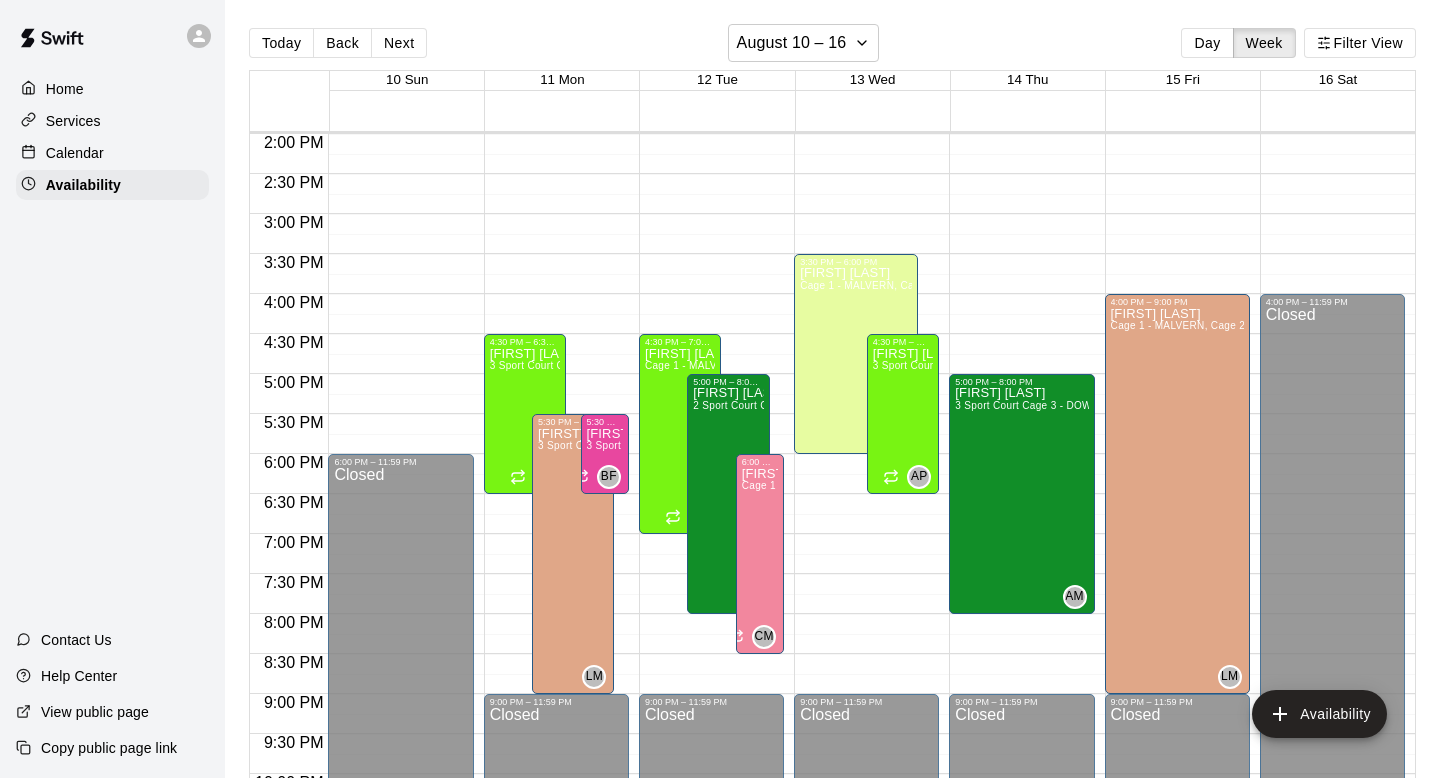 click on "12:00 AM – 8:00 AM Closed 5:00 PM – 8:00 PM [FIRST] [LAST] 3 Sport Court Cage 3 - DOWNINGTOWN, 2 Sport Court Cage 2 - DOWNINGTOWN, 1 Sport Court Cage 1 - DOWNINGTOWN, 3 Turf Cage 3 - DOWNINGTOWN, 2 Turf Cage 2 - DOWNINGTOWN, 1 Turf Cage 1 - DOWNINGTOWN AM 9:00 PM – 11:59 PM Closed" at bounding box center (1021, -26) 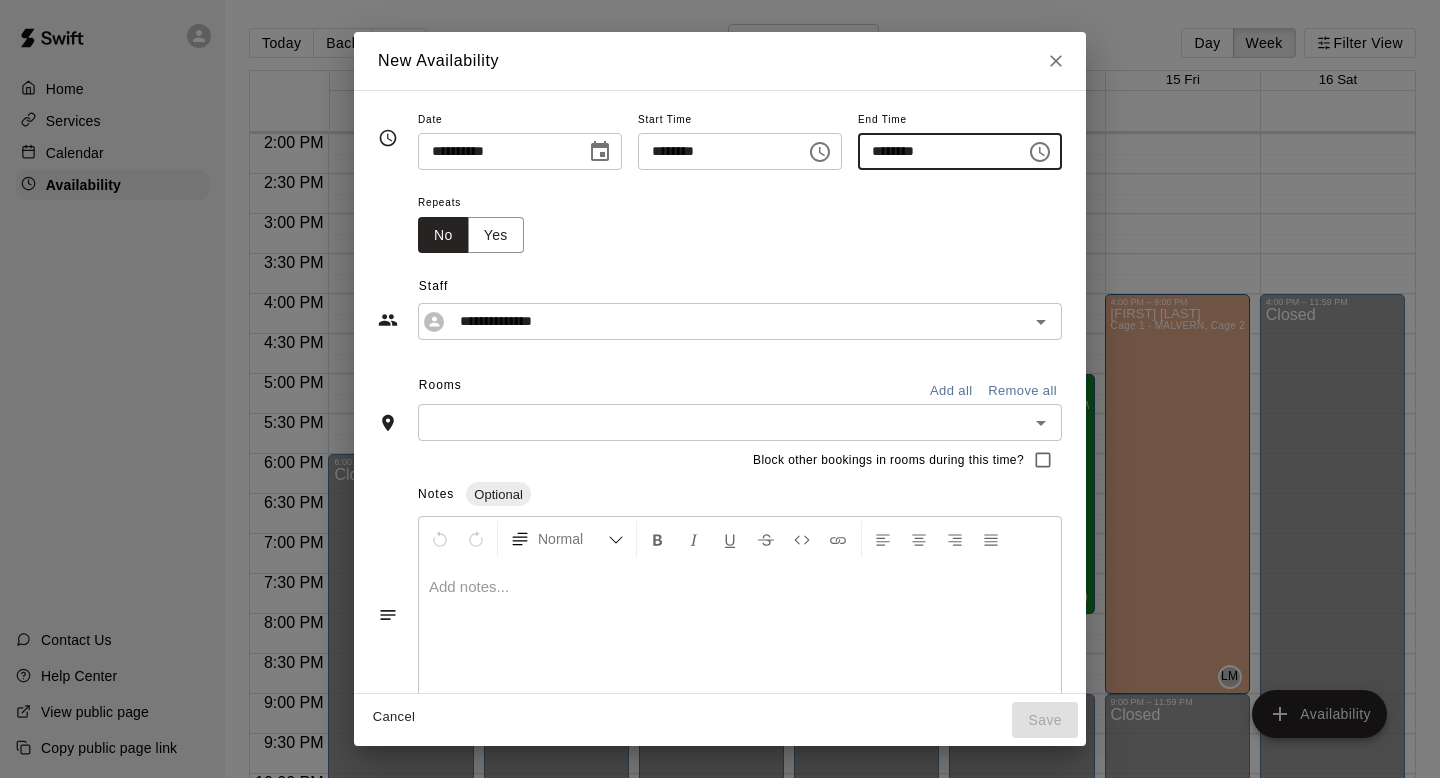 click on "********" at bounding box center (935, 151) 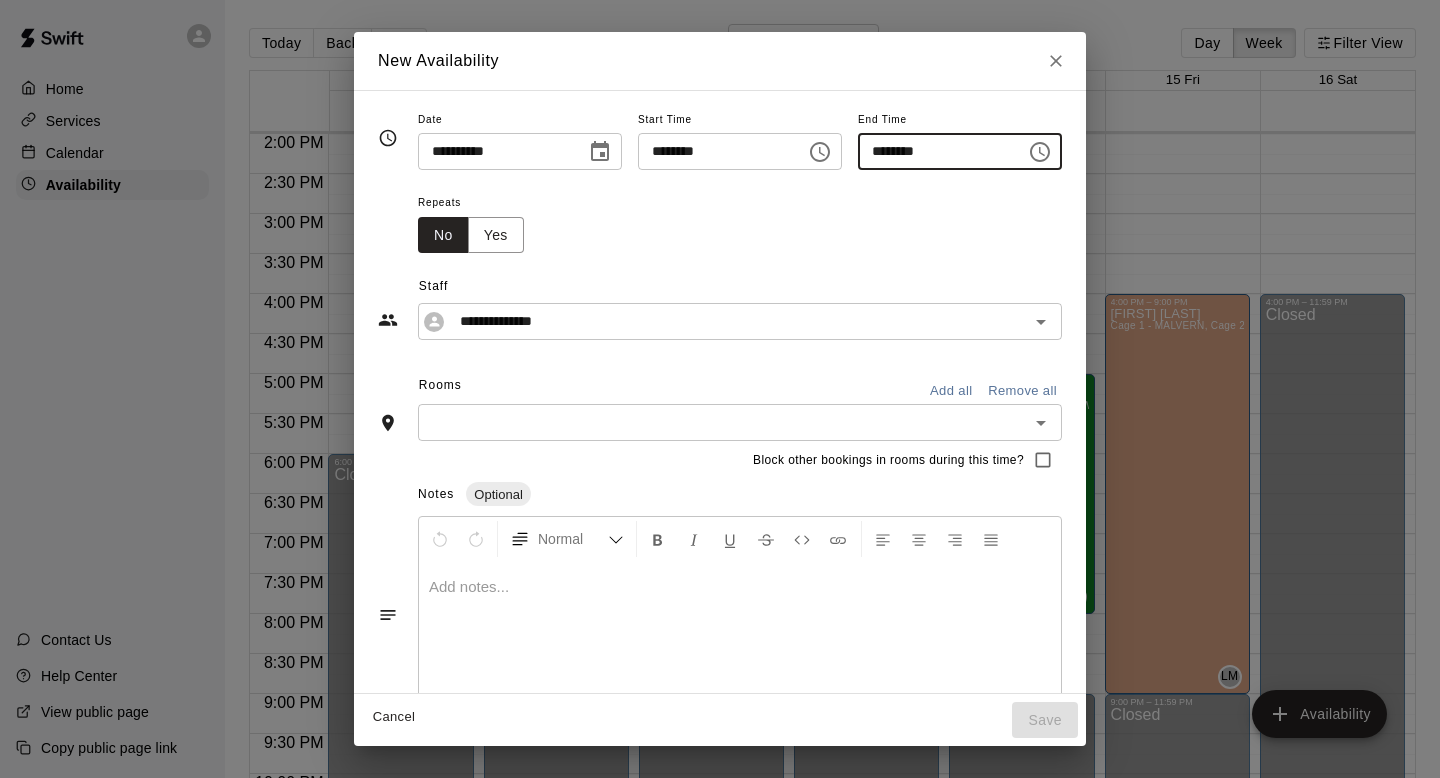 type on "********" 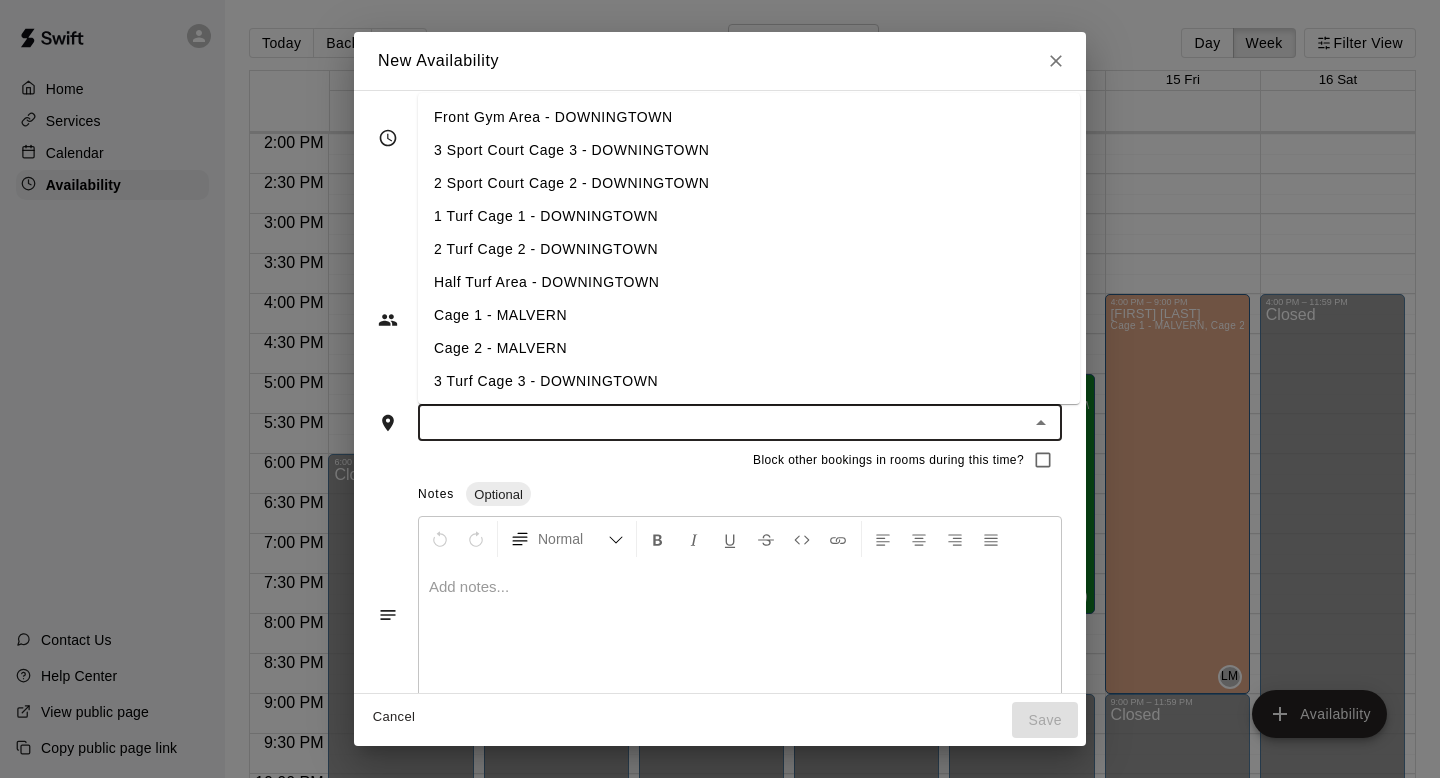 click on "Cage 1 - MALVERN" at bounding box center (749, 315) 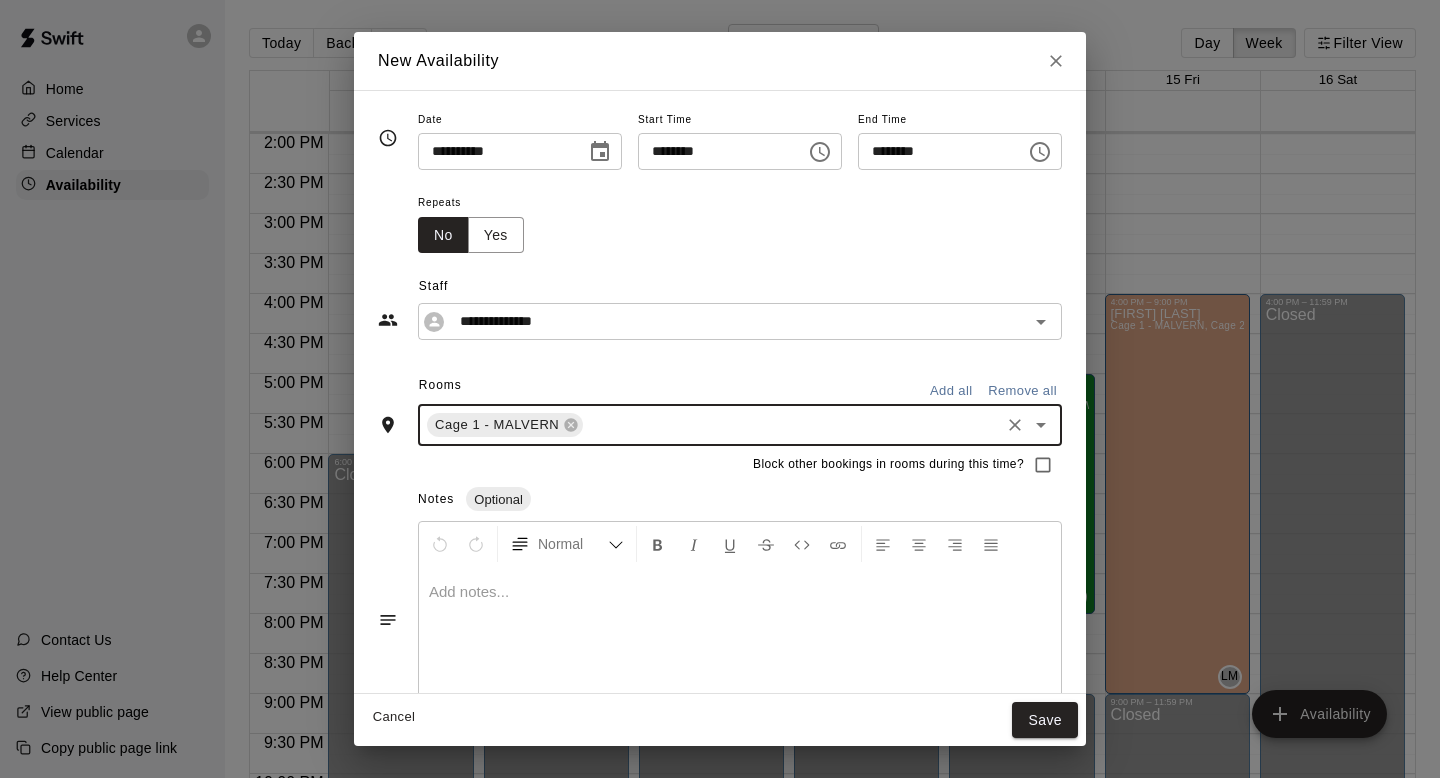 click at bounding box center [791, 425] 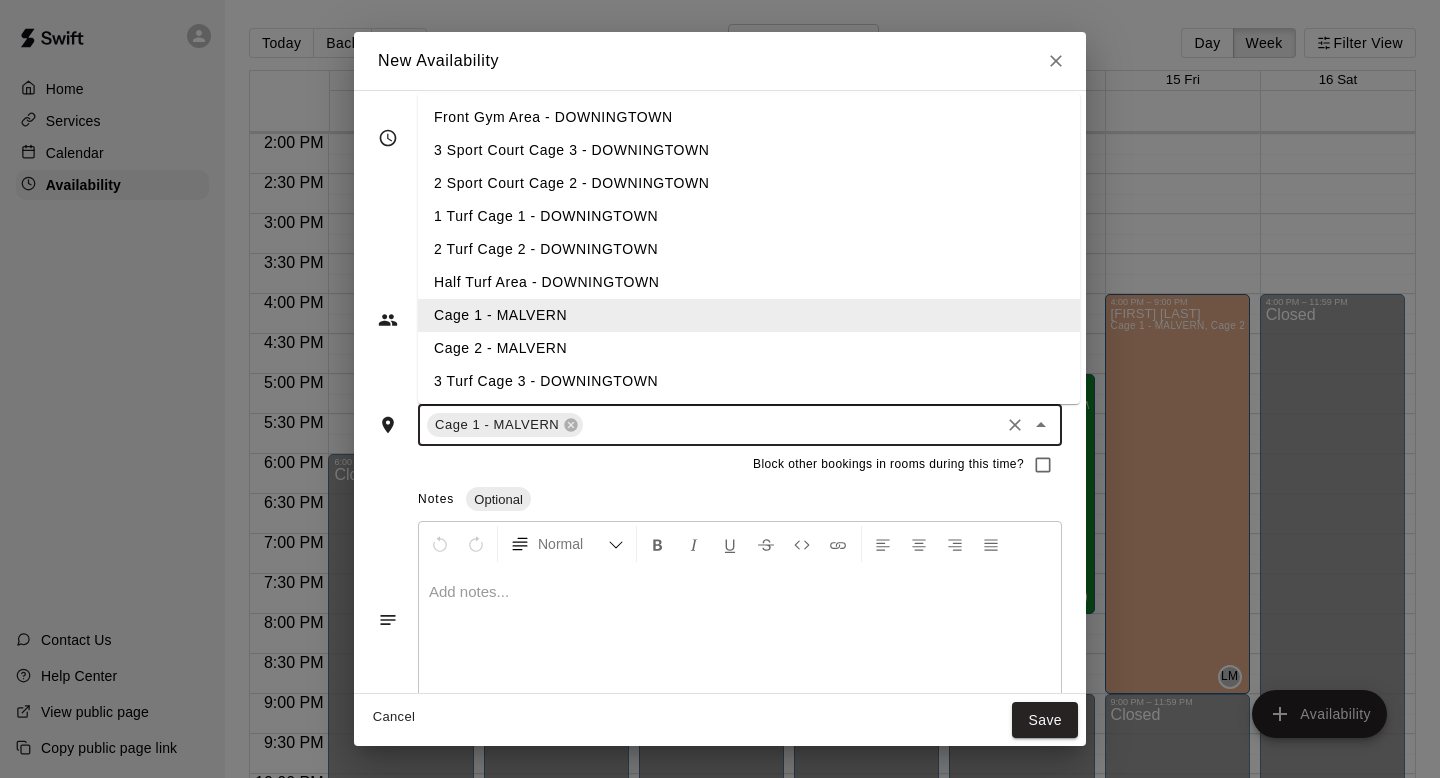 click on "Cage 2 - MALVERN" at bounding box center [749, 348] 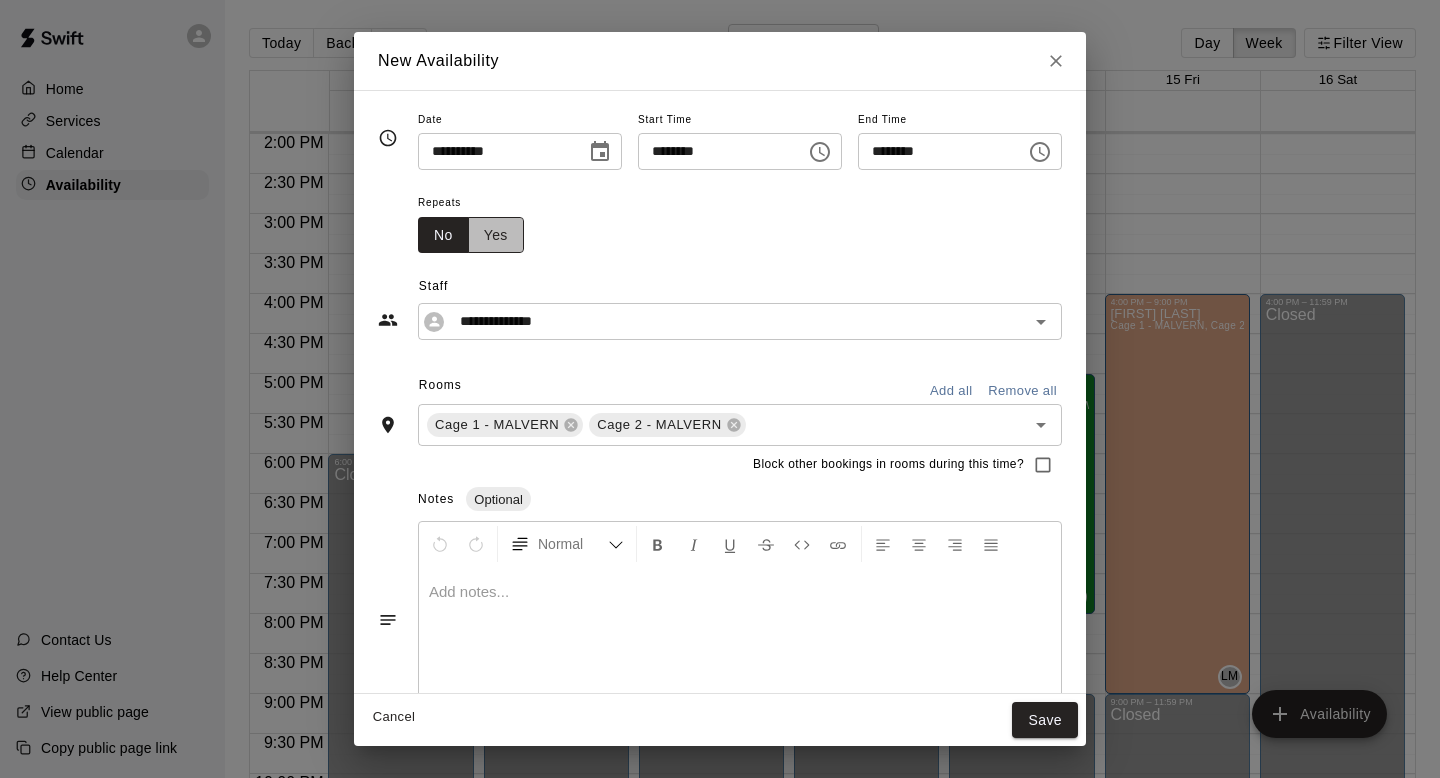 click on "Yes" at bounding box center [496, 235] 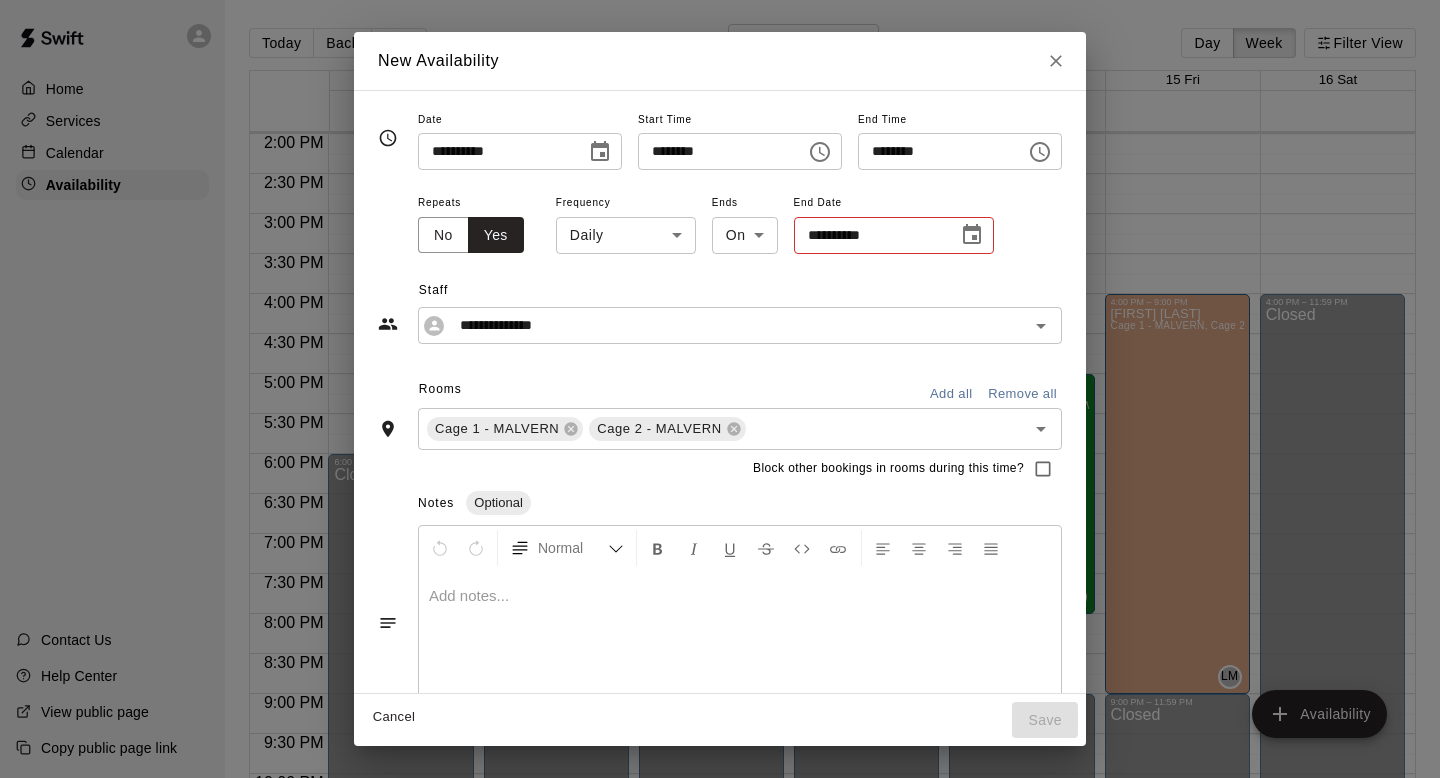 click on "Home Services Calendar Availability Contact Us Help Center View public page Copy public page link Today Back Next August 10 – 16 Day Week Filter View 10 Sun 11 Mon 12 Tue 13 Wed 14 Thu 15 Fri 16 Sat 12:00 AM 12:30 AM 1:00 AM 1:30 AM 2:00 AM 2:30 AM 3:00 AM 3:30 AM 4:00 AM 4:30 AM 5:00 AM 5:30 AM 6:00 AM 6:30 AM 7:00 AM 7:30 AM 8:00 AM 8:30 AM 9:00 AM 9:30 AM 10:00 AM 10:30 AM 11:00 AM 11:30 AM 12:00 PM 12:30 PM 1:00 PM 1:30 PM 2:00 PM 2:30 PM 3:00 PM 3:30 PM 4:00 PM 4:30 PM 5:00 PM 5:30 PM 6:00 PM 6:30 PM 7:00 PM 7:30 PM 8:00 PM 8:30 PM 9:00 PM 9:30 PM 10:00 PM 10:30 PM 11:00 PM 11:30 PM 12:00 AM – 8:00 AM Closed 6:00 PM – 11:59 PM Closed 12:00 AM – 8:00 AM Closed 4:30 PM – 6:30 PM [FIRST] [LAST] 3 Sport Court Cage 3 - DOWNINGTOWN, 2 Sport Court Cage 2 - DOWNINGTOWN, 1 Turf Cage 1 - DOWNINGTOWN, 2 Turf Cage 2 - DOWNINGTOWN, 3 Turf Cage 3 - DOWNINGTOWN, 1 Sport Court Cage 1 - DOWNINGTOWN AP 9:00 PM – 11:59 PM Closed 5:30 PM – 9:00 PM [FIRST] [LAST] LM 5:30 PM – 6:30 PM [FIRST] [LAST] BF AP" at bounding box center (720, 405) 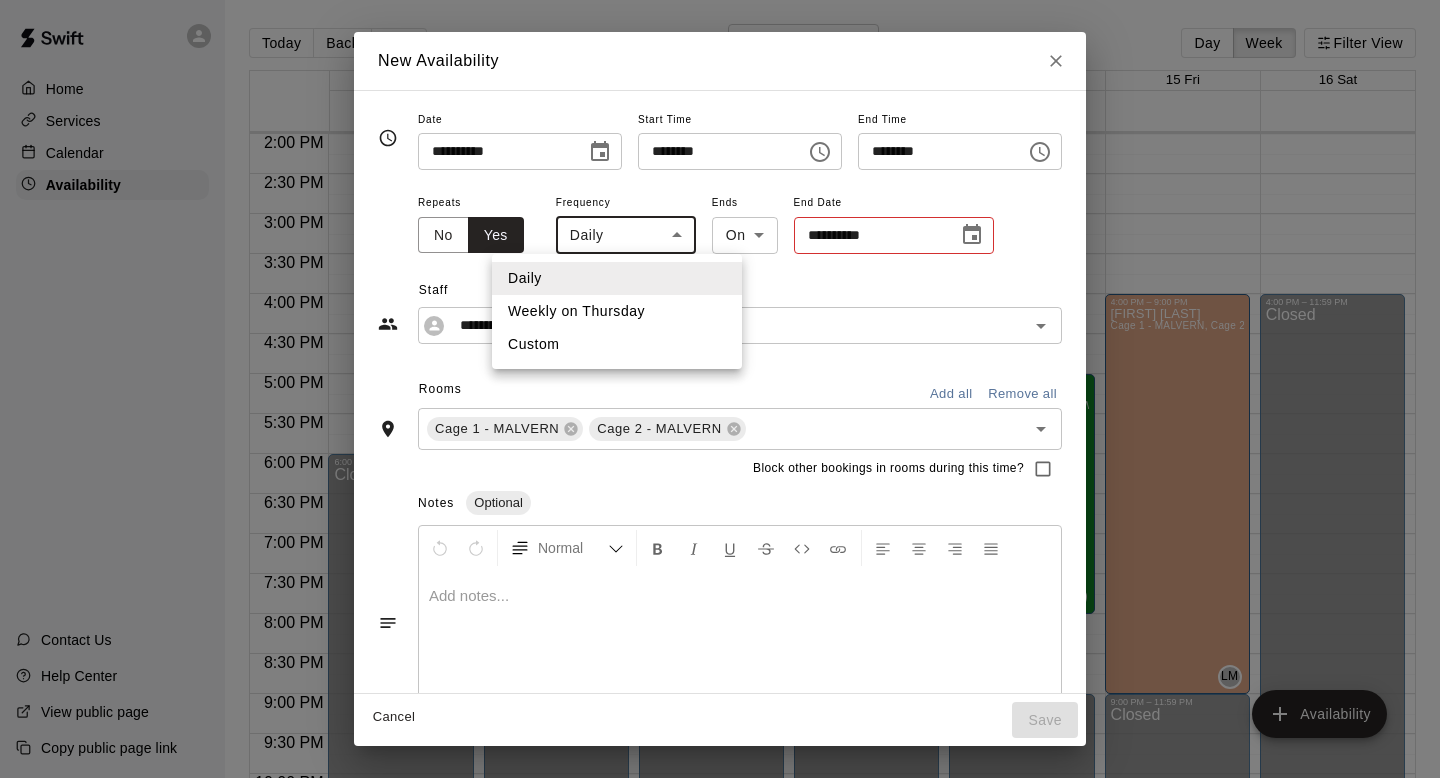 click on "Weekly on Thursday" at bounding box center (617, 311) 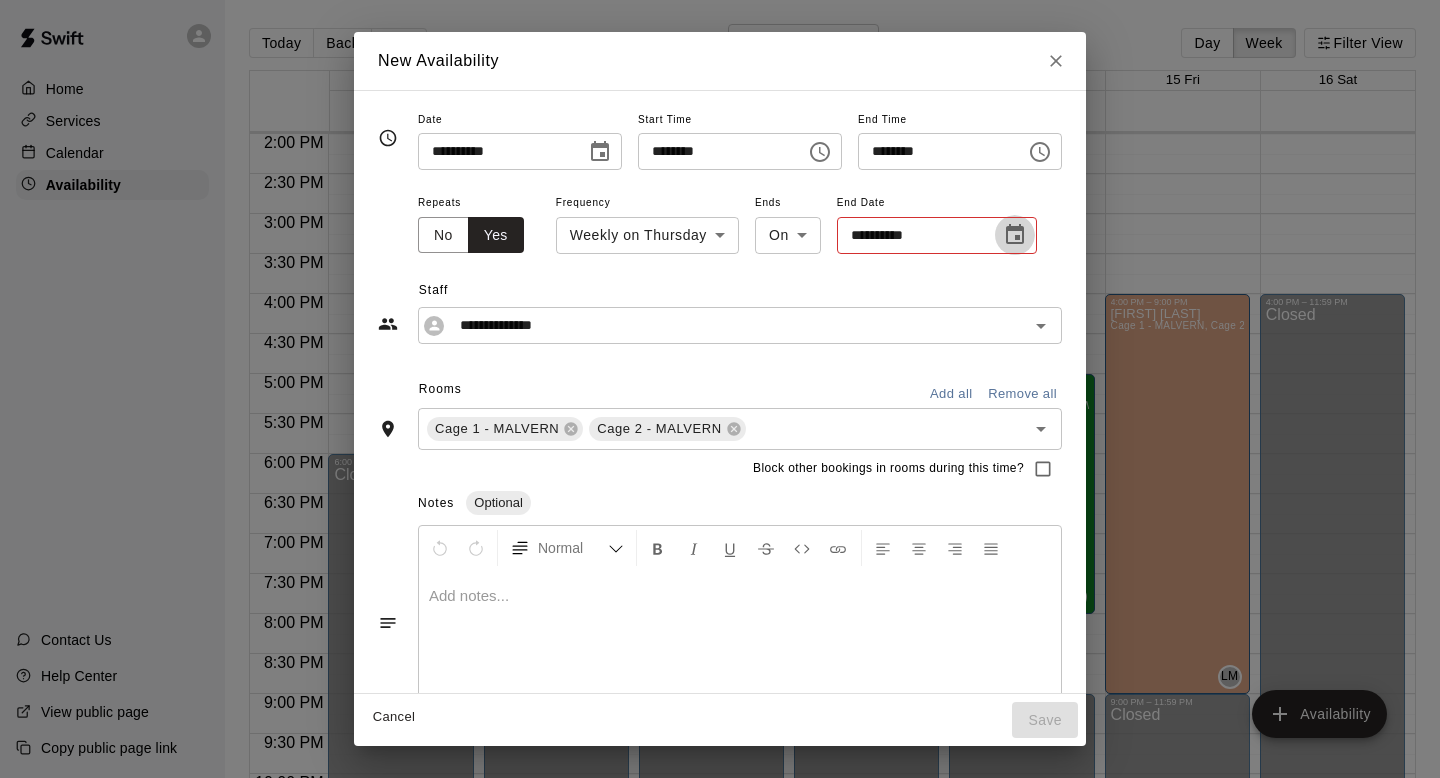 click 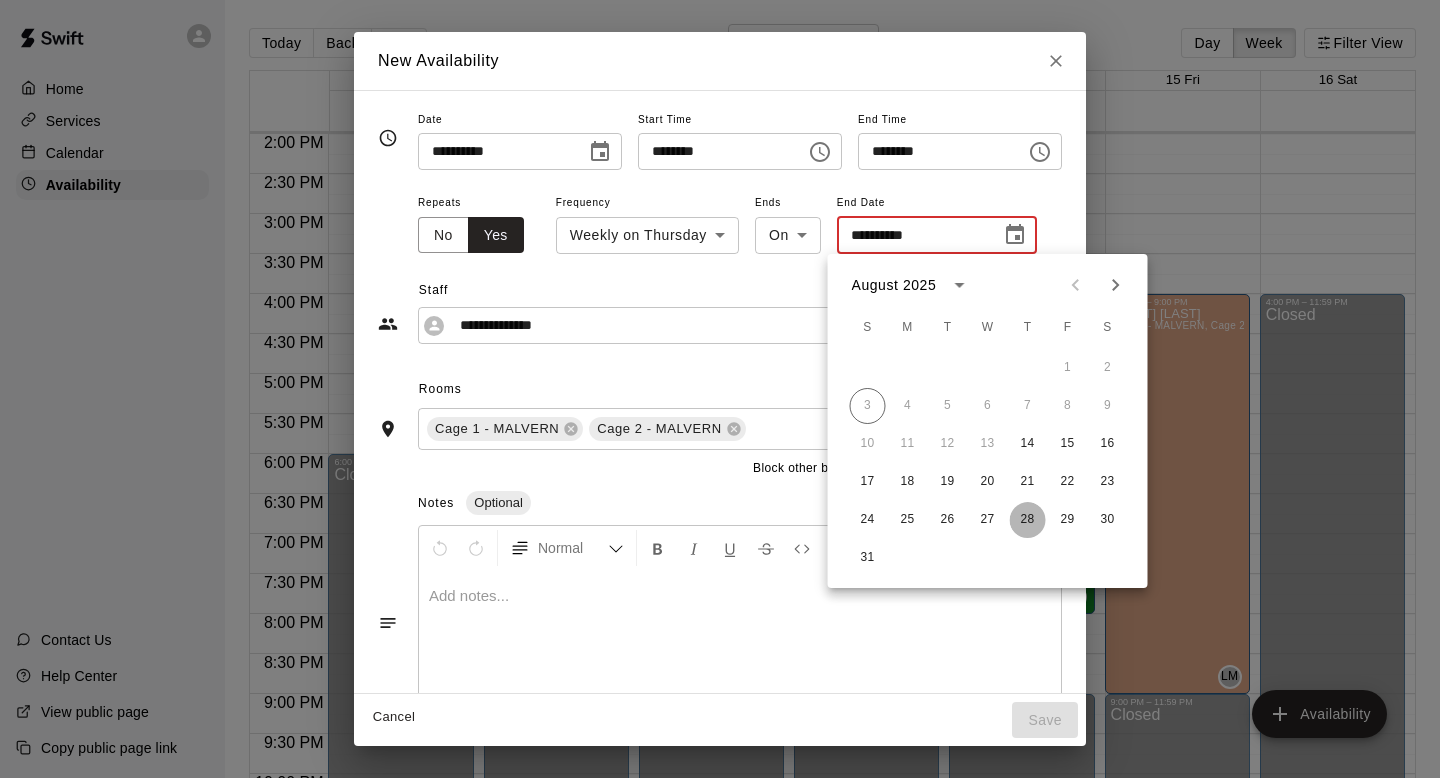 click on "28" at bounding box center (1028, 520) 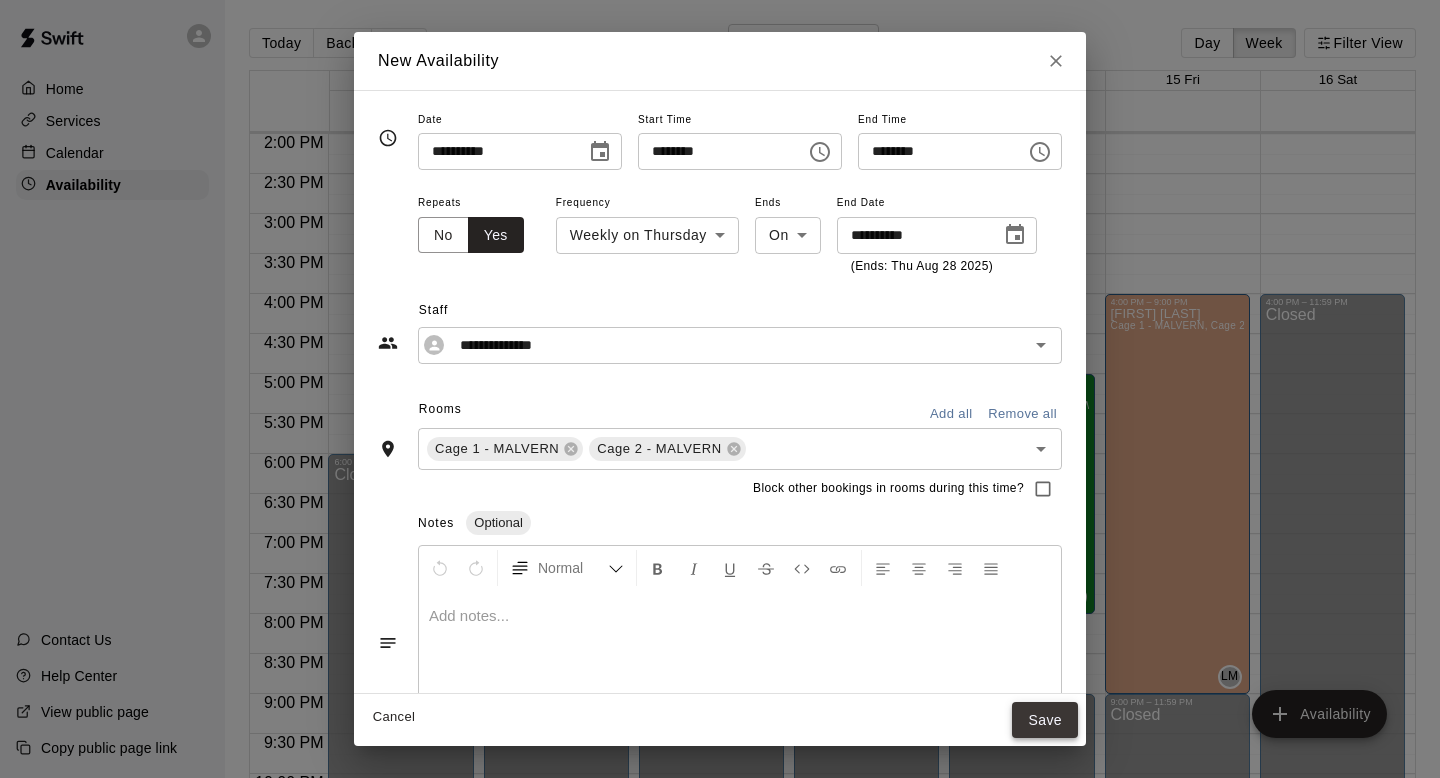 click on "Save" at bounding box center (1045, 720) 